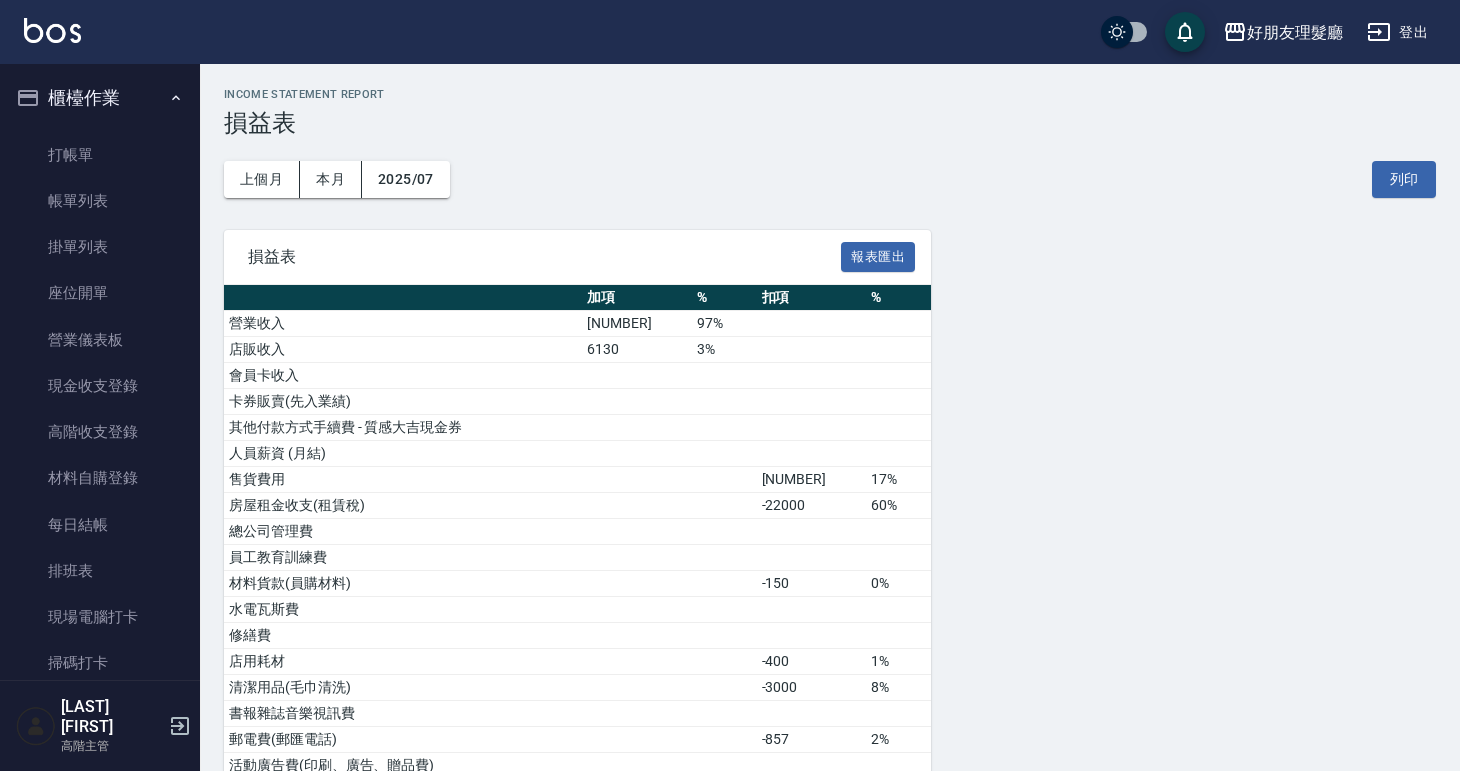scroll, scrollTop: 758, scrollLeft: 0, axis: vertical 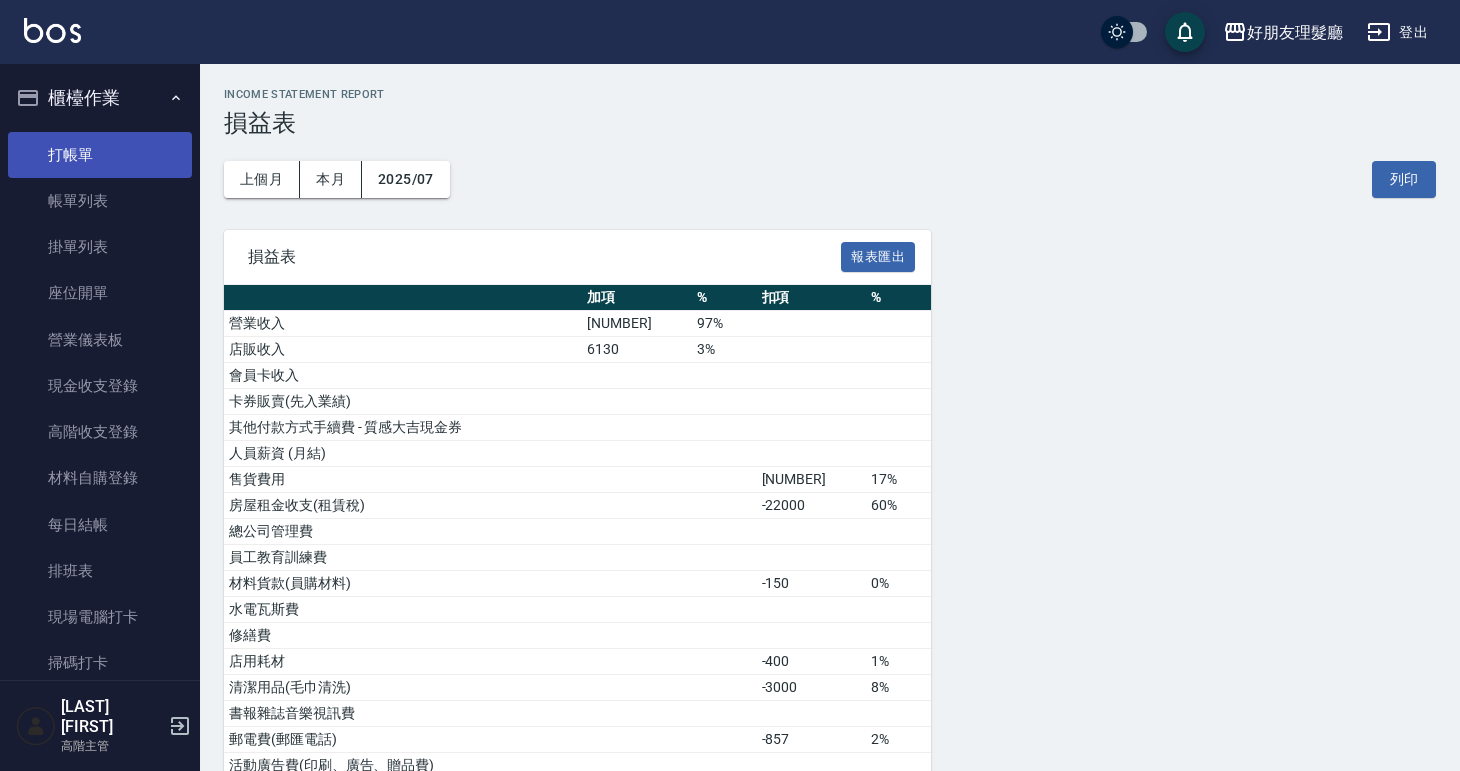 click on "打帳單" at bounding box center [100, 155] 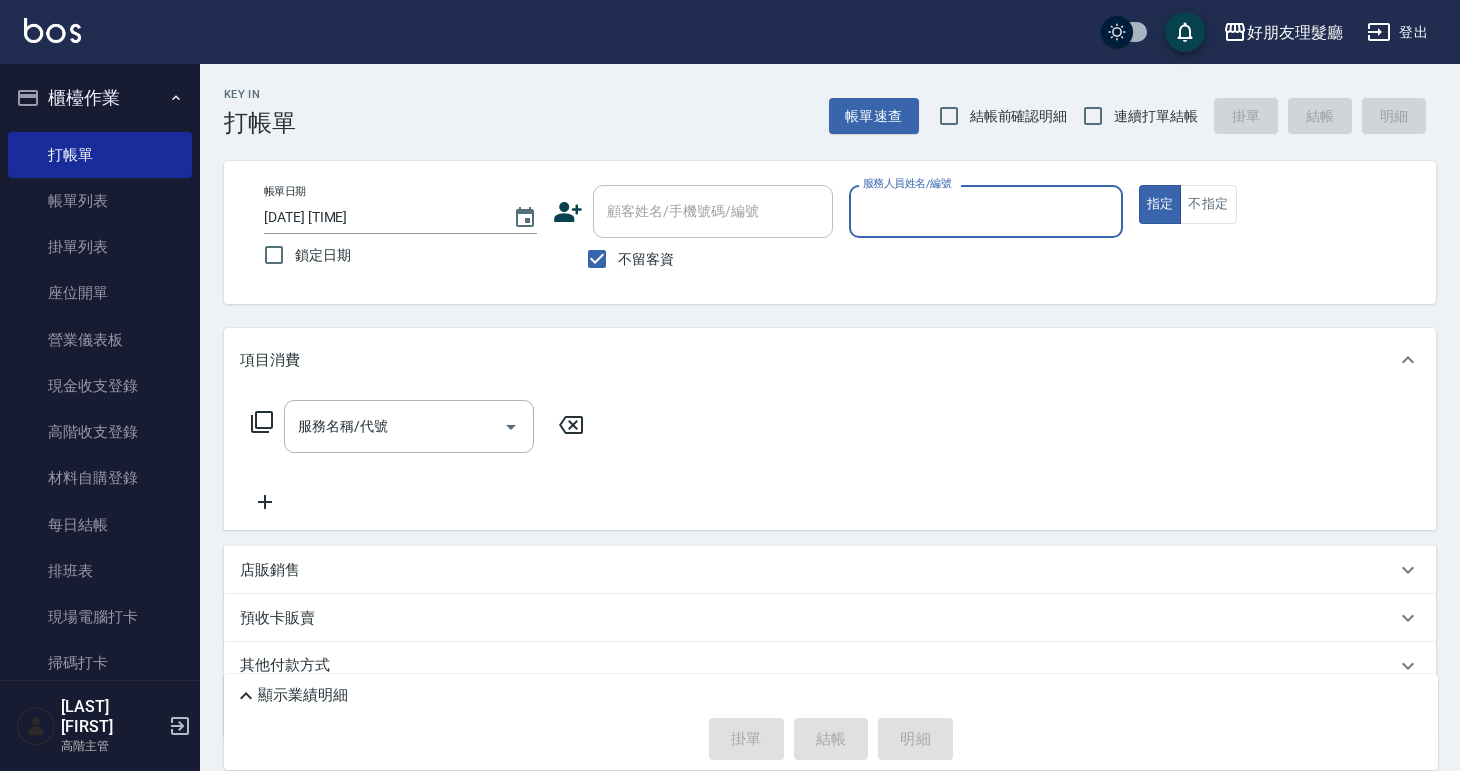 click on "服務人員姓名/編號" at bounding box center [985, 211] 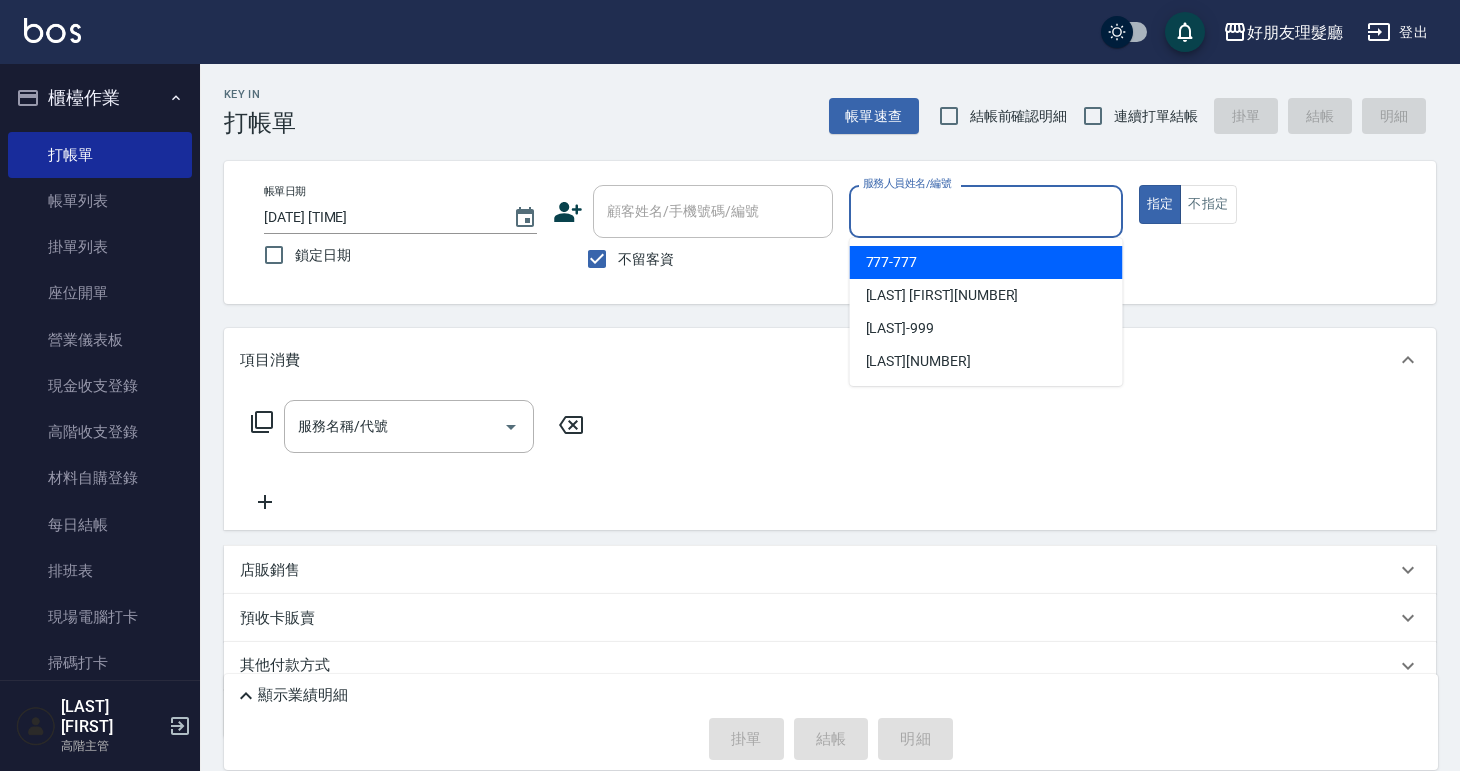 click on "[PHONE]" at bounding box center [986, 262] 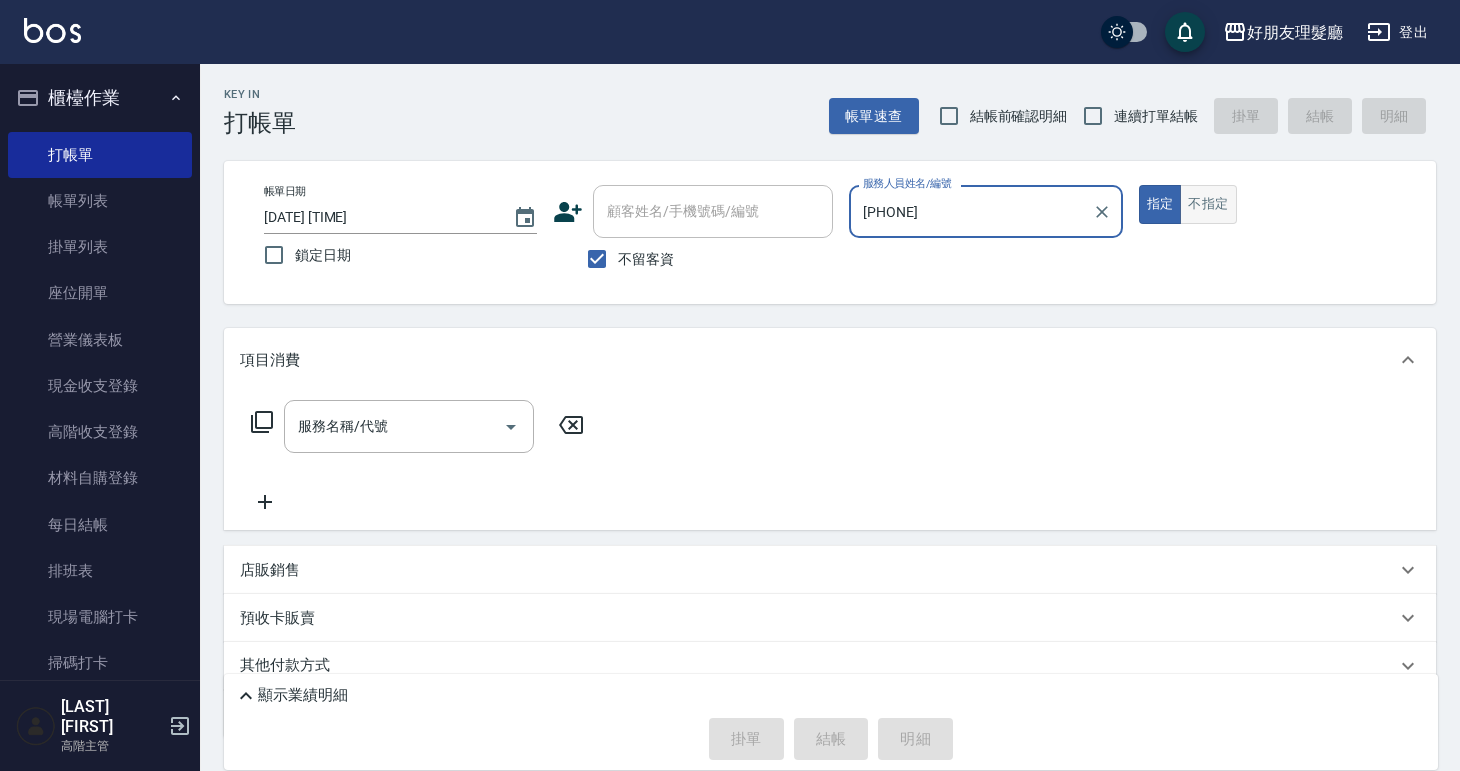 click on "不指定" at bounding box center [1208, 204] 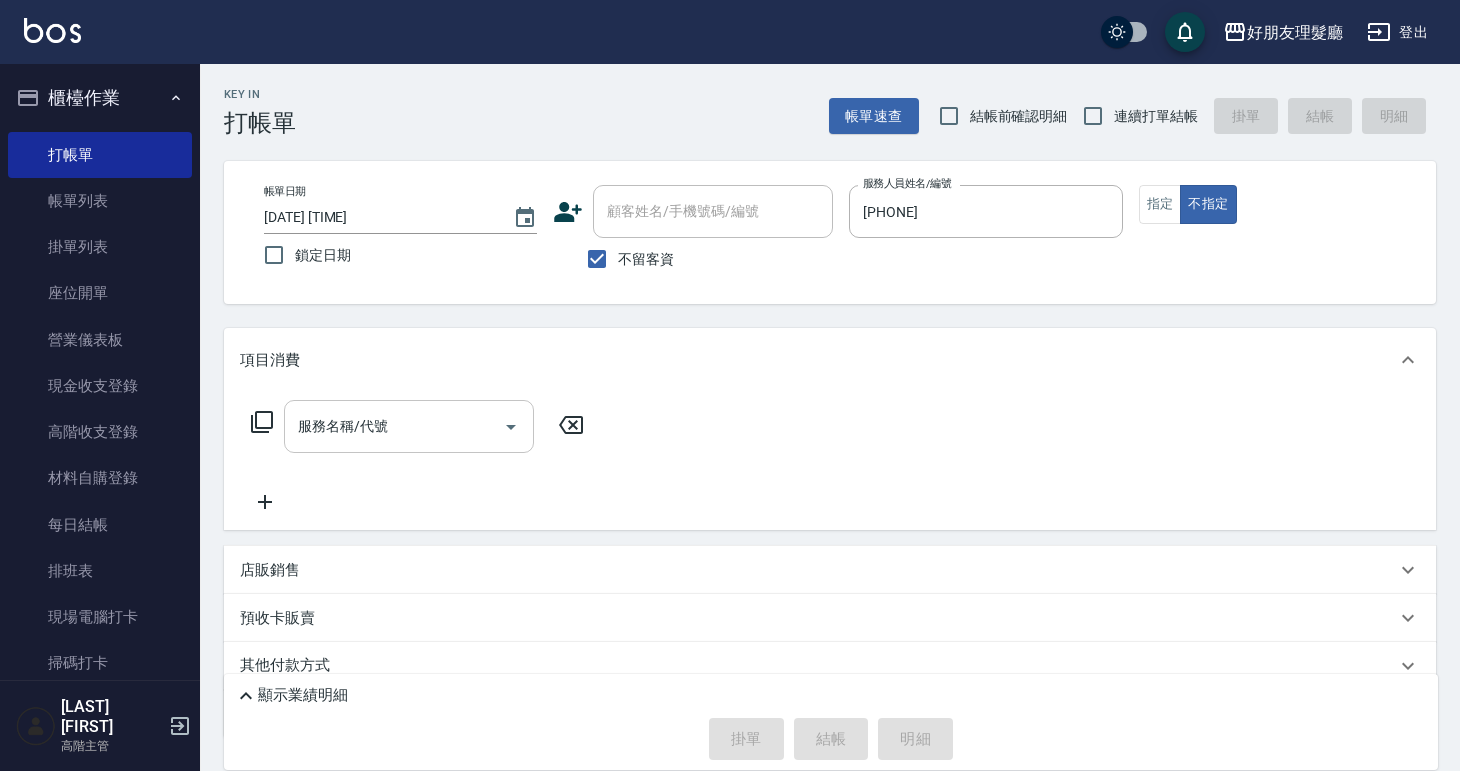 click on "服務名稱/代號" at bounding box center [394, 426] 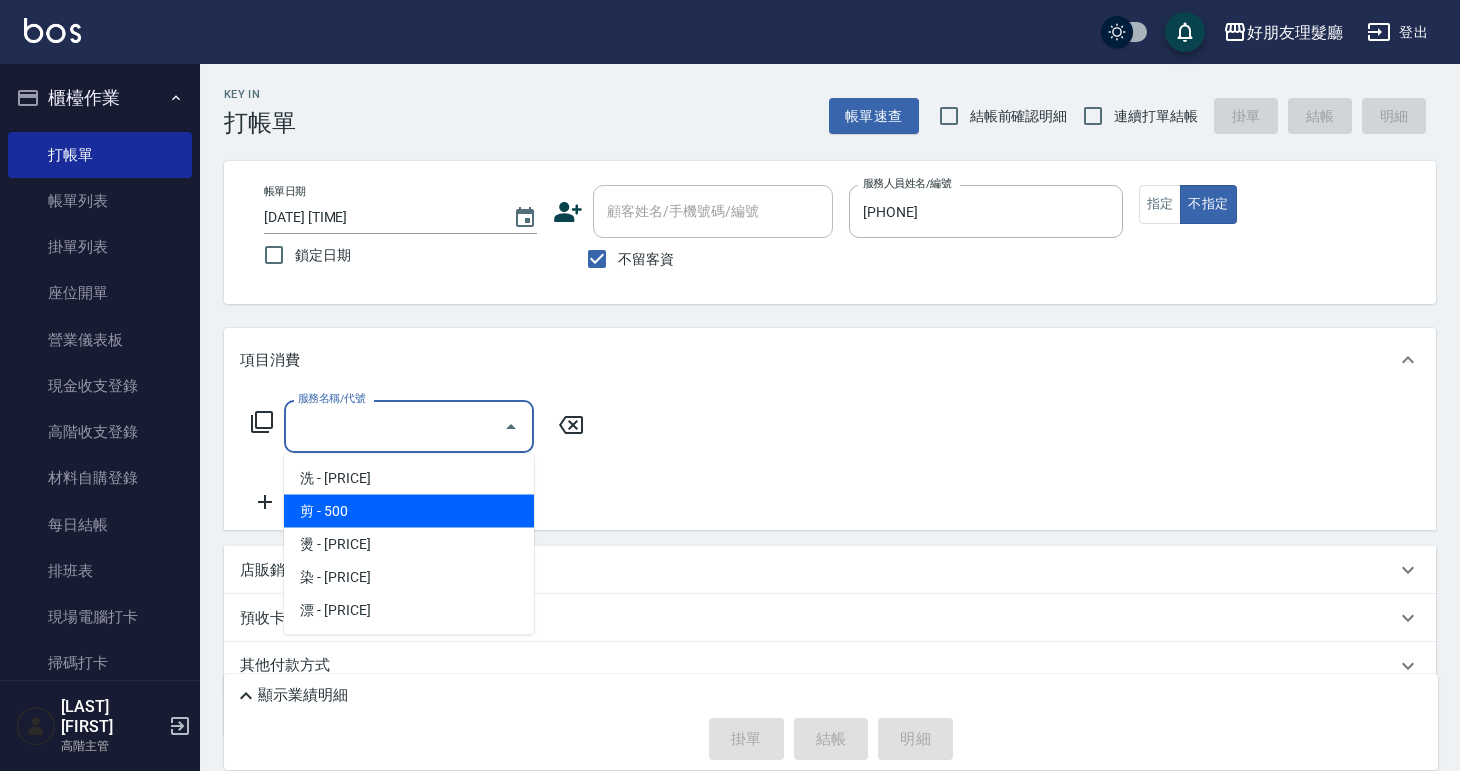 click on "剪 - 500" at bounding box center [409, 511] 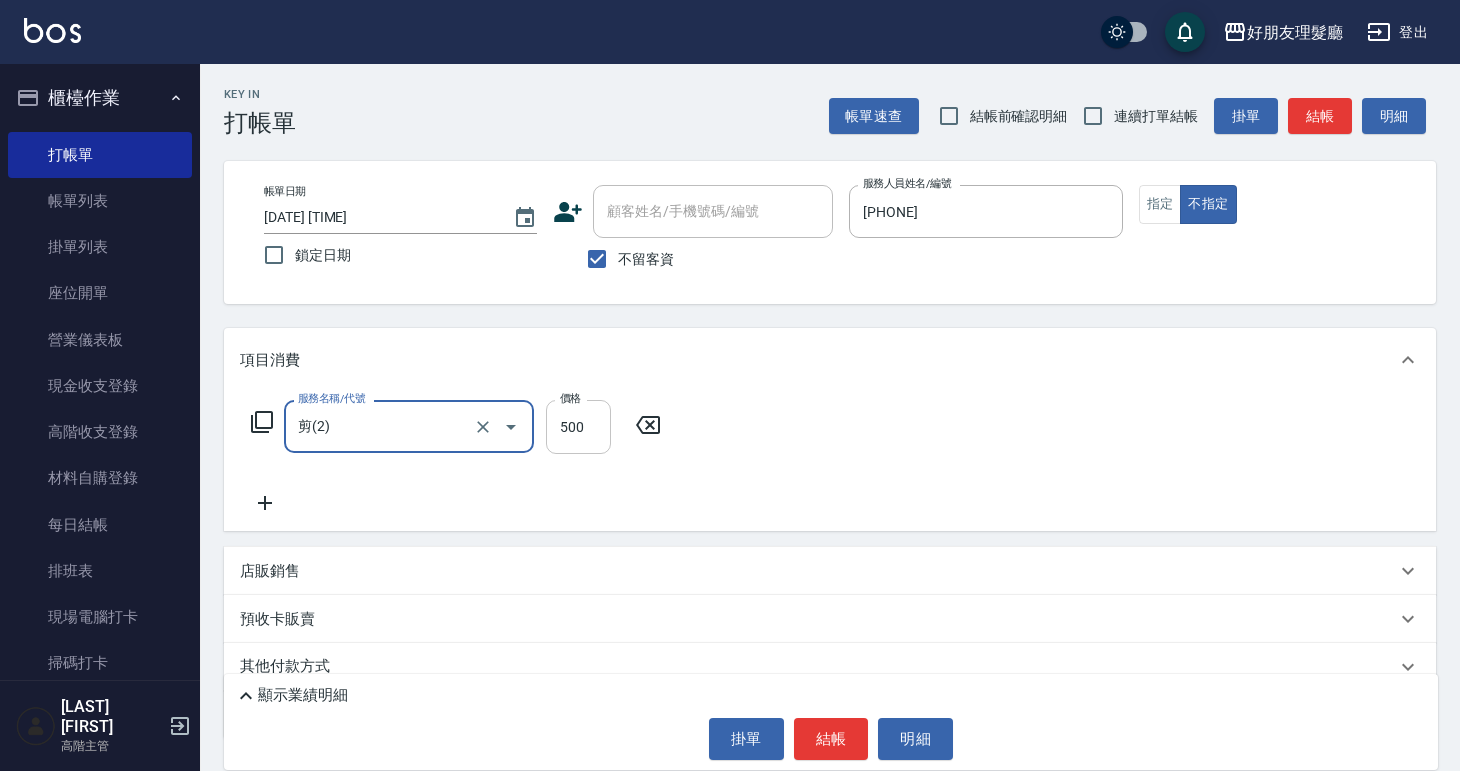click on "500" at bounding box center [578, 427] 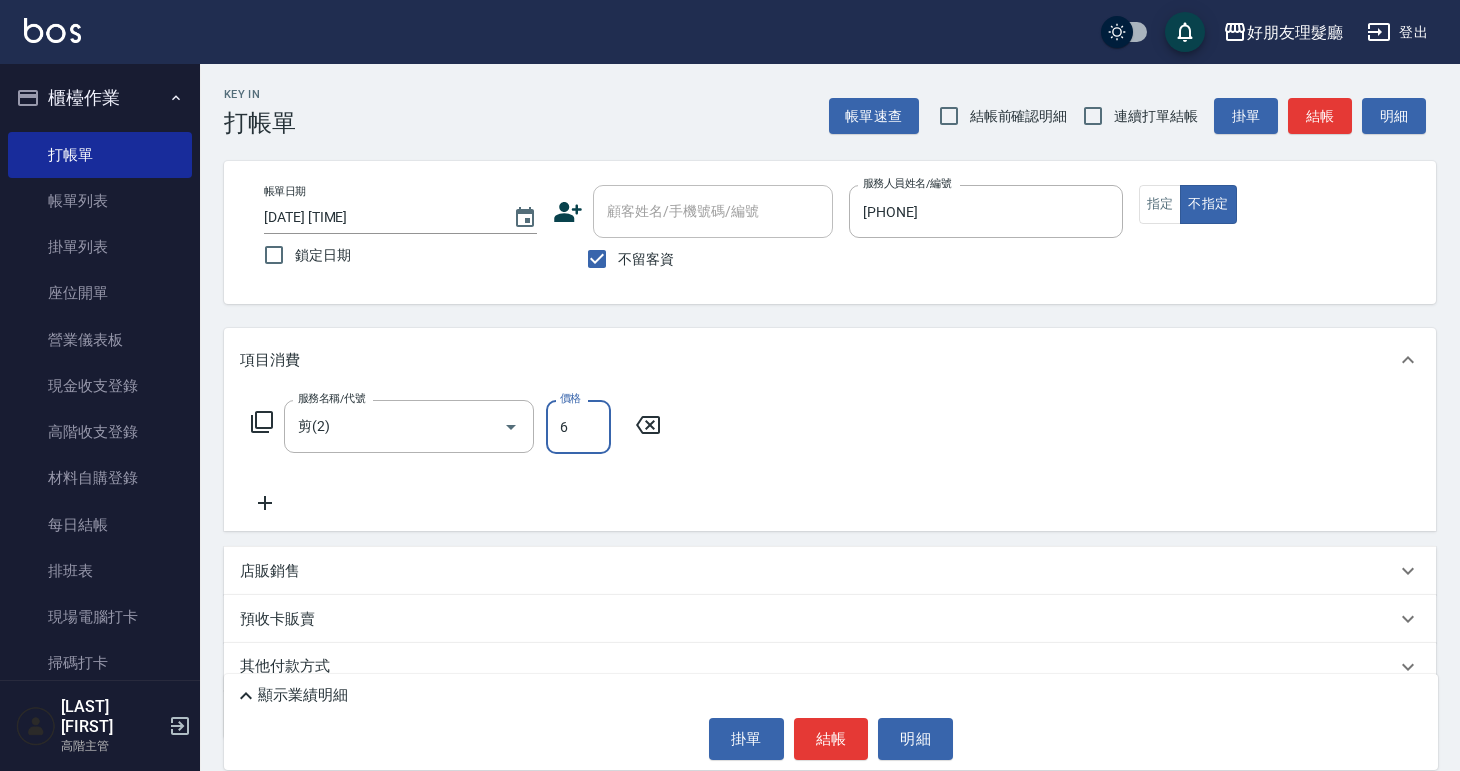 type on "600" 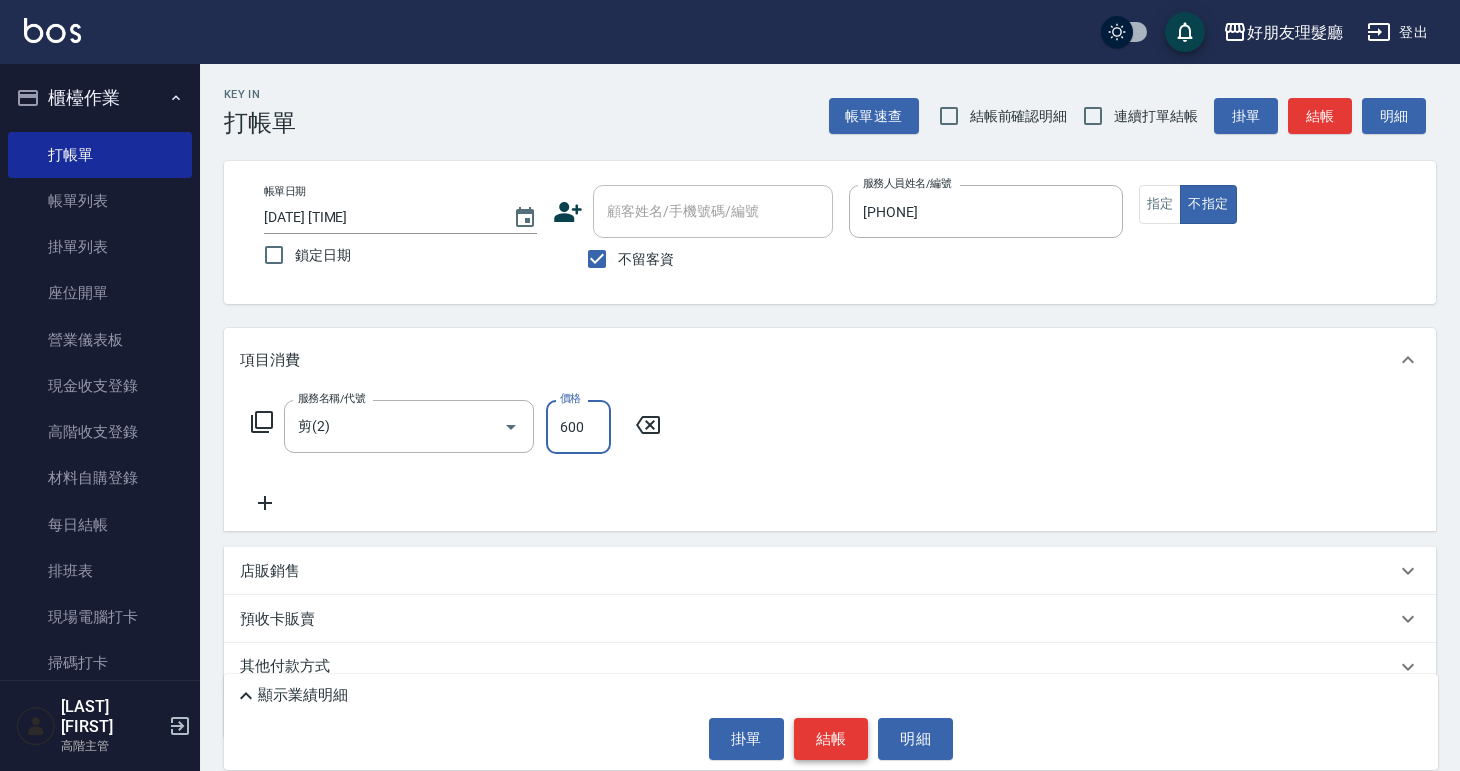 click on "結帳" at bounding box center (831, 739) 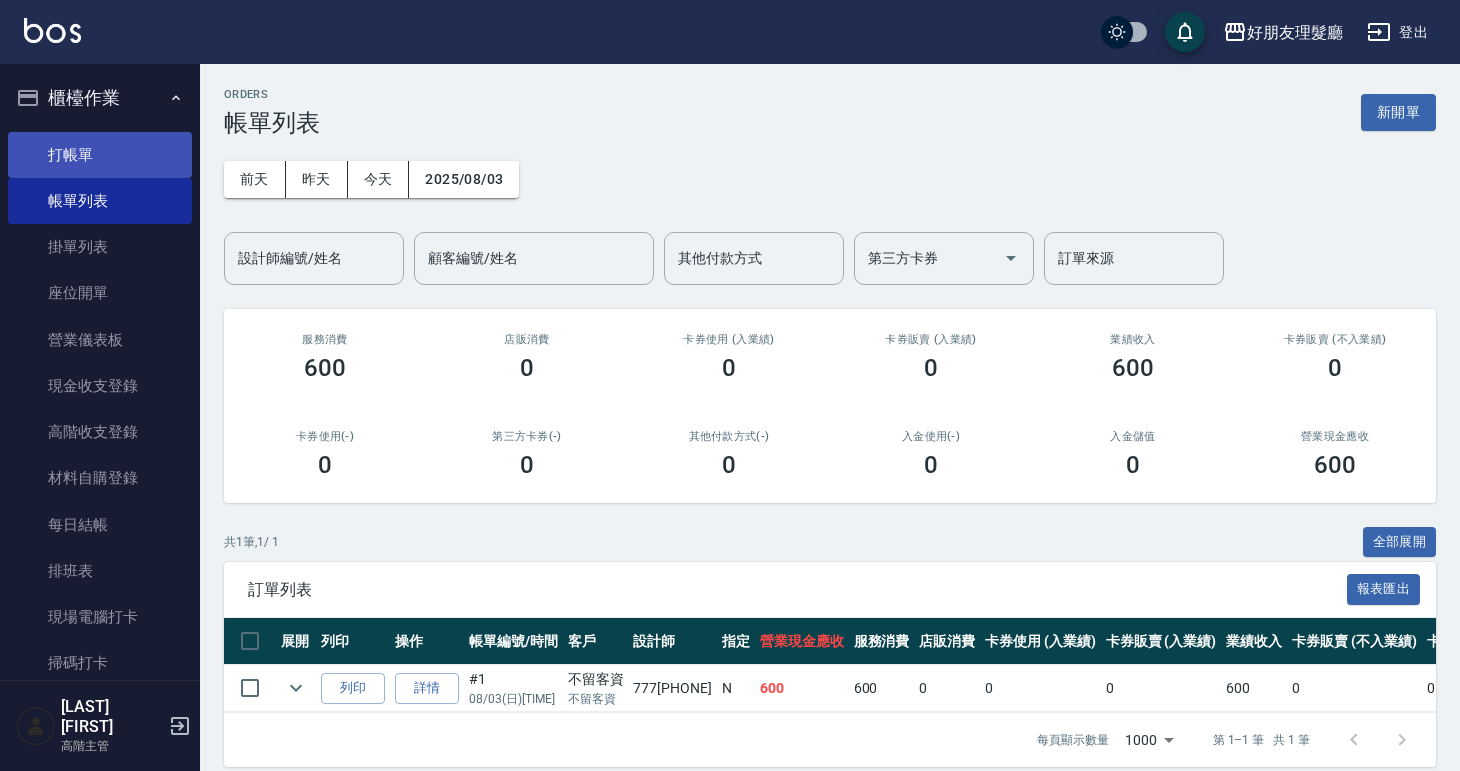 click on "打帳單" at bounding box center [100, 155] 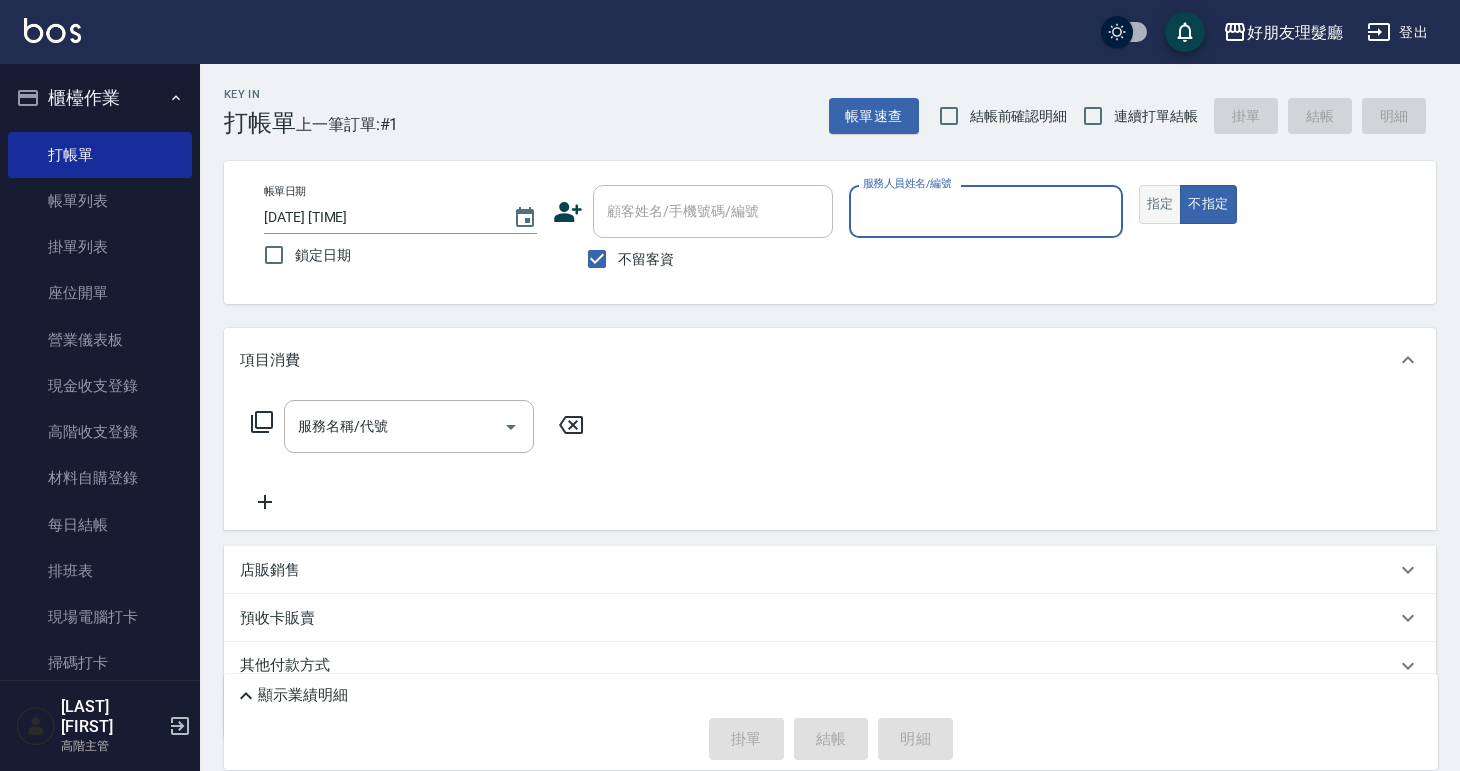 click on "指定" at bounding box center [1160, 204] 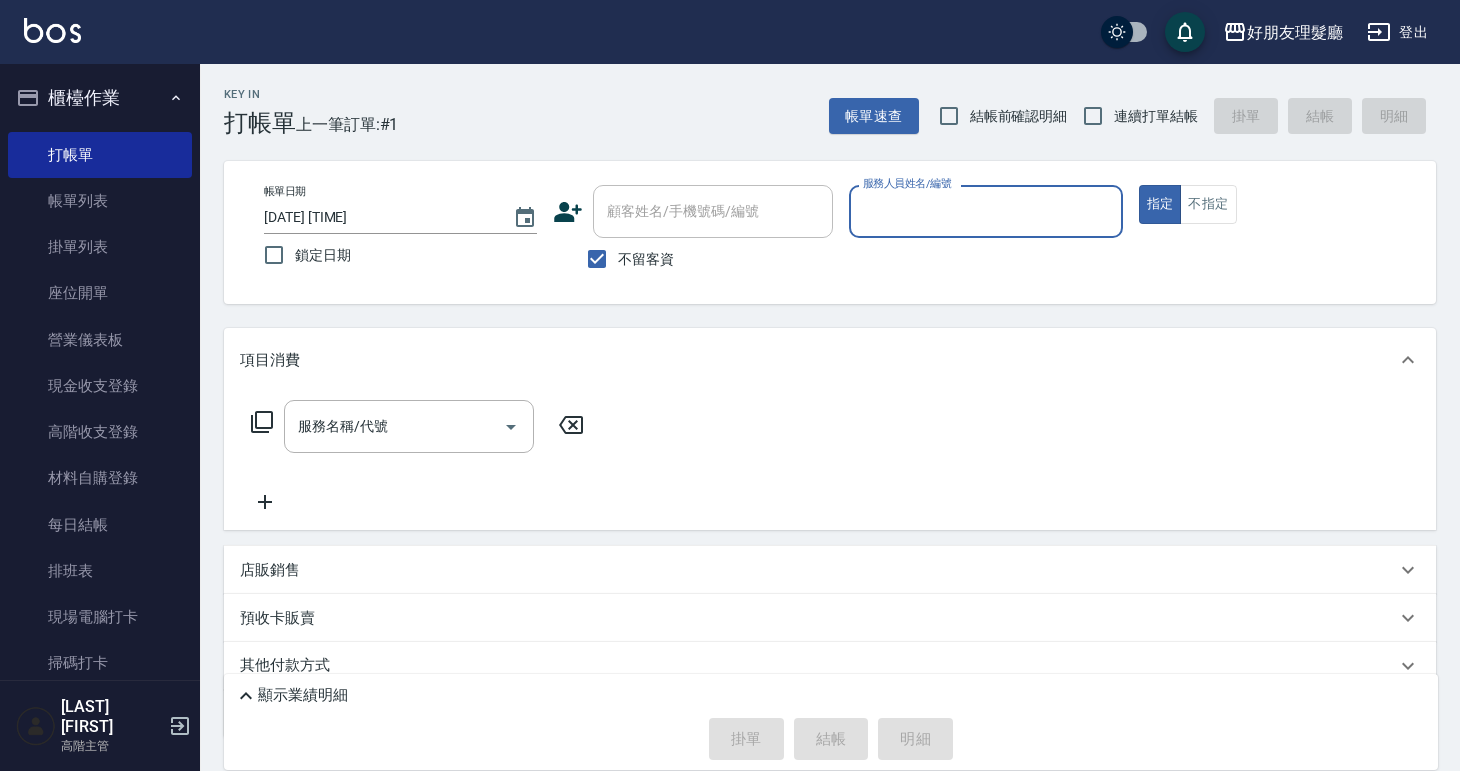click on "服務人員姓名/編號" at bounding box center [985, 211] 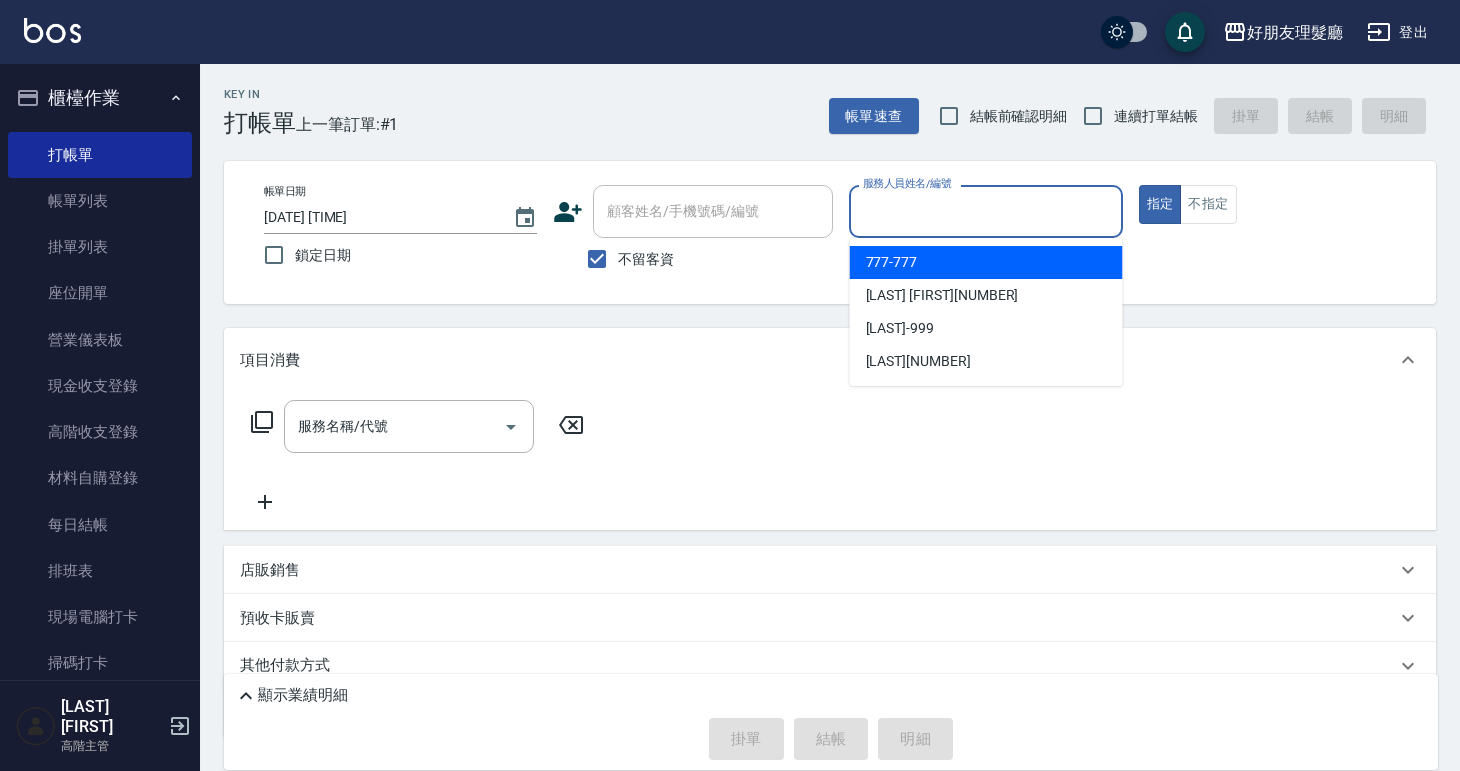 click on "[PHONE]" at bounding box center (986, 262) 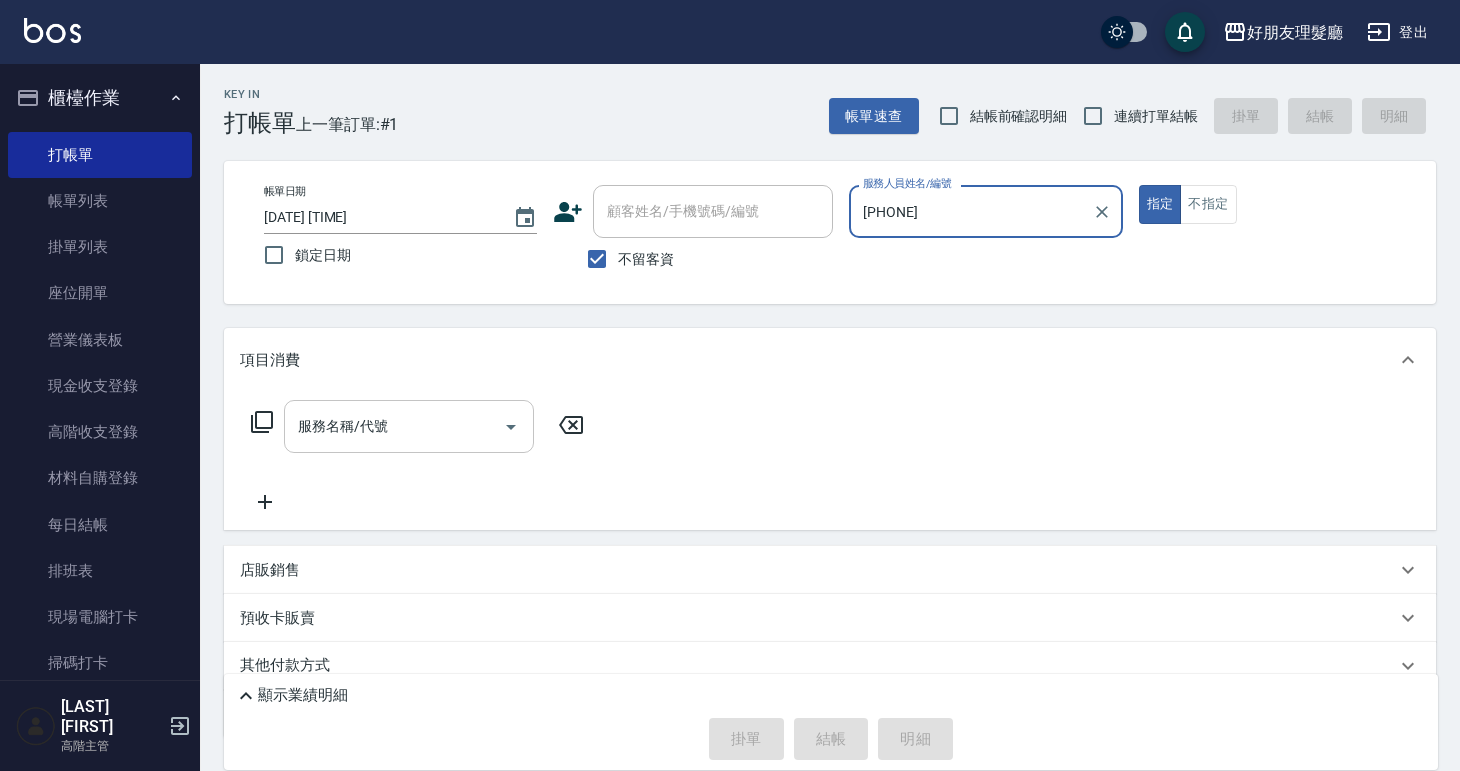 click on "服務名稱/代號" at bounding box center (394, 426) 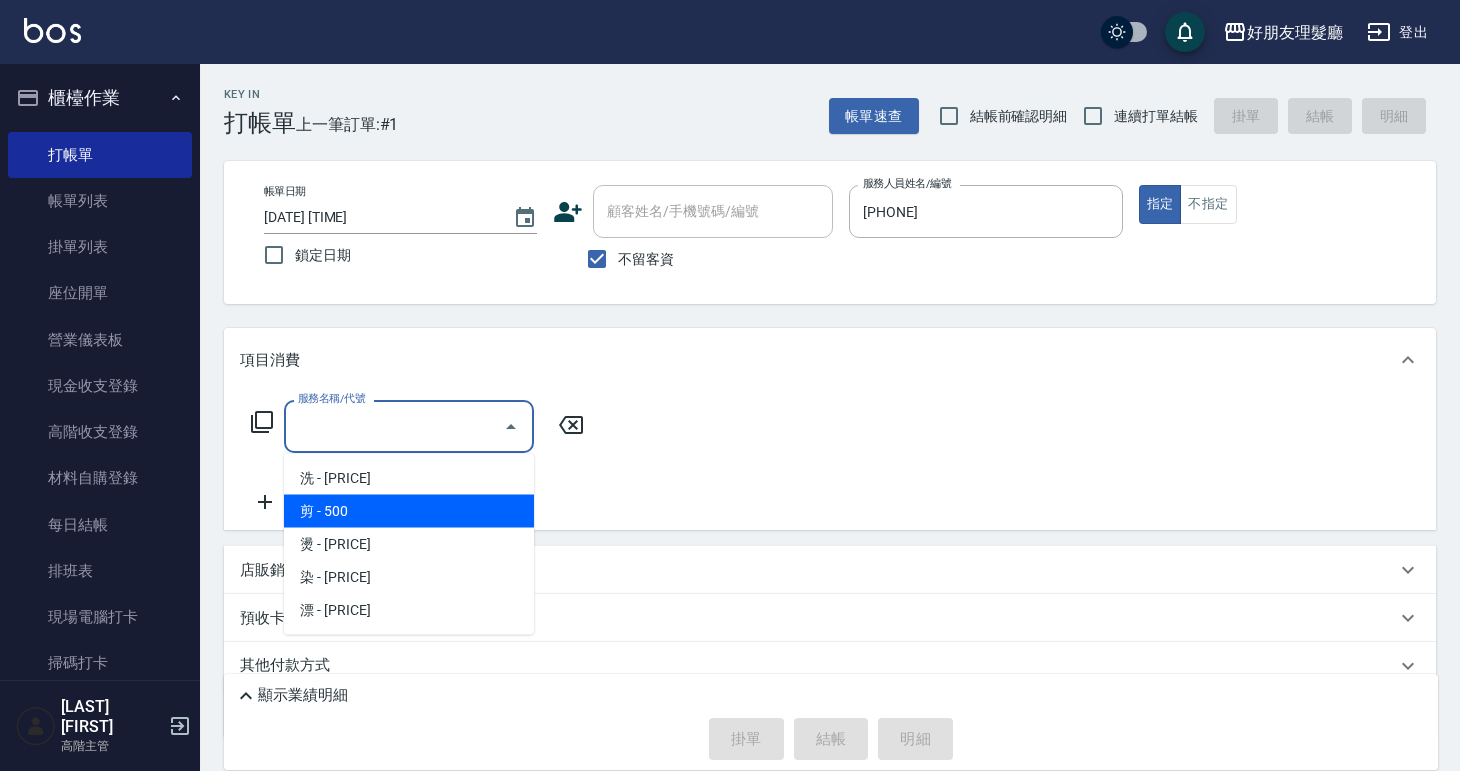 click on "剪 - 500" at bounding box center [409, 511] 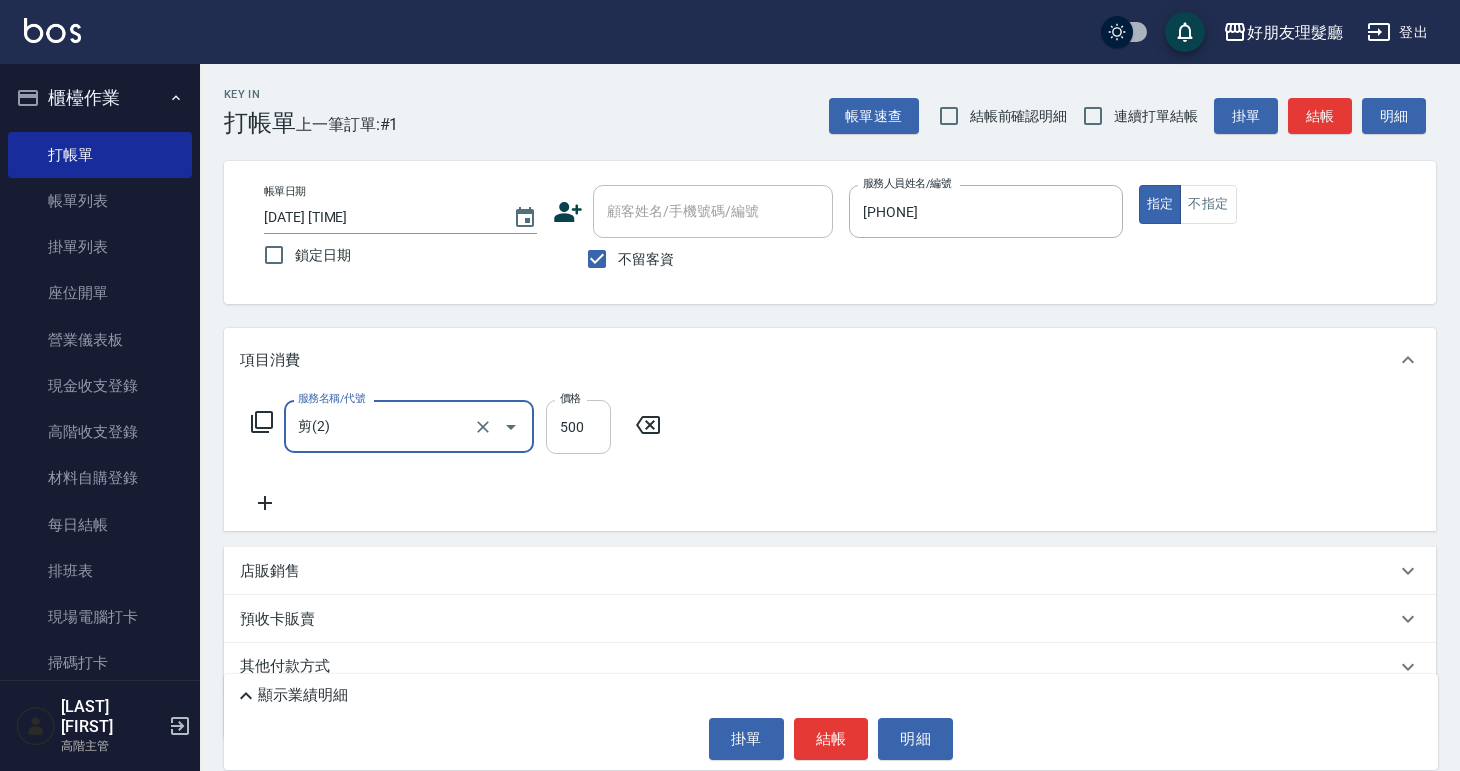 click on "500" at bounding box center (578, 427) 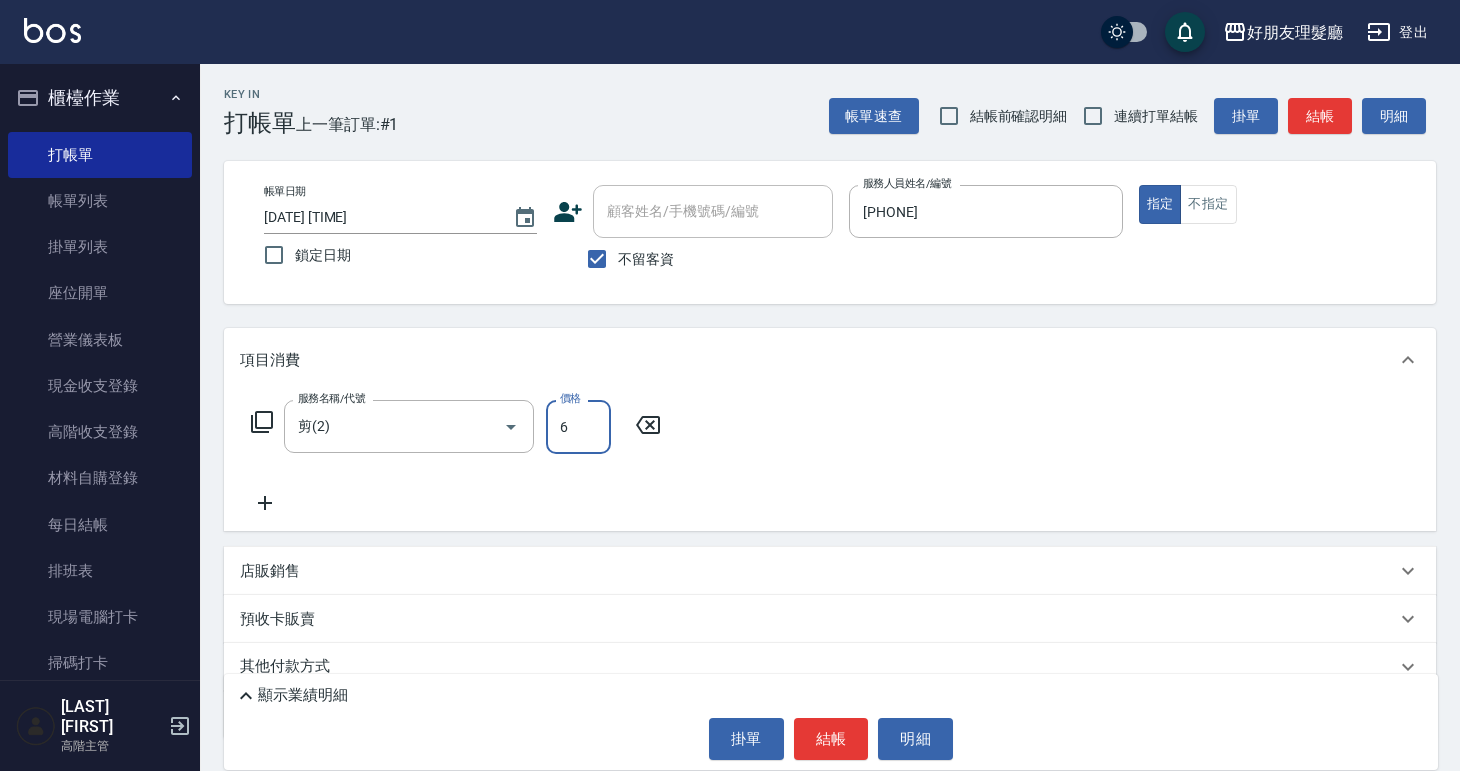 type on "600" 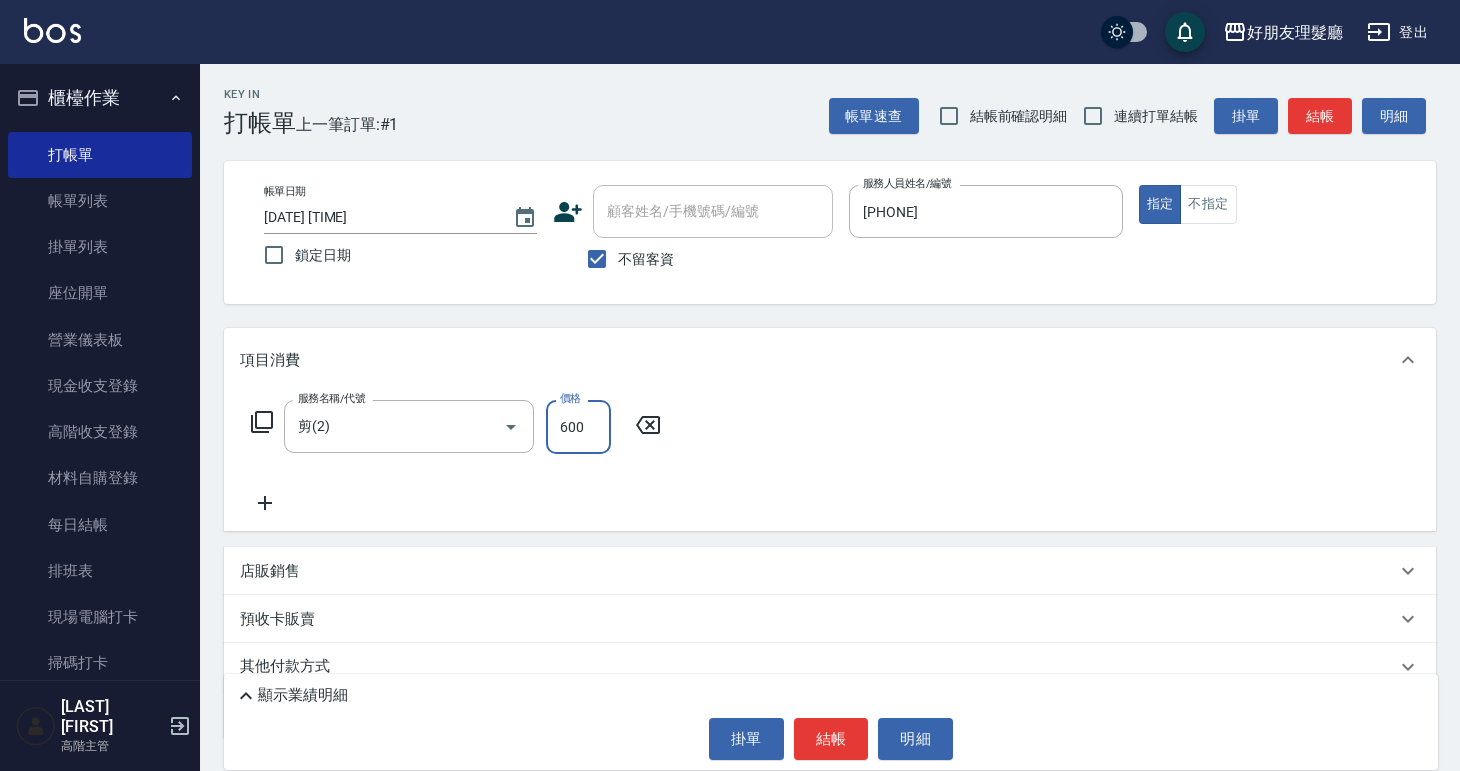 click 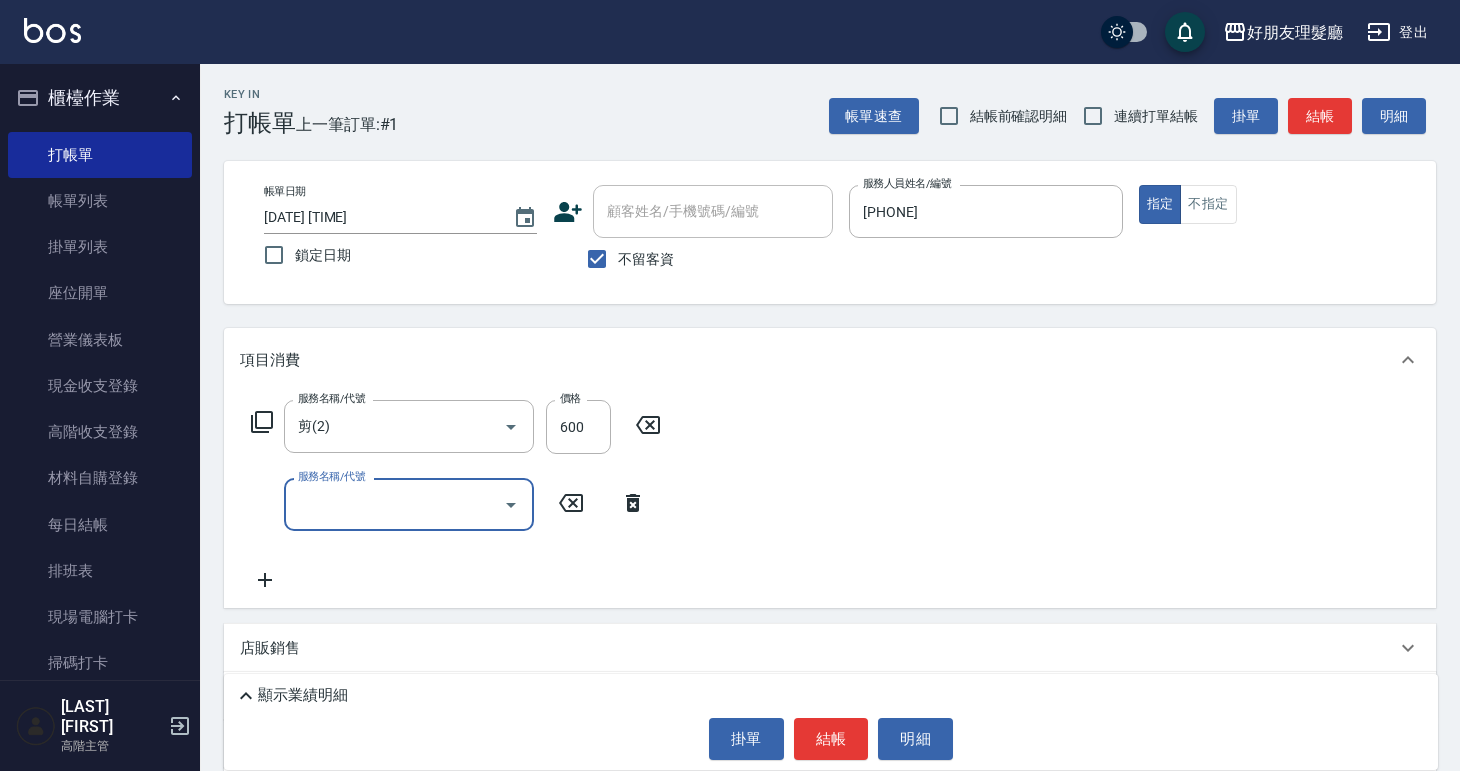 click on "服務名稱/代號" at bounding box center [394, 504] 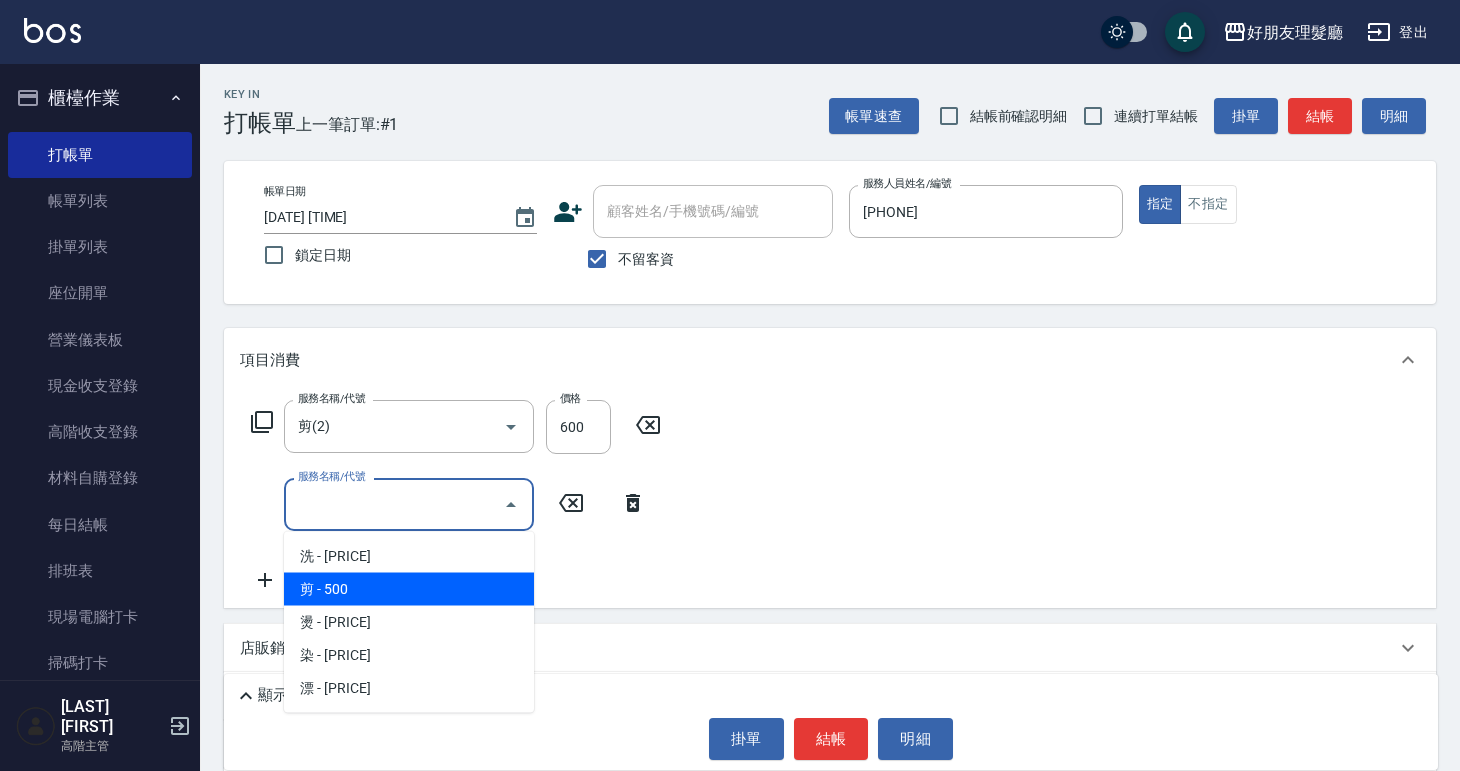 drag, startPoint x: 371, startPoint y: 587, endPoint x: 347, endPoint y: 586, distance: 24.020824 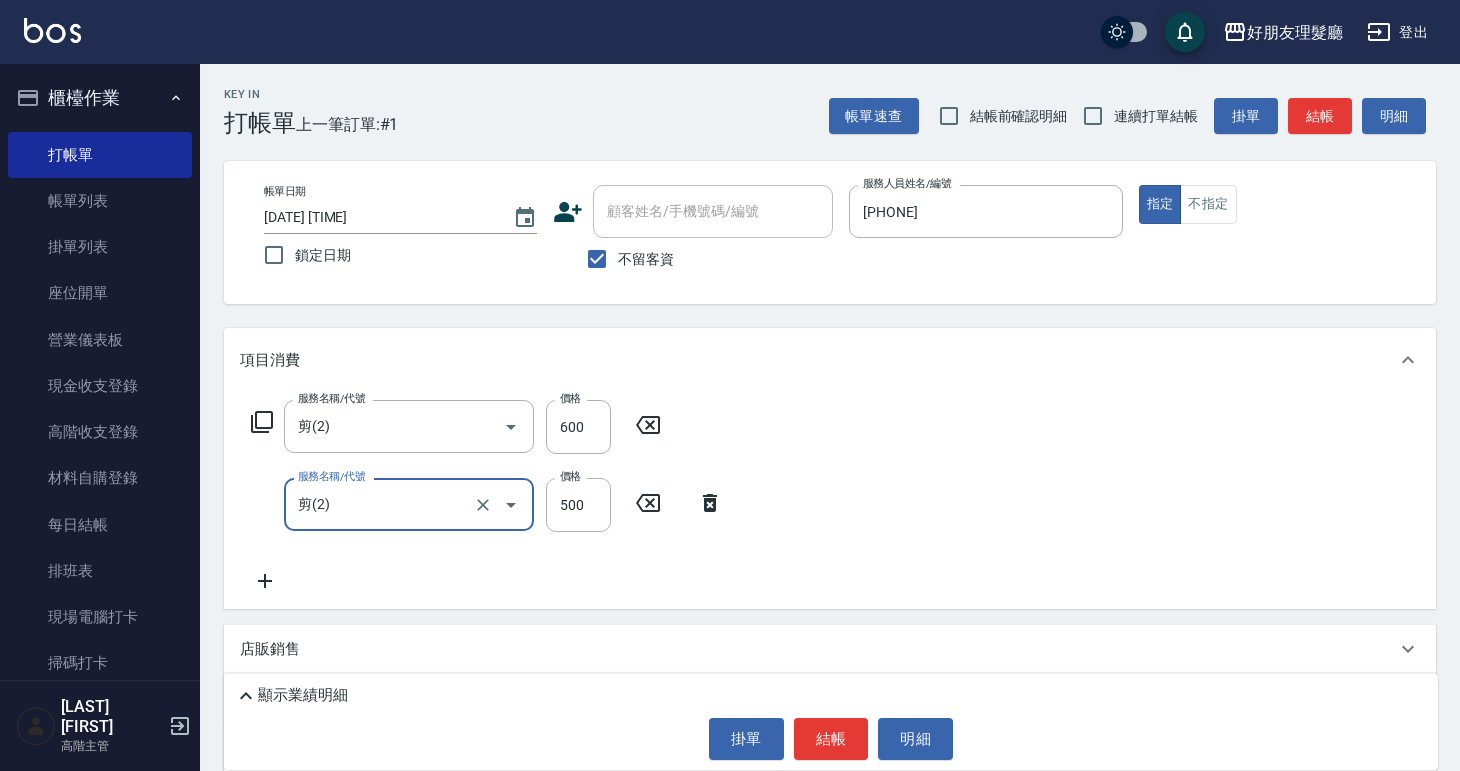 click 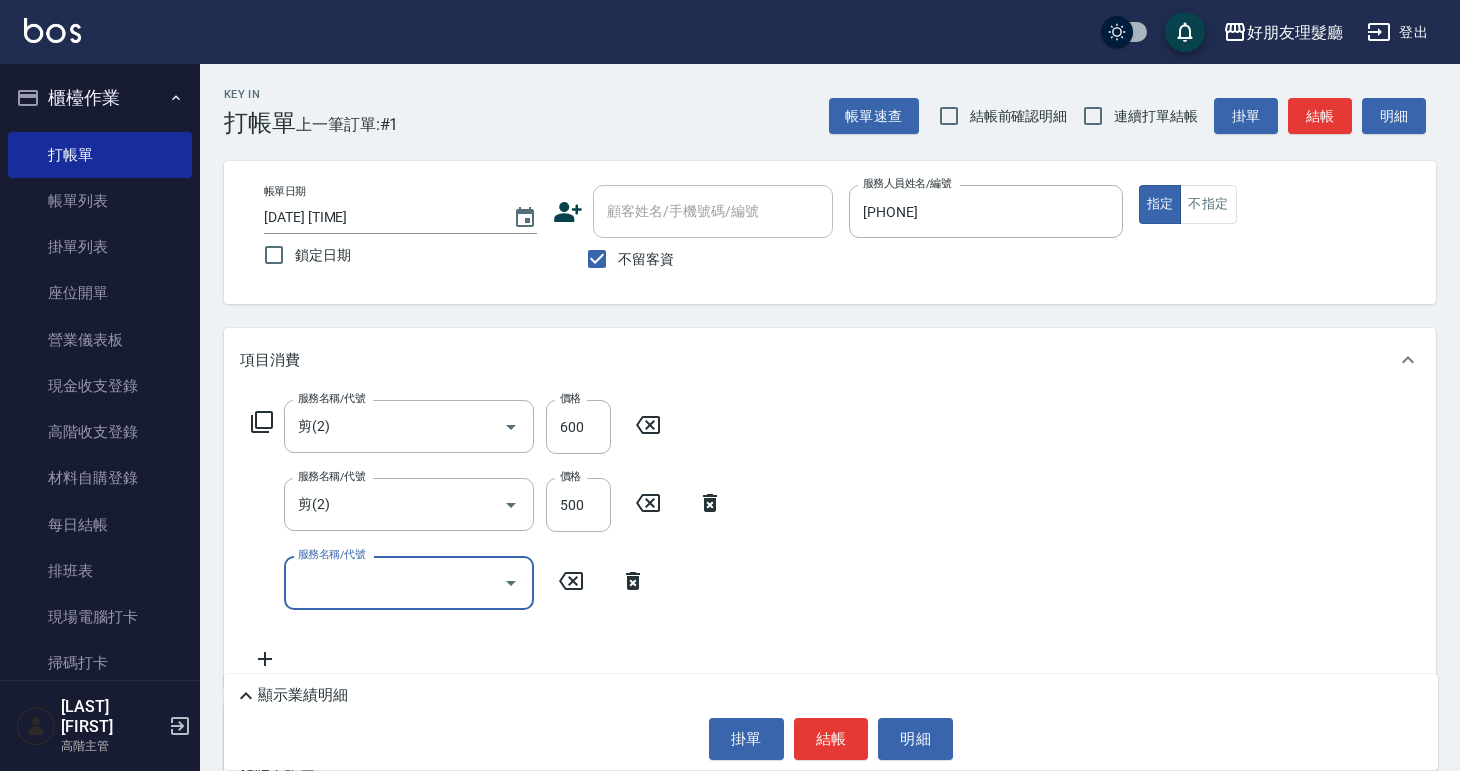click on "服務名稱/代號" at bounding box center [394, 582] 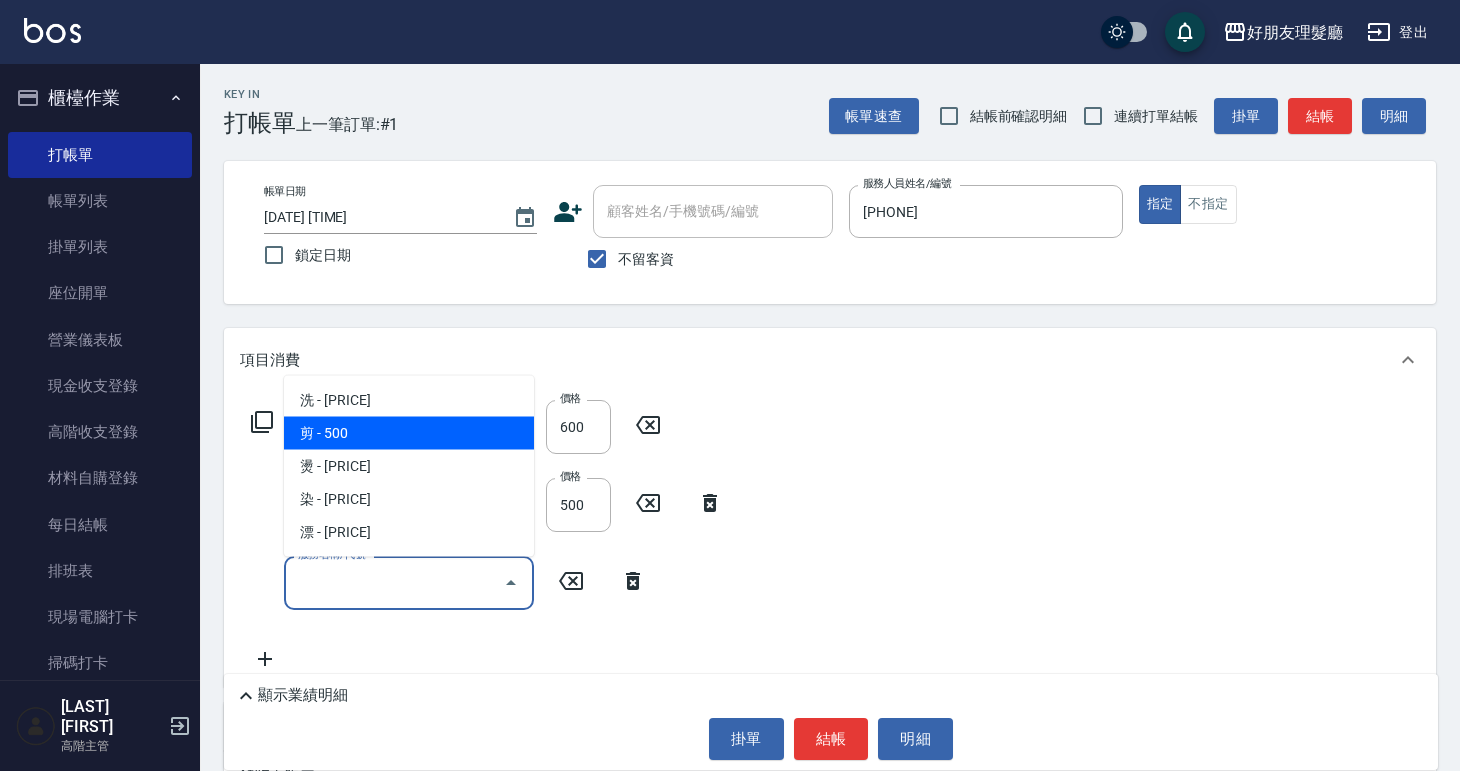 click on "剪 - 500" at bounding box center (409, 433) 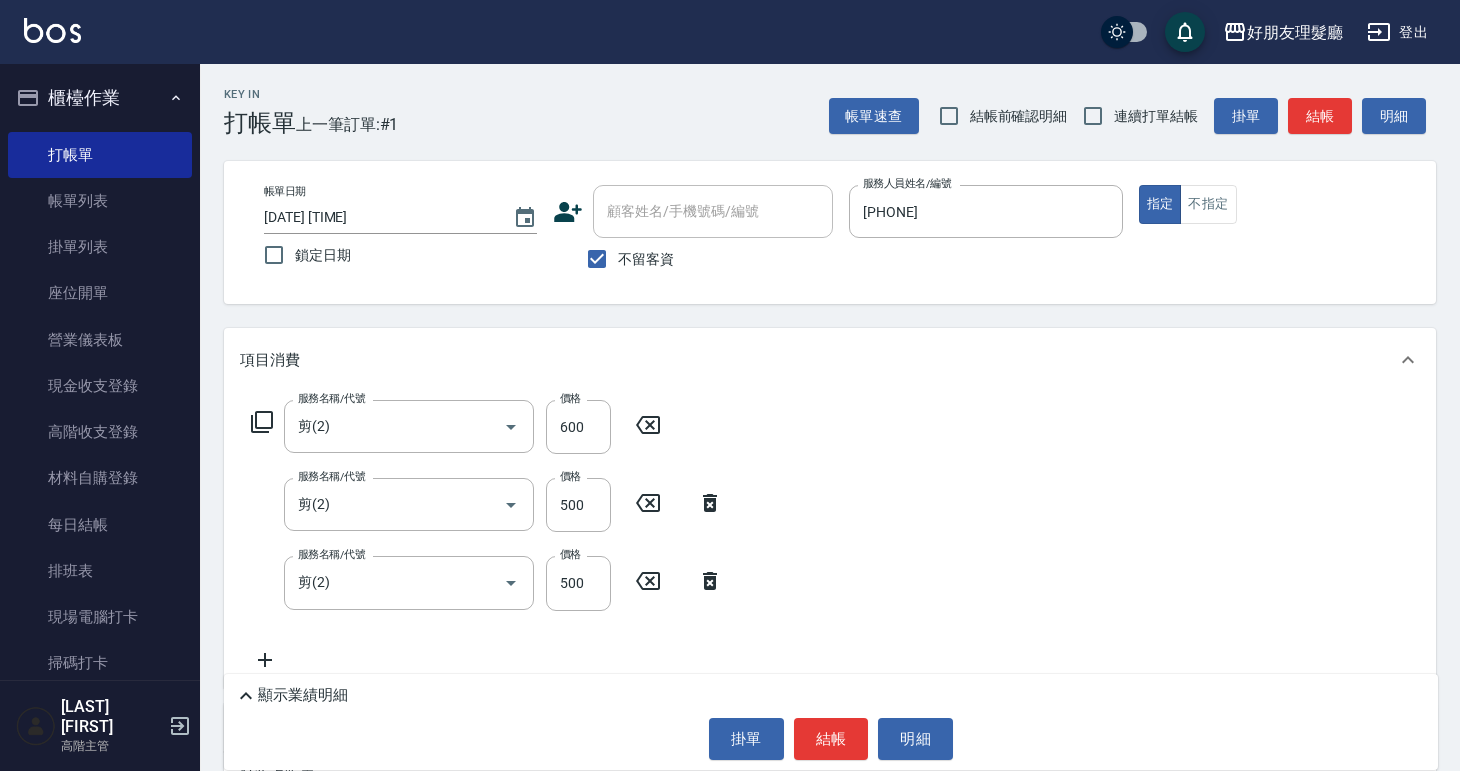 click 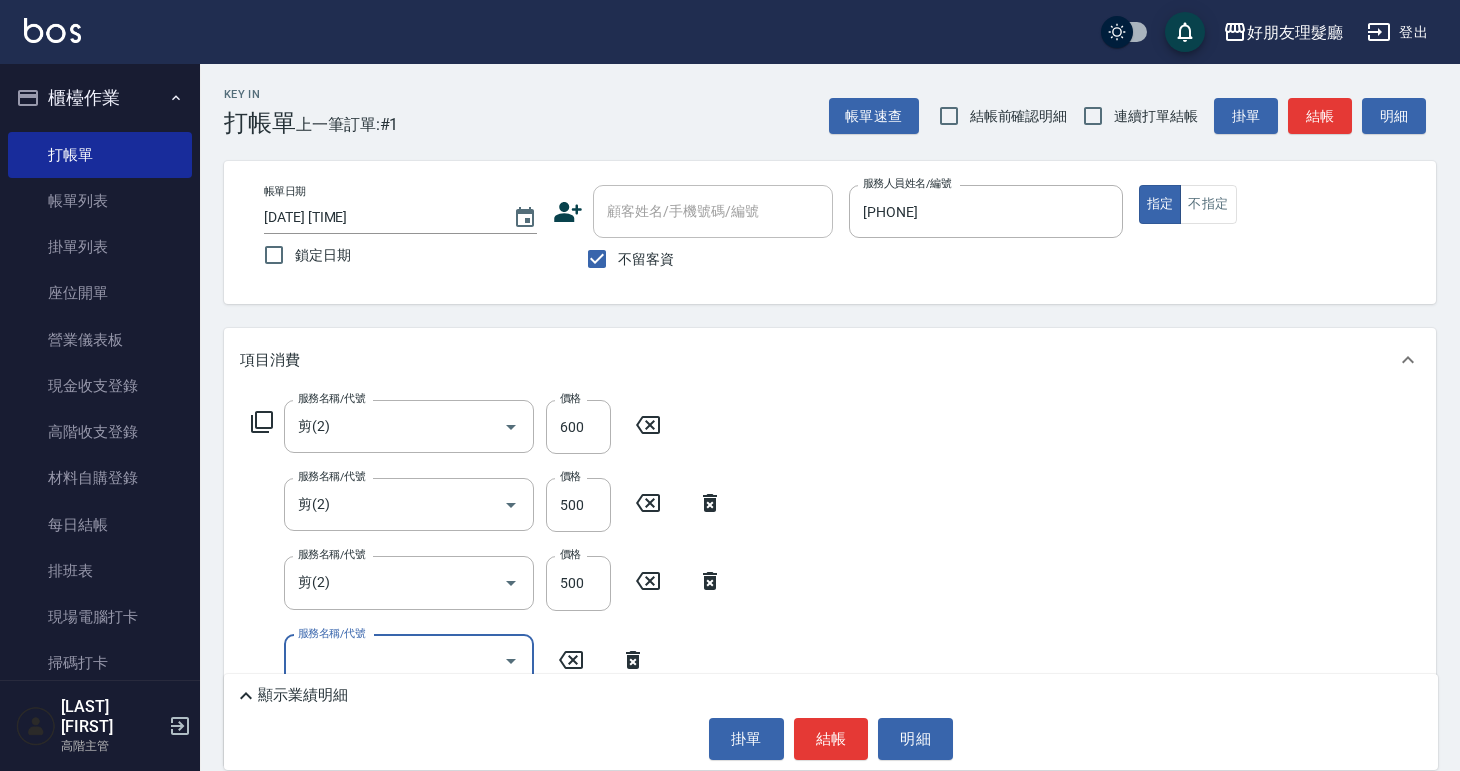 click on "服務名稱/代號" at bounding box center [331, 633] 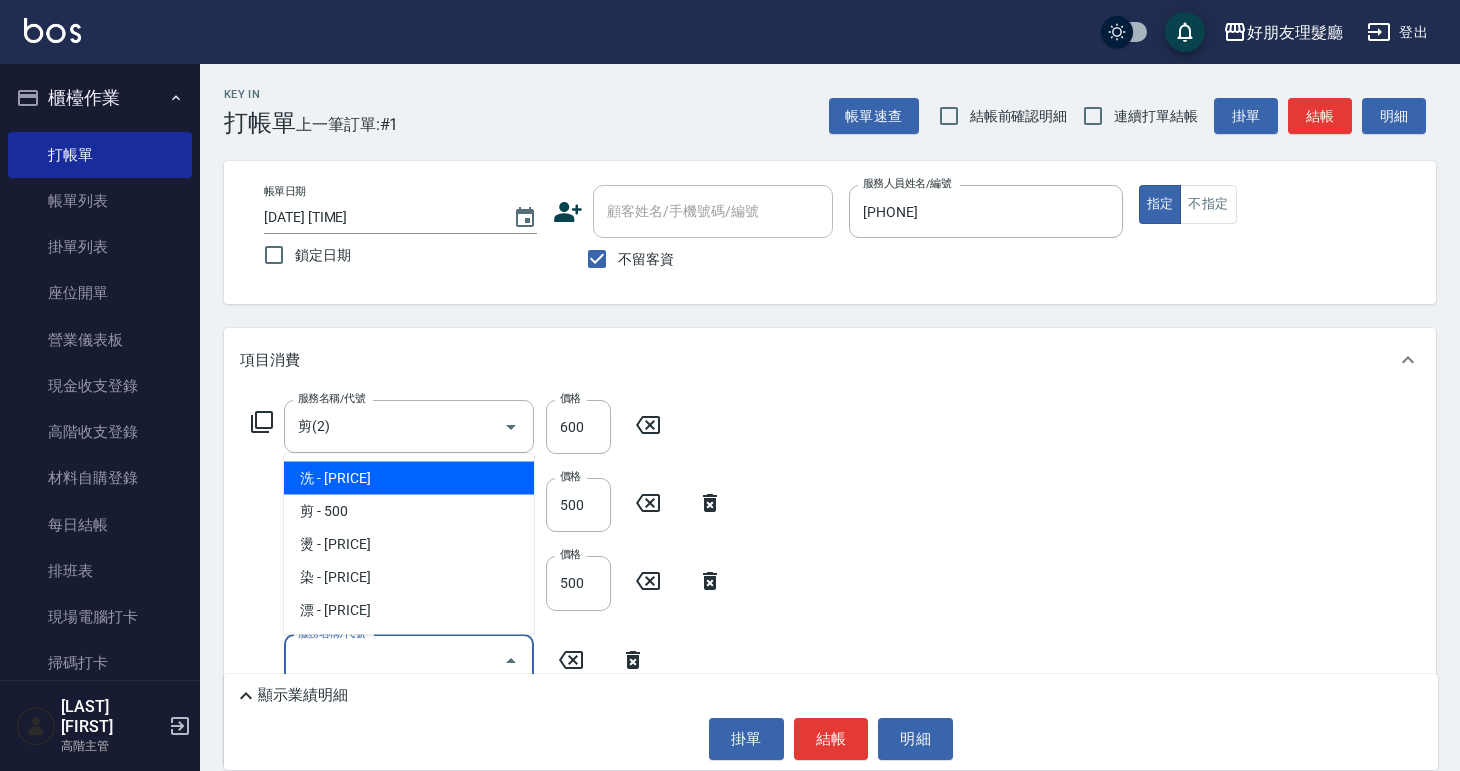 click on "服務名稱/代號" at bounding box center (394, 661) 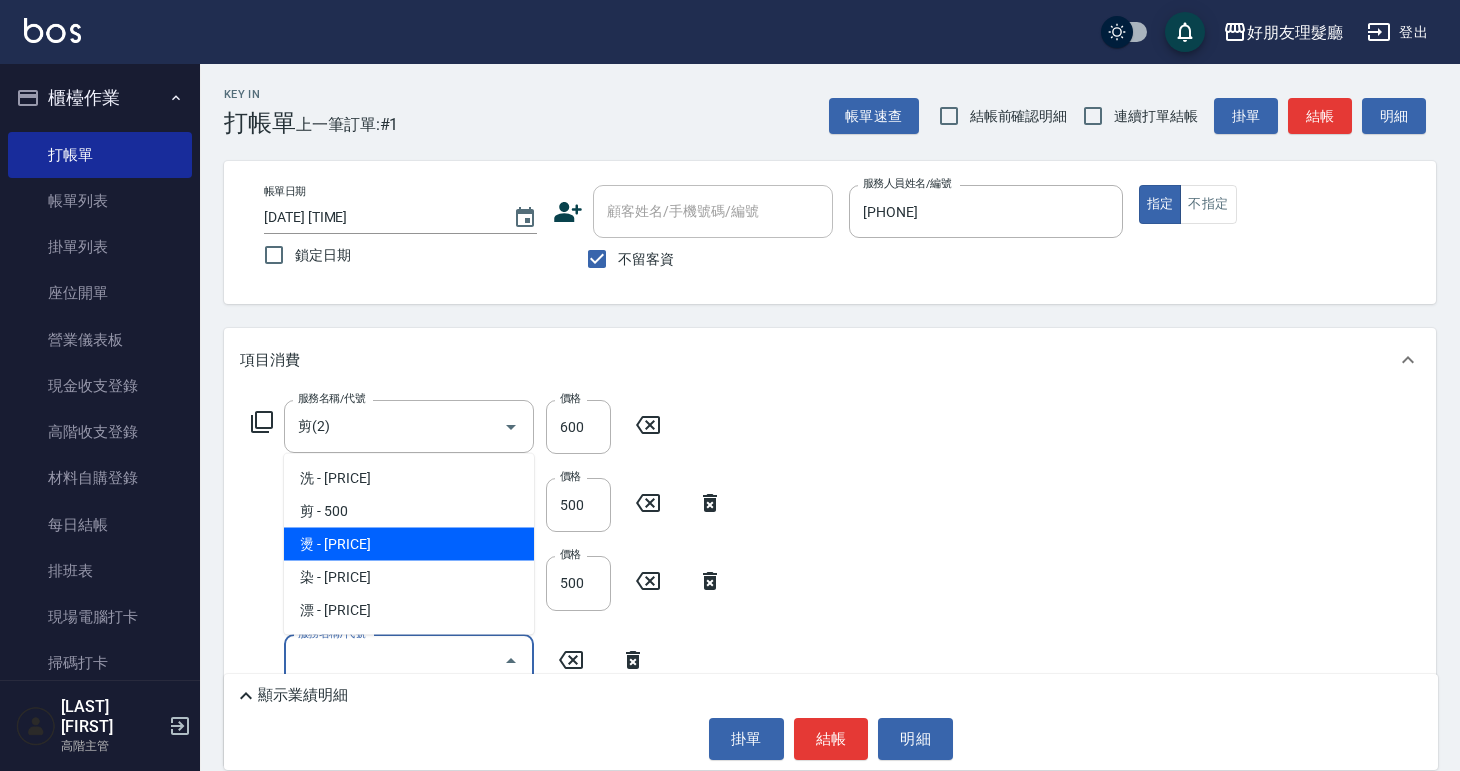 click on "燙 - [PRICE]" at bounding box center [409, 544] 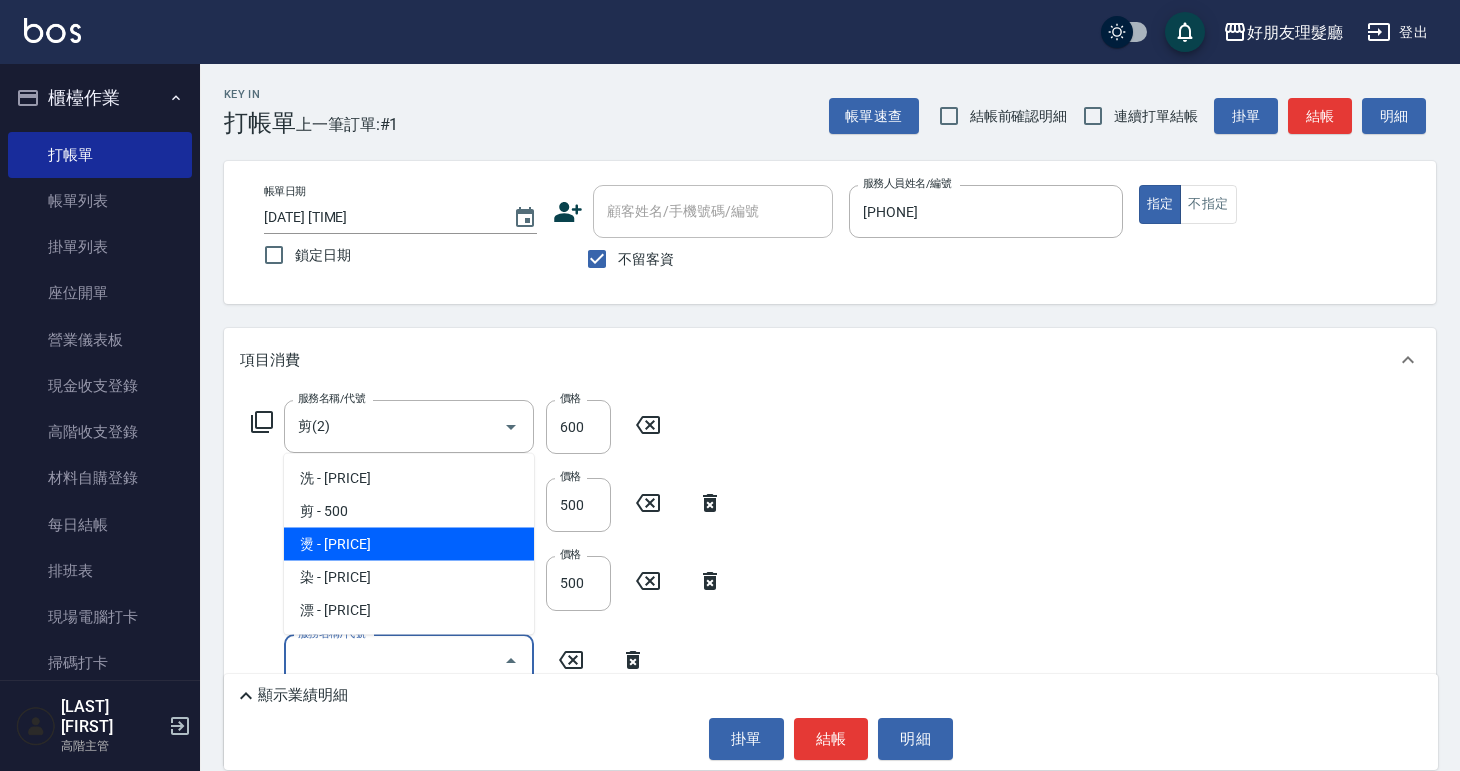 type on "燙(3)" 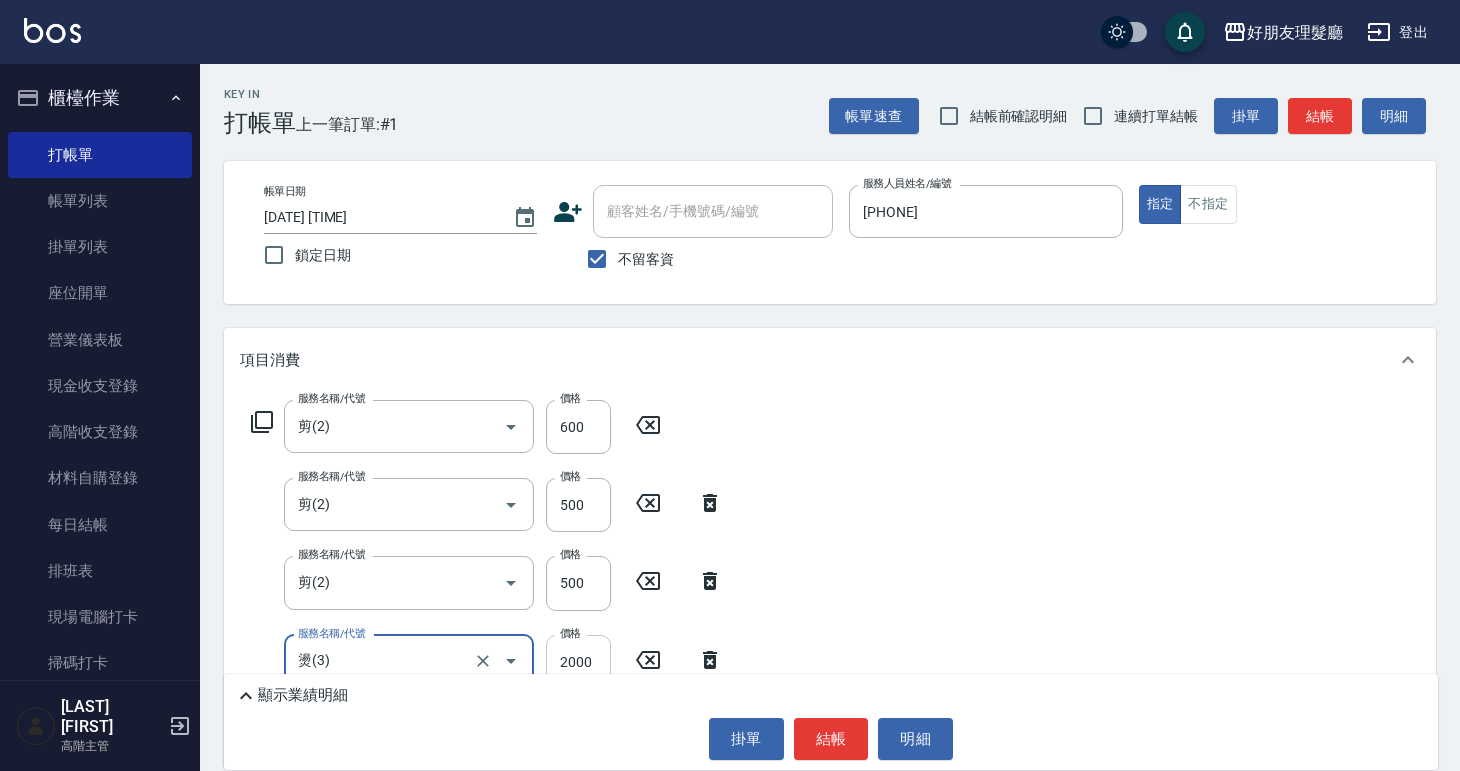 click on "2000" at bounding box center [578, 662] 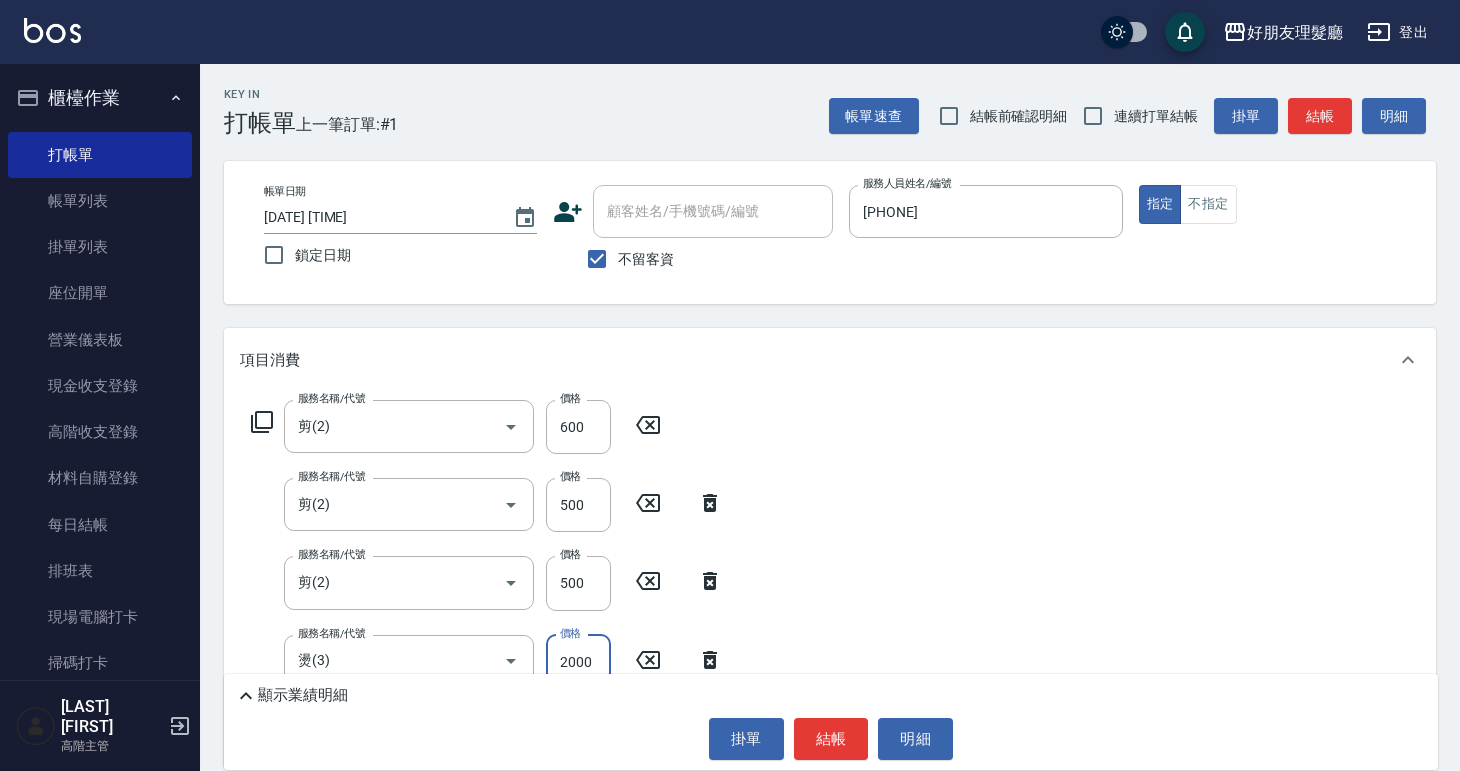 click on "2000" at bounding box center [578, 662] 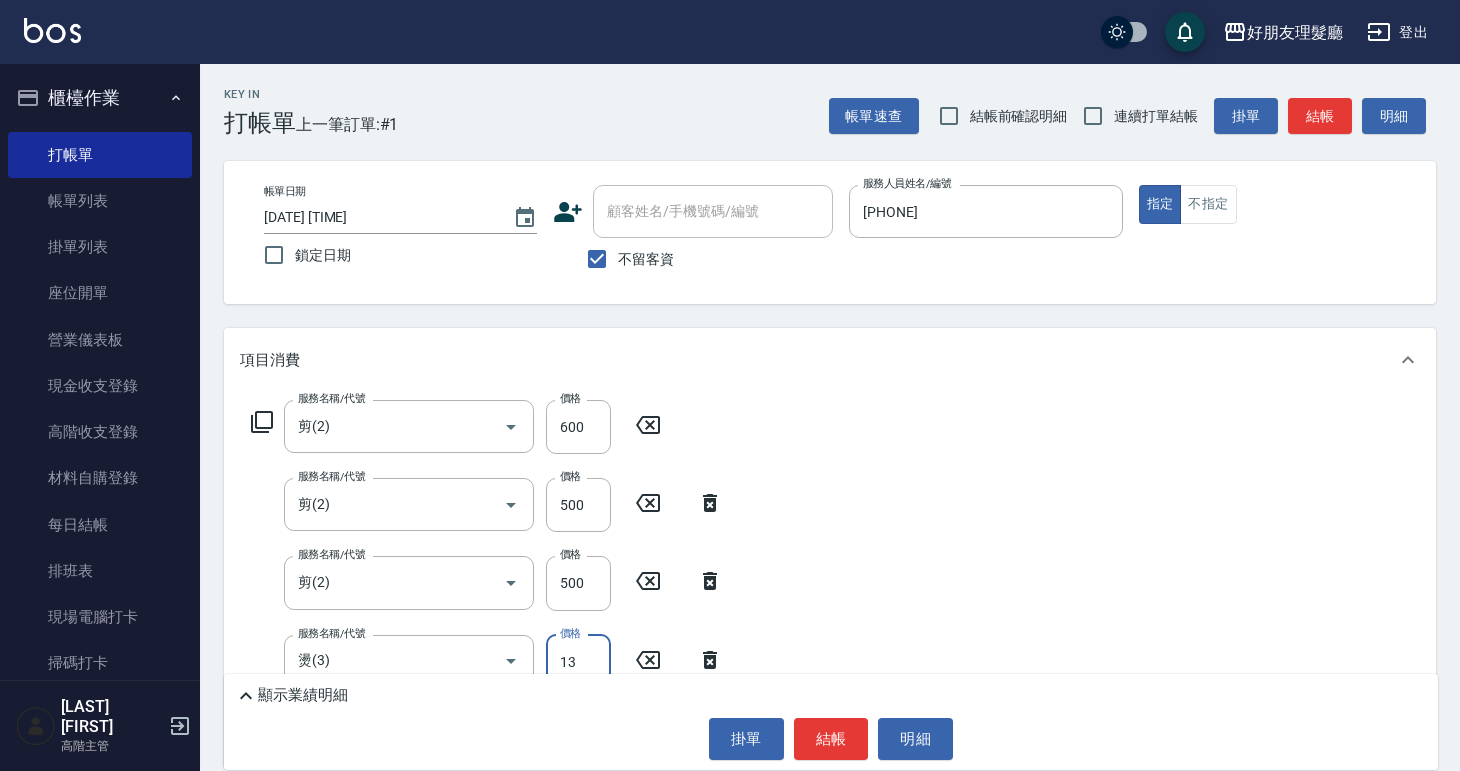 type on "1300" 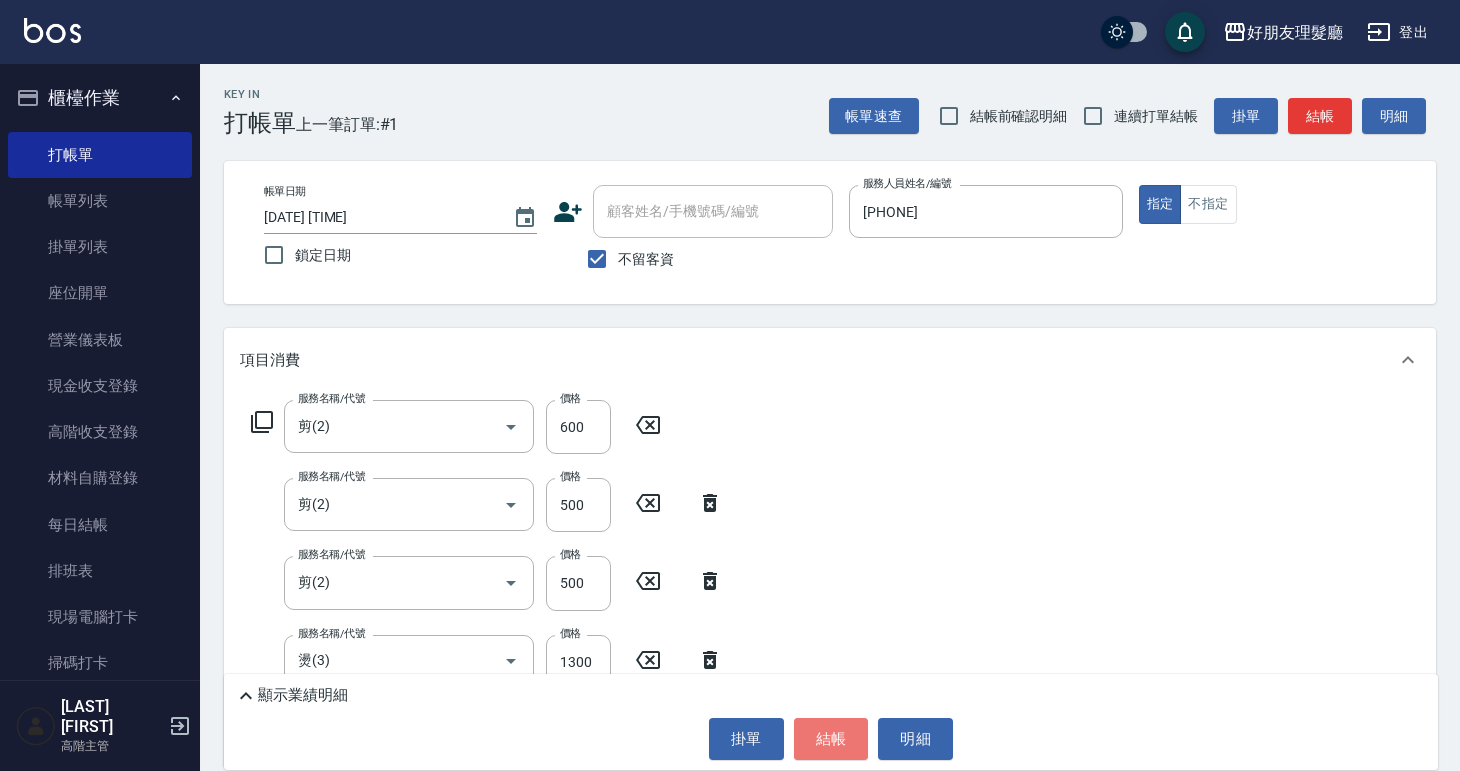 click on "結帳" at bounding box center [831, 739] 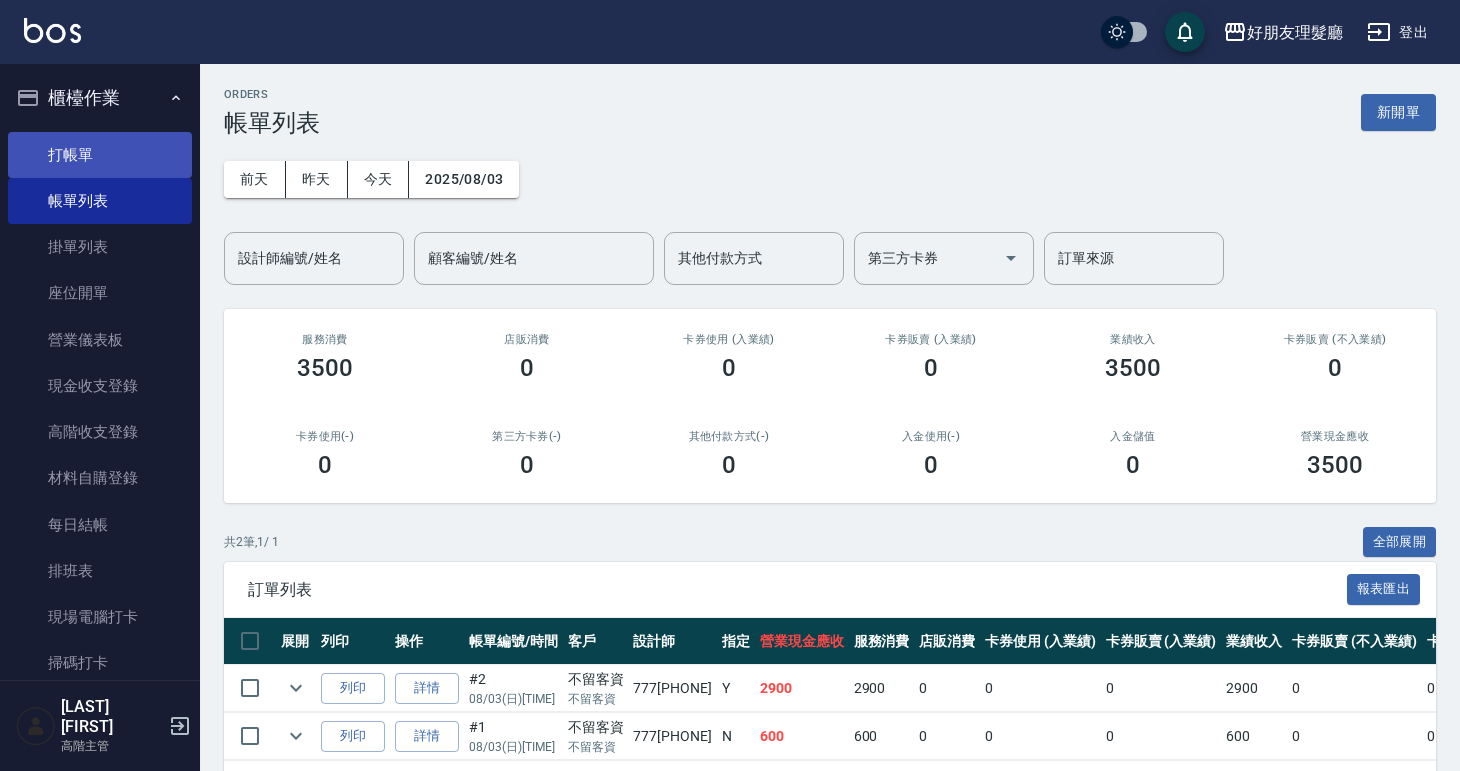 click on "打帳單" at bounding box center [100, 155] 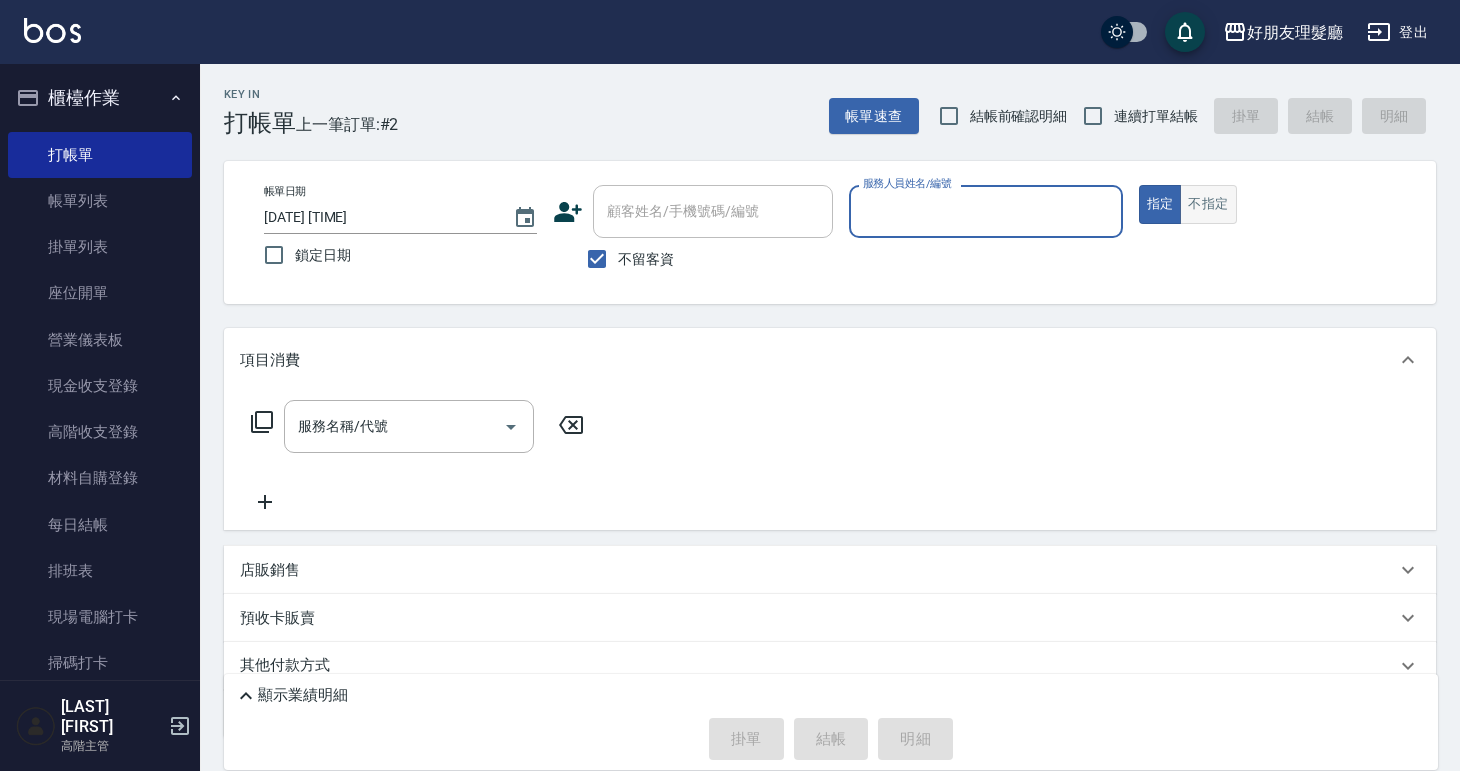 click on "不指定" at bounding box center [1208, 204] 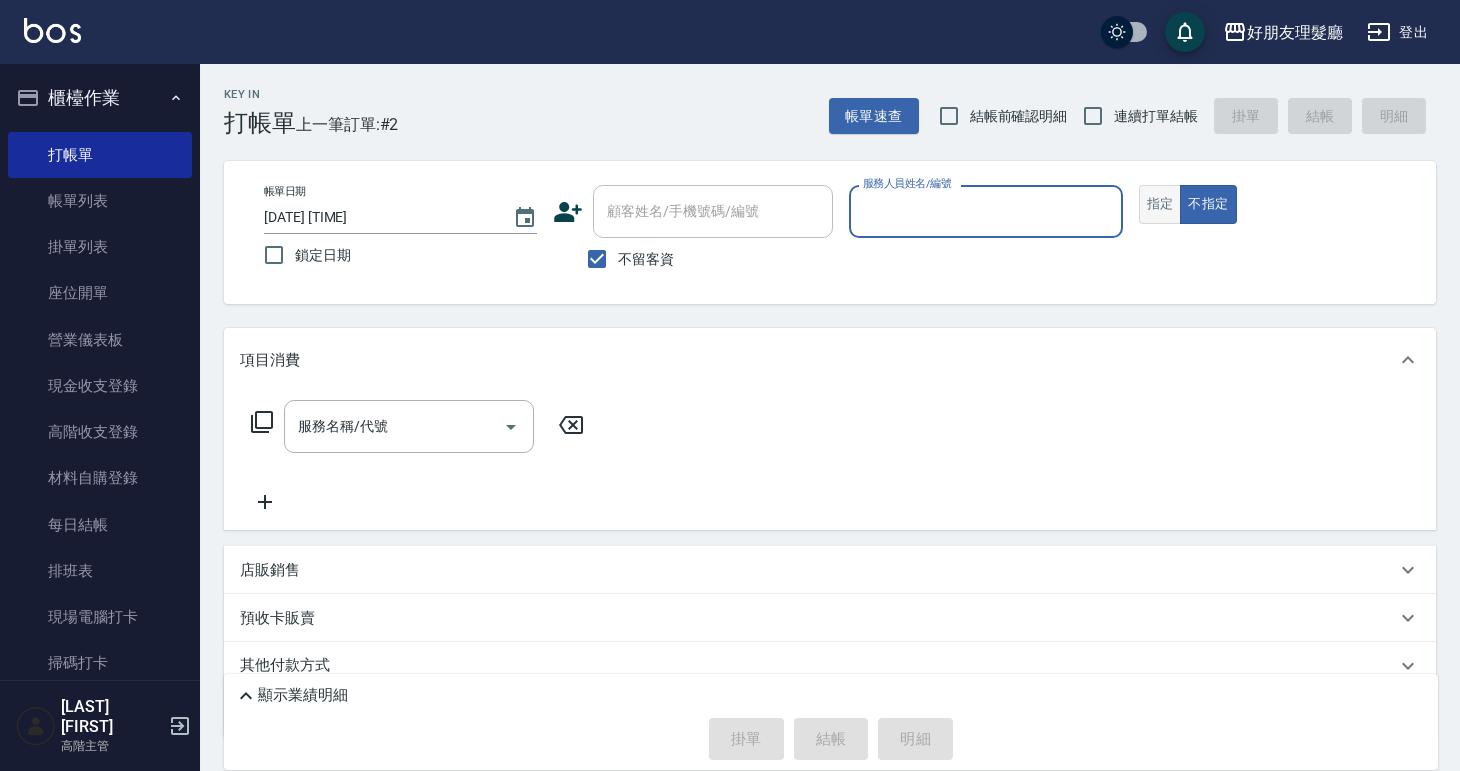 click on "指定" at bounding box center [1160, 204] 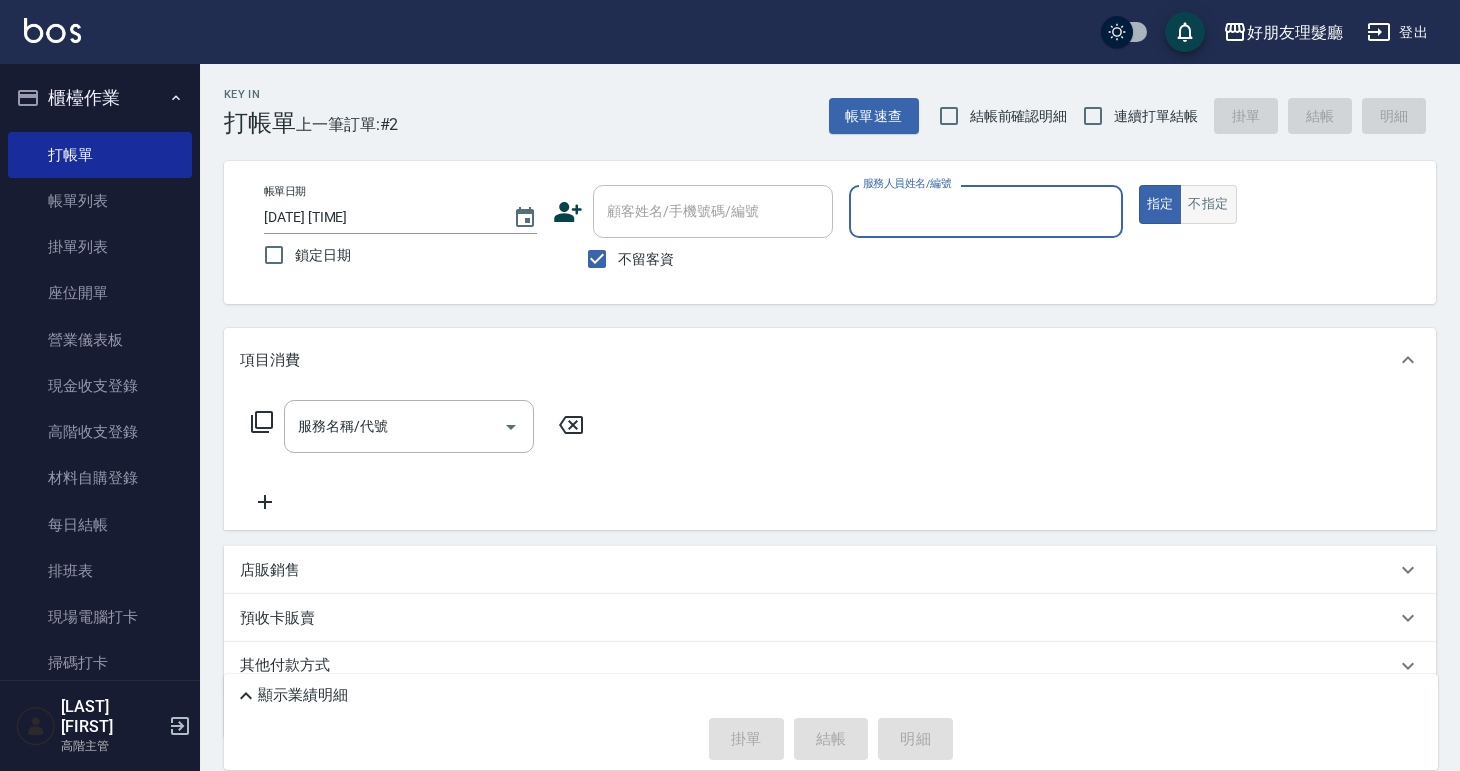 click on "不指定" at bounding box center (1208, 204) 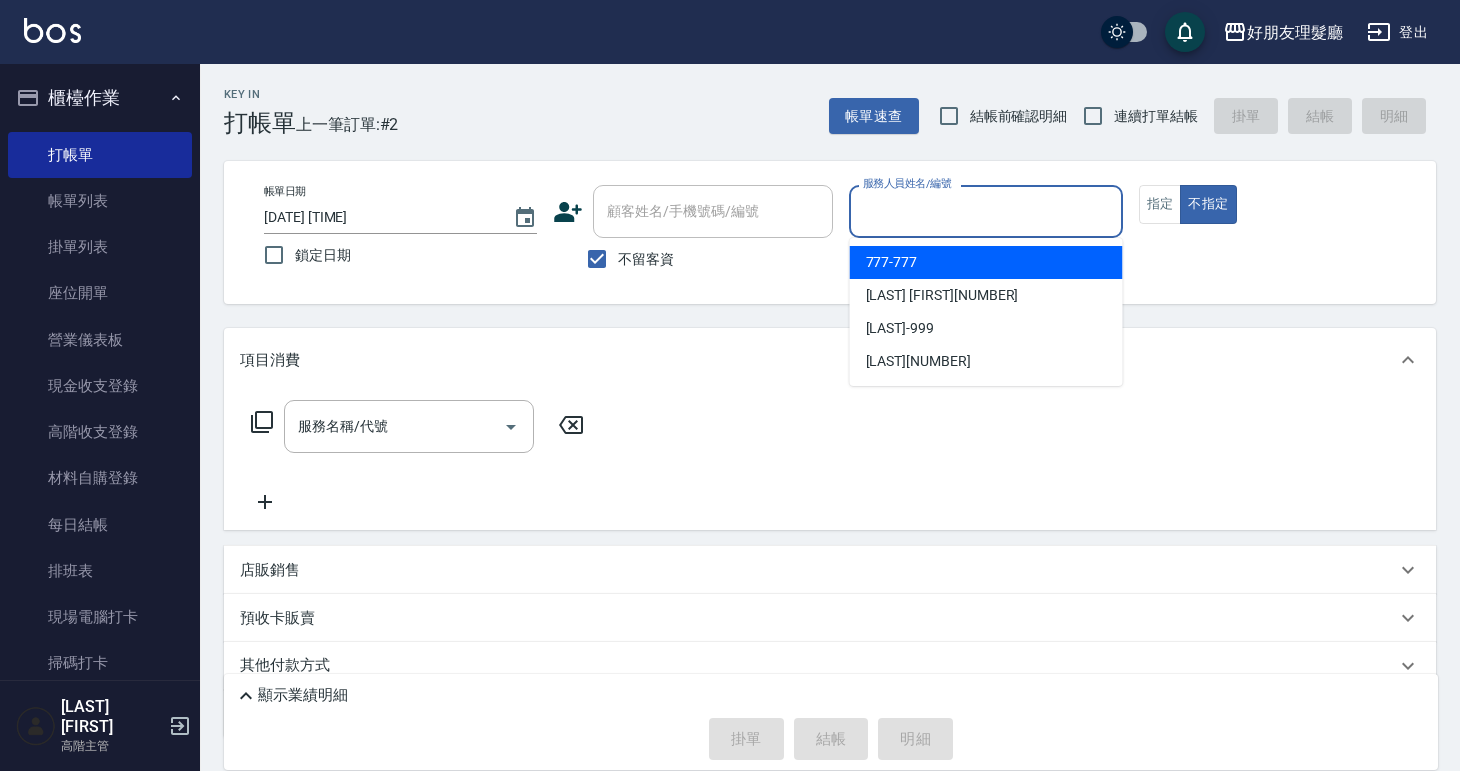 click on "服務人員姓名/編號" at bounding box center [985, 211] 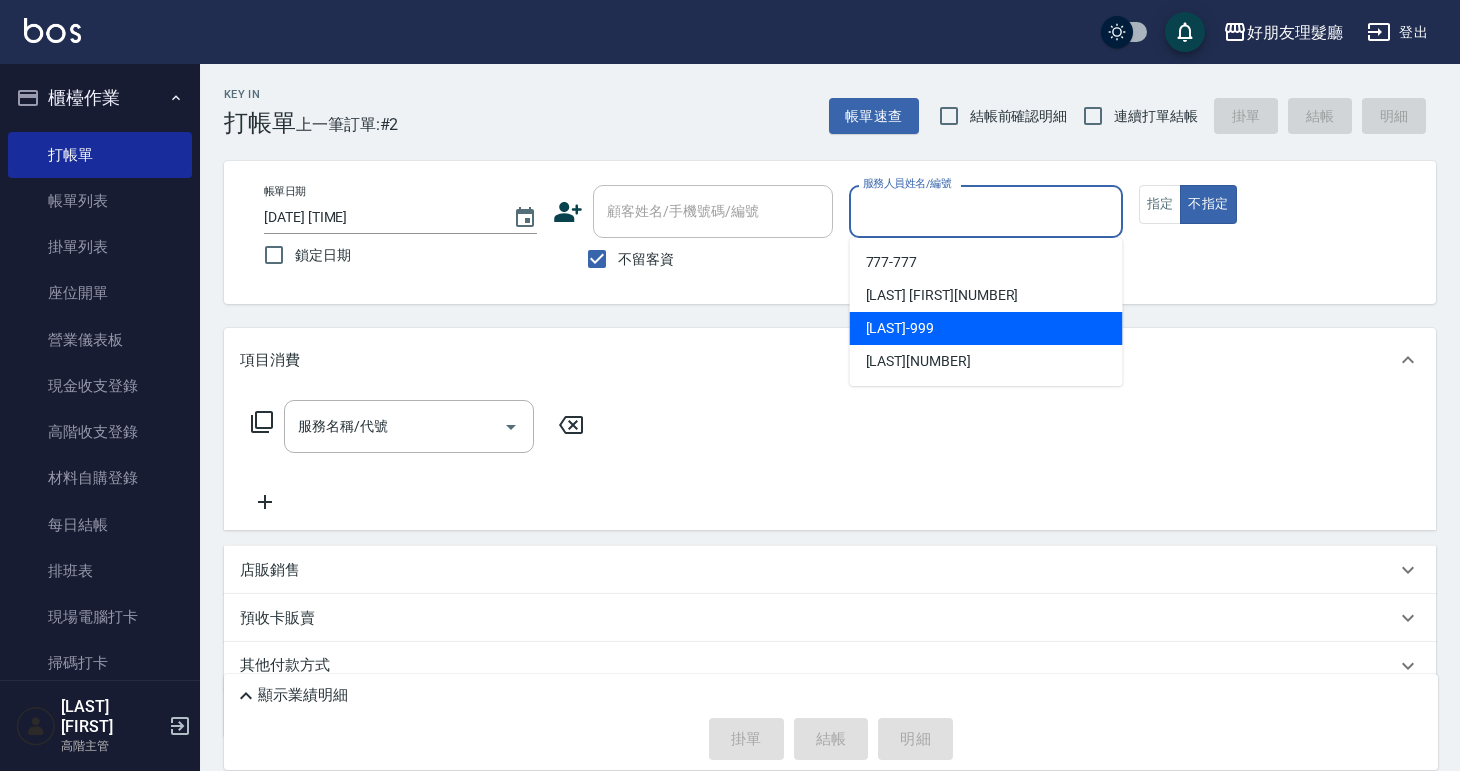 click on "[LAST] [NUMBER]" at bounding box center [986, 328] 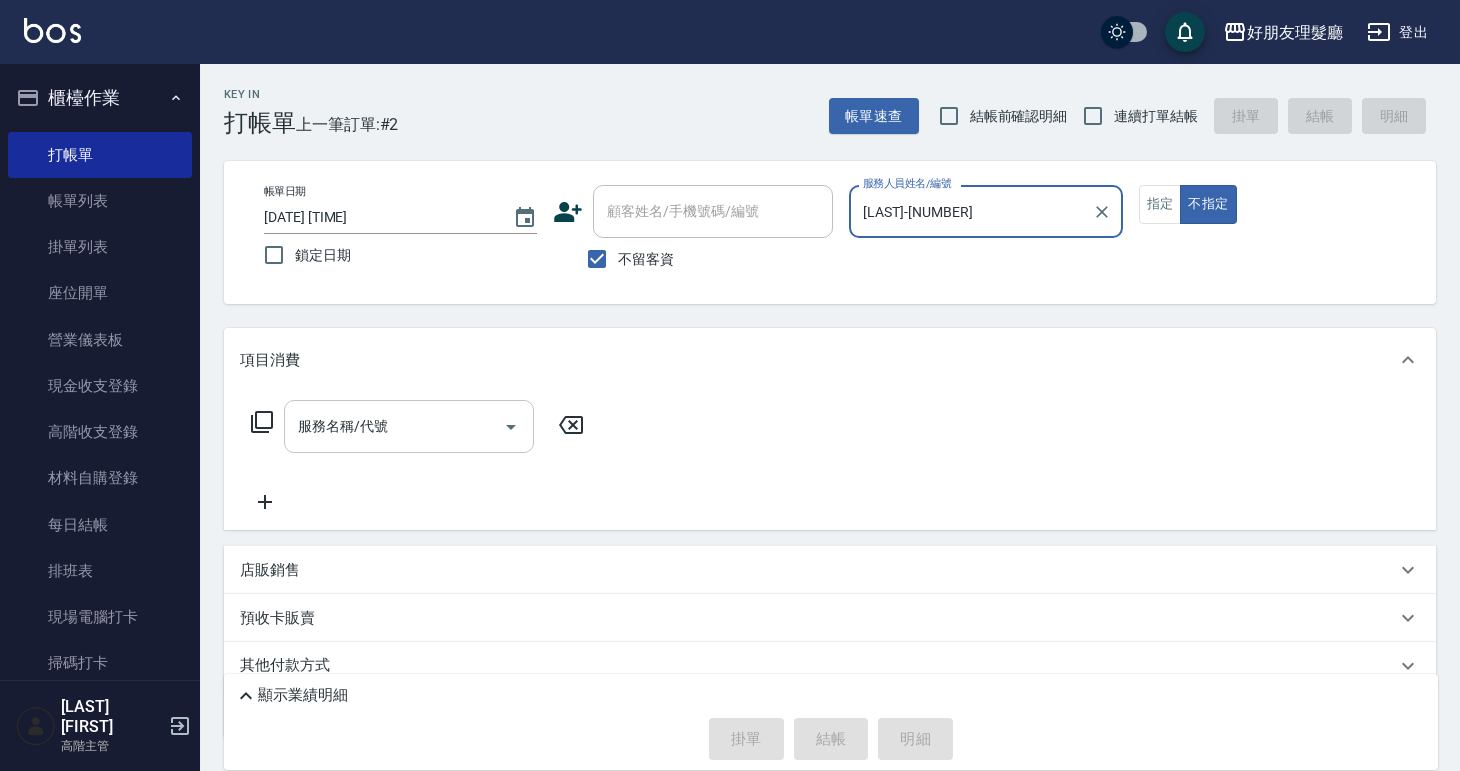 click on "服務名稱/代號" at bounding box center [409, 426] 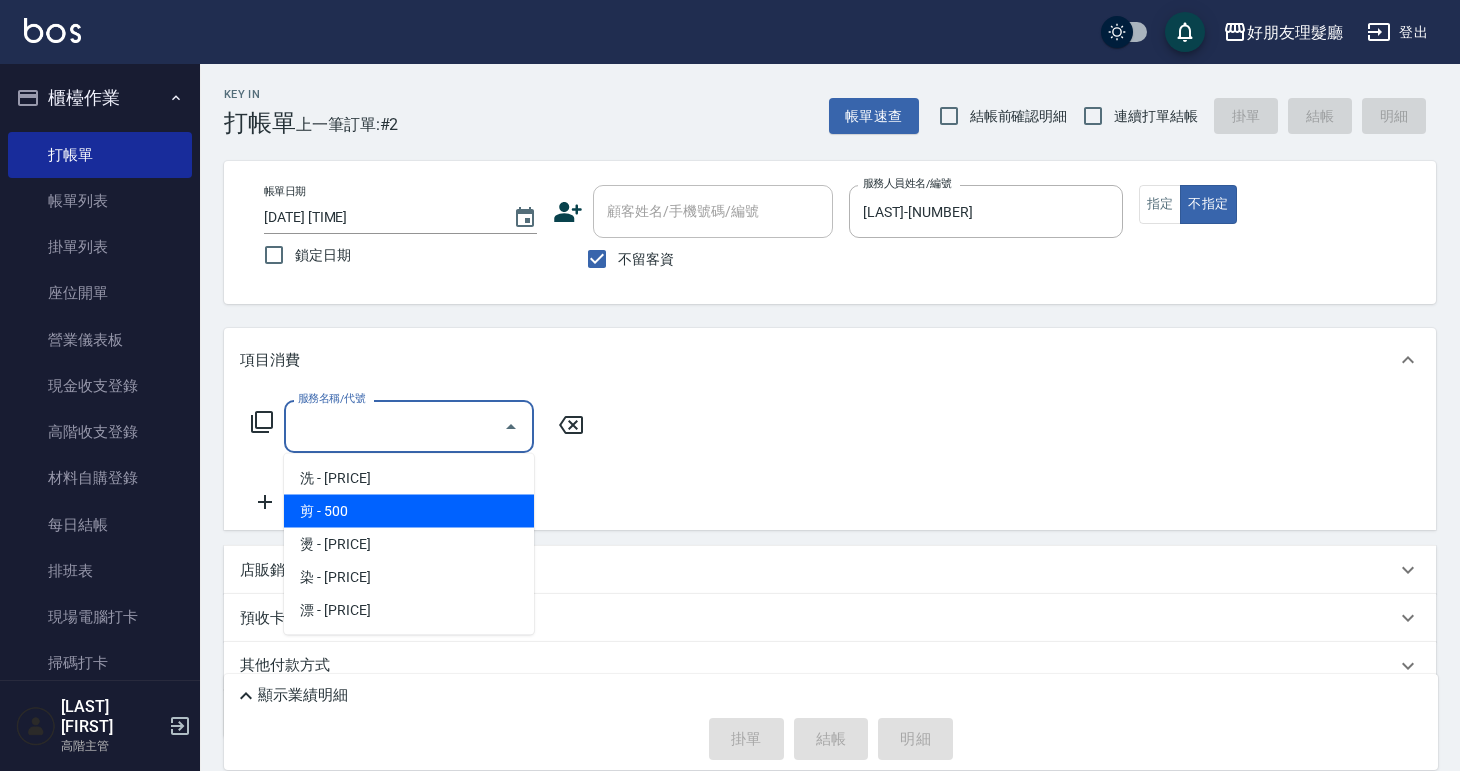 click on "剪 - 500" at bounding box center (409, 511) 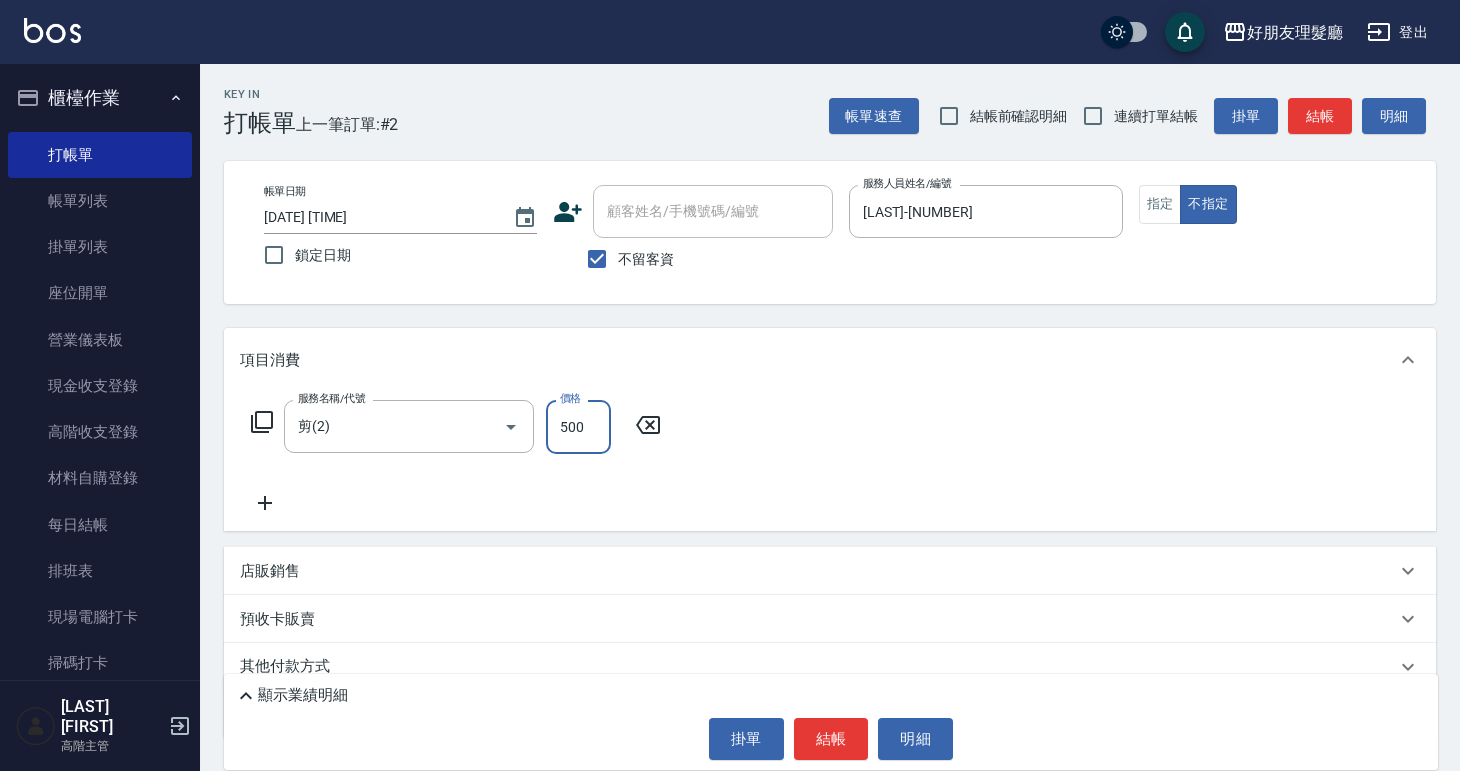 click on "500" at bounding box center (578, 427) 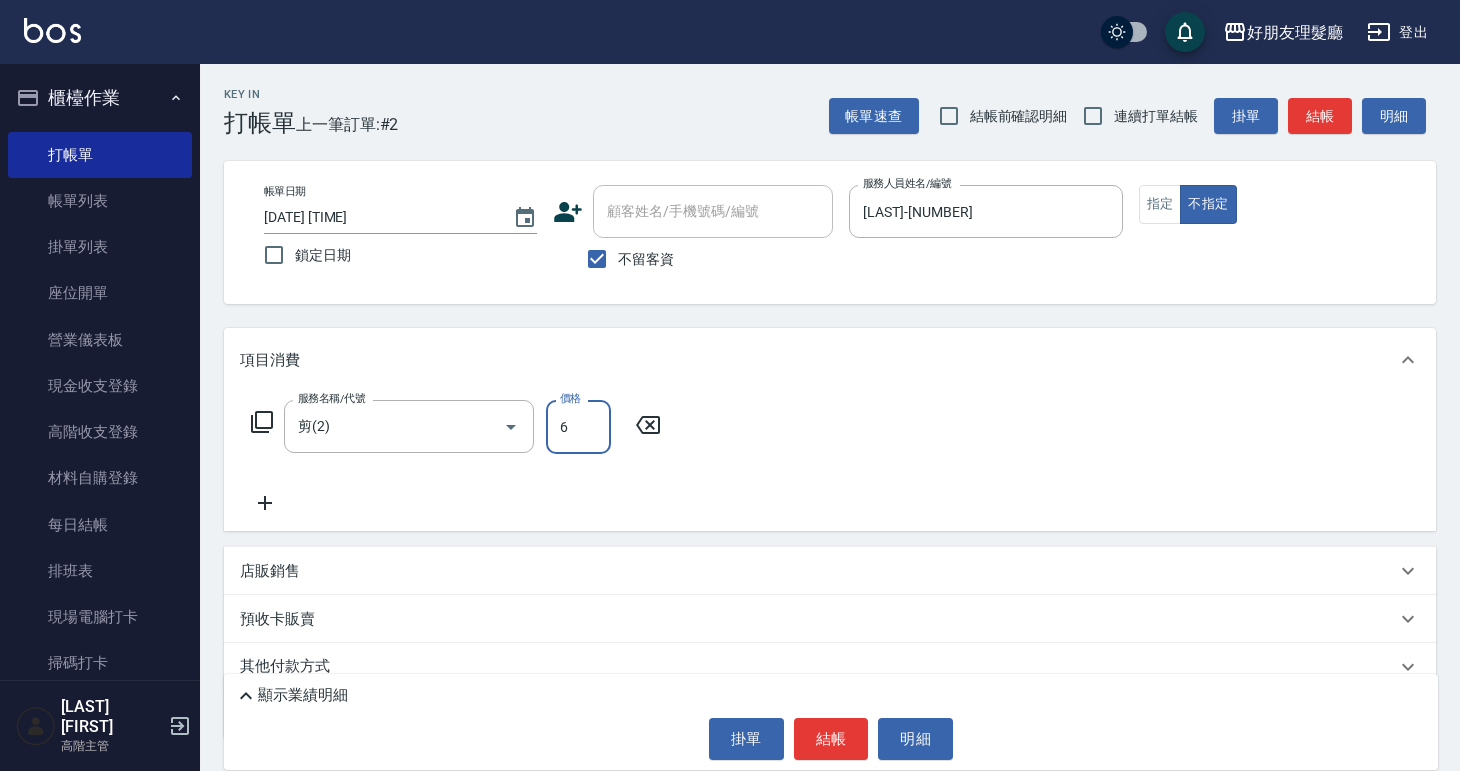 type on "600" 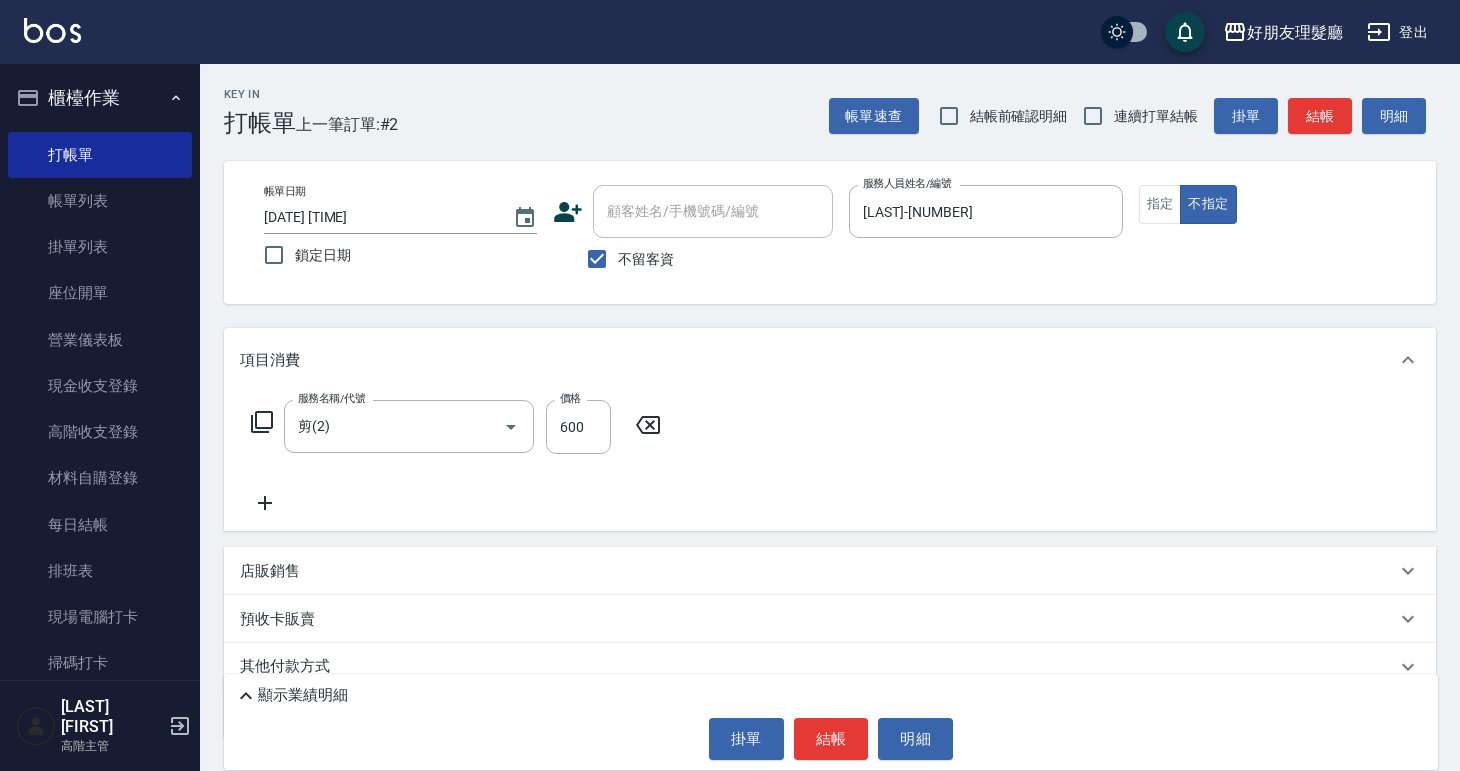 click on "服務名稱/代號 剪(2) 服務名稱/代號 價格 [PRICE] 價格" at bounding box center [456, 457] 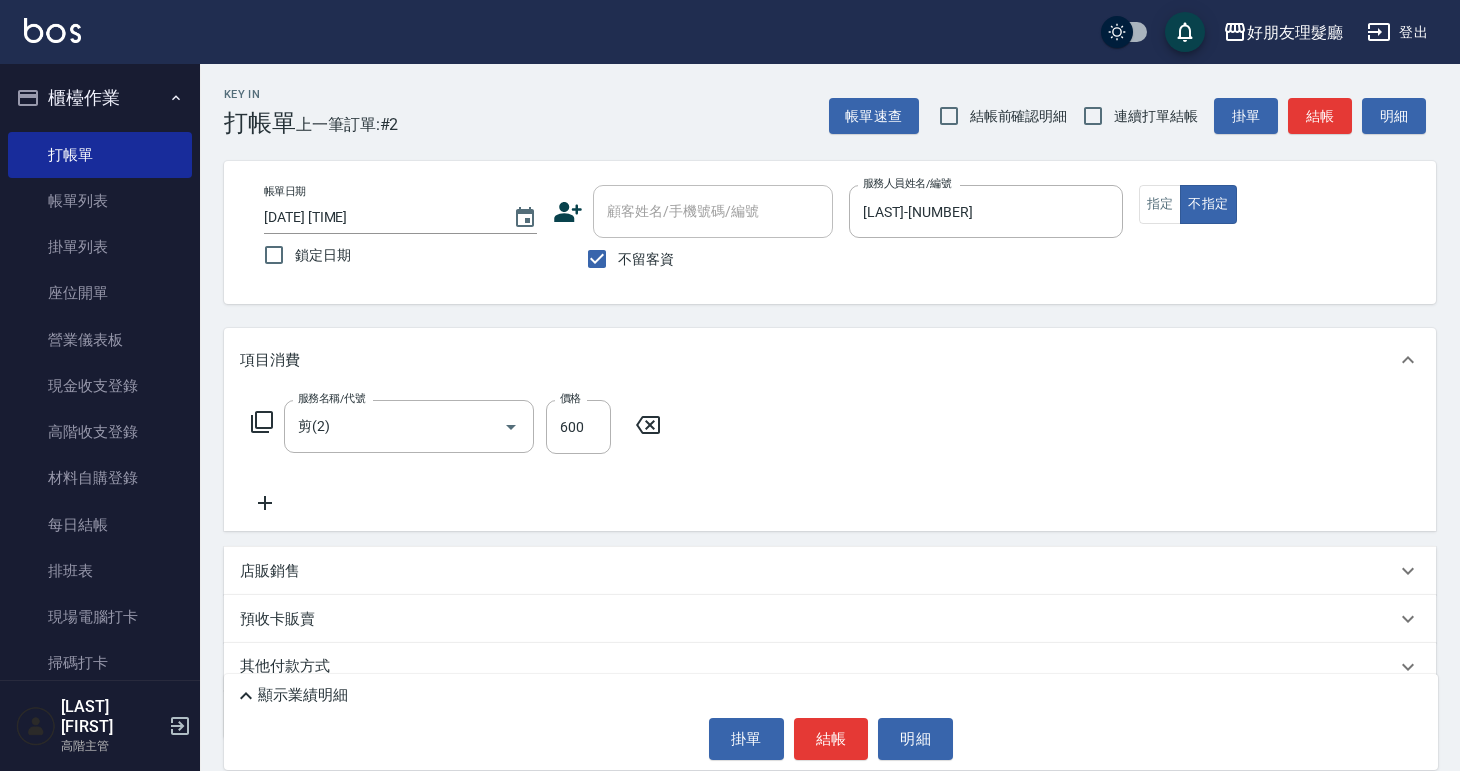 click 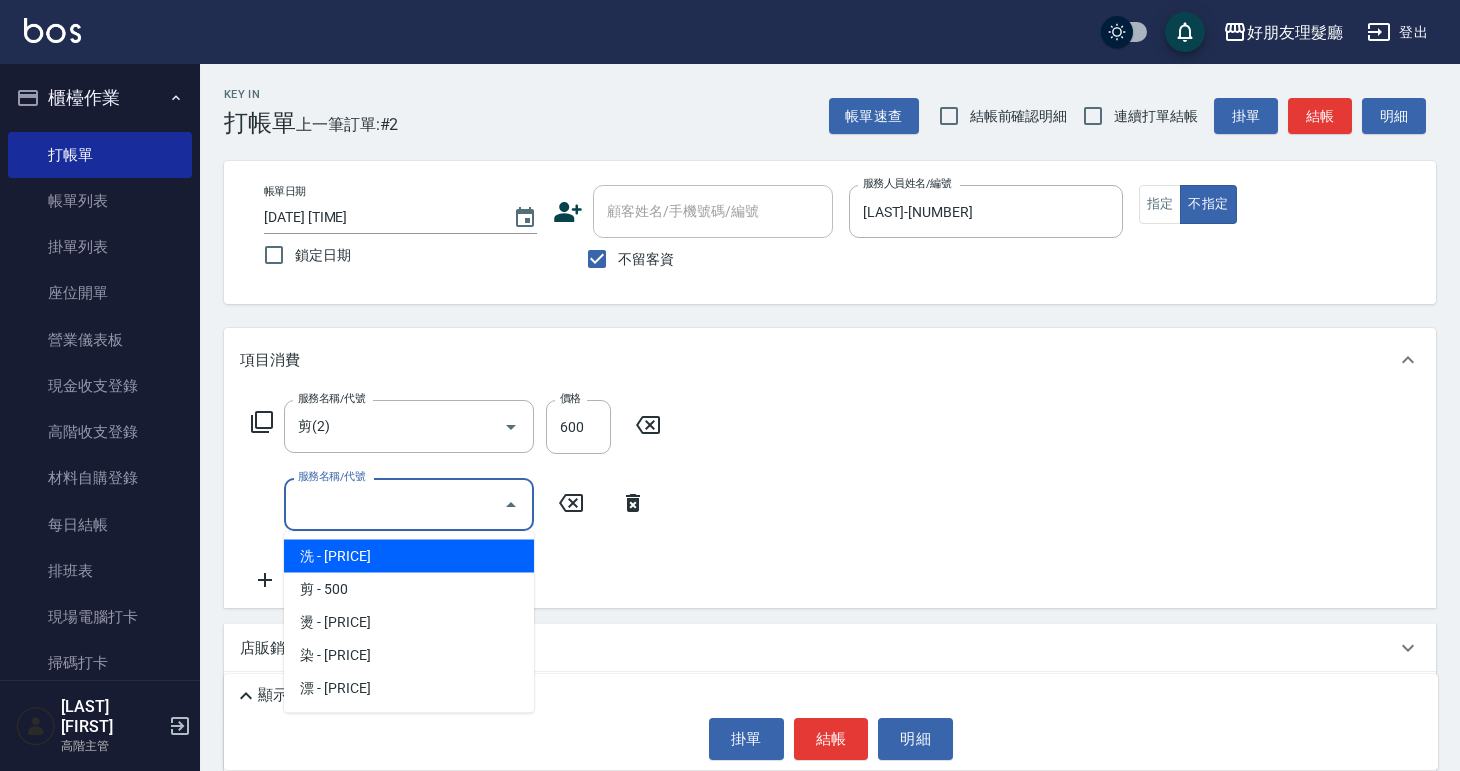 click on "服務名稱/代號" at bounding box center (394, 504) 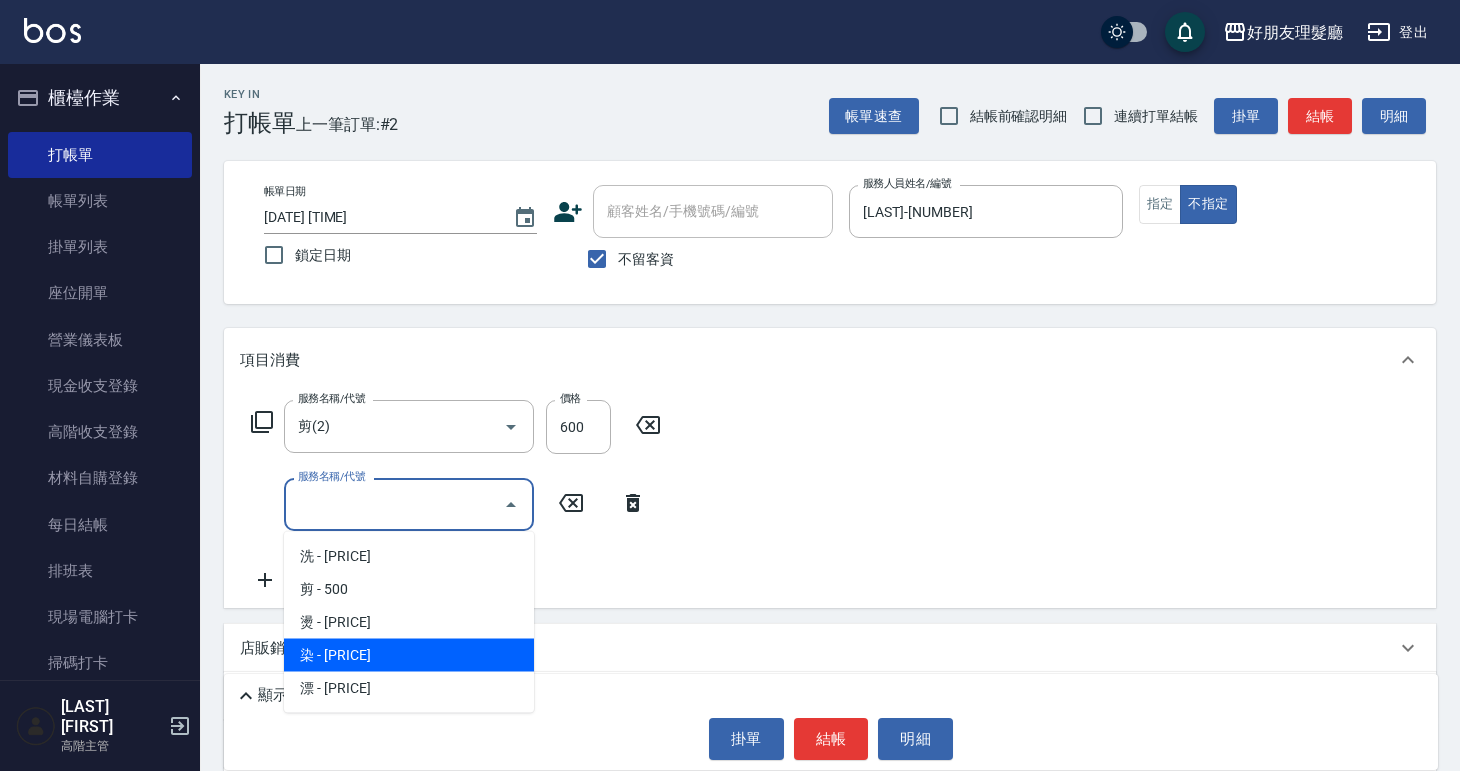 click on "染 - [PRICE]" at bounding box center (409, 655) 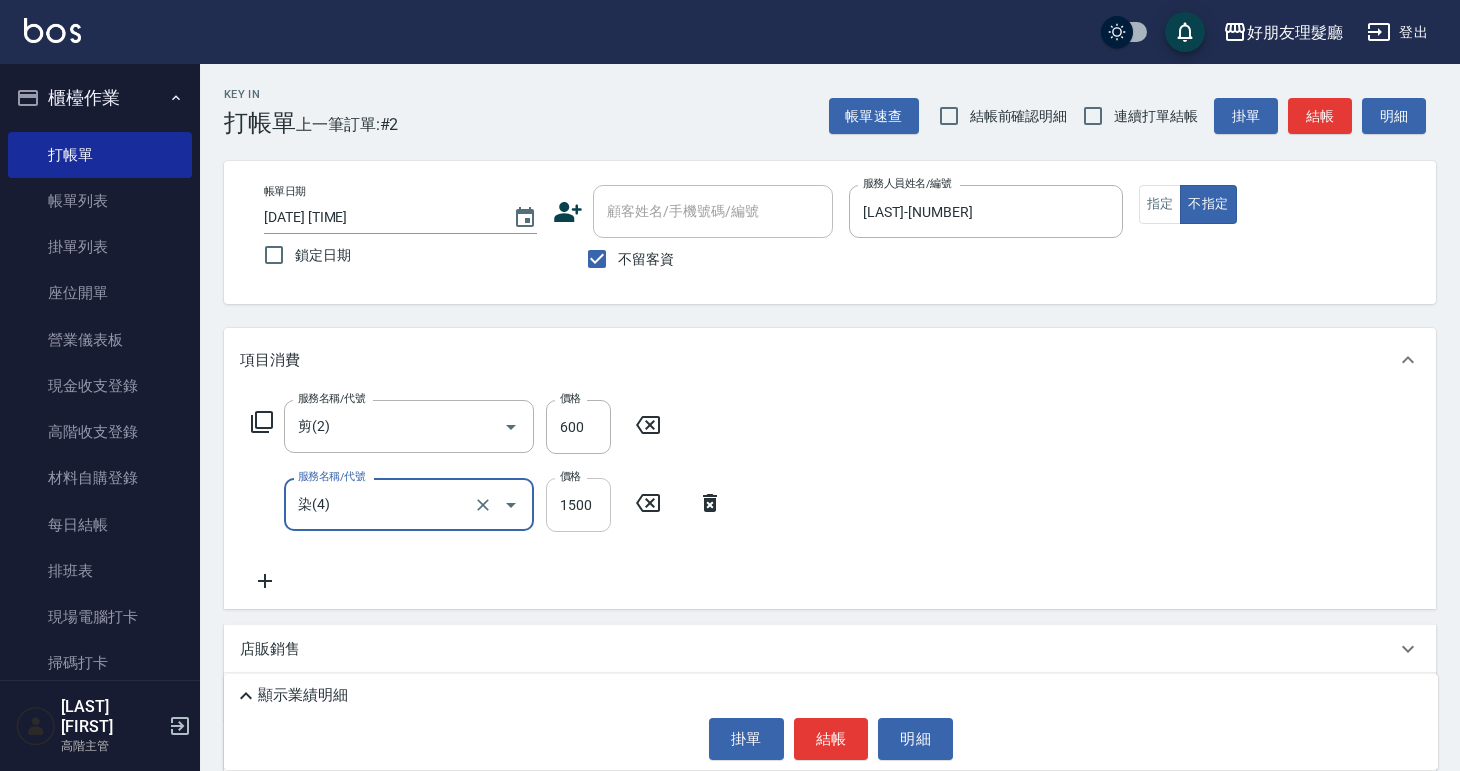 click on "1500" at bounding box center [578, 505] 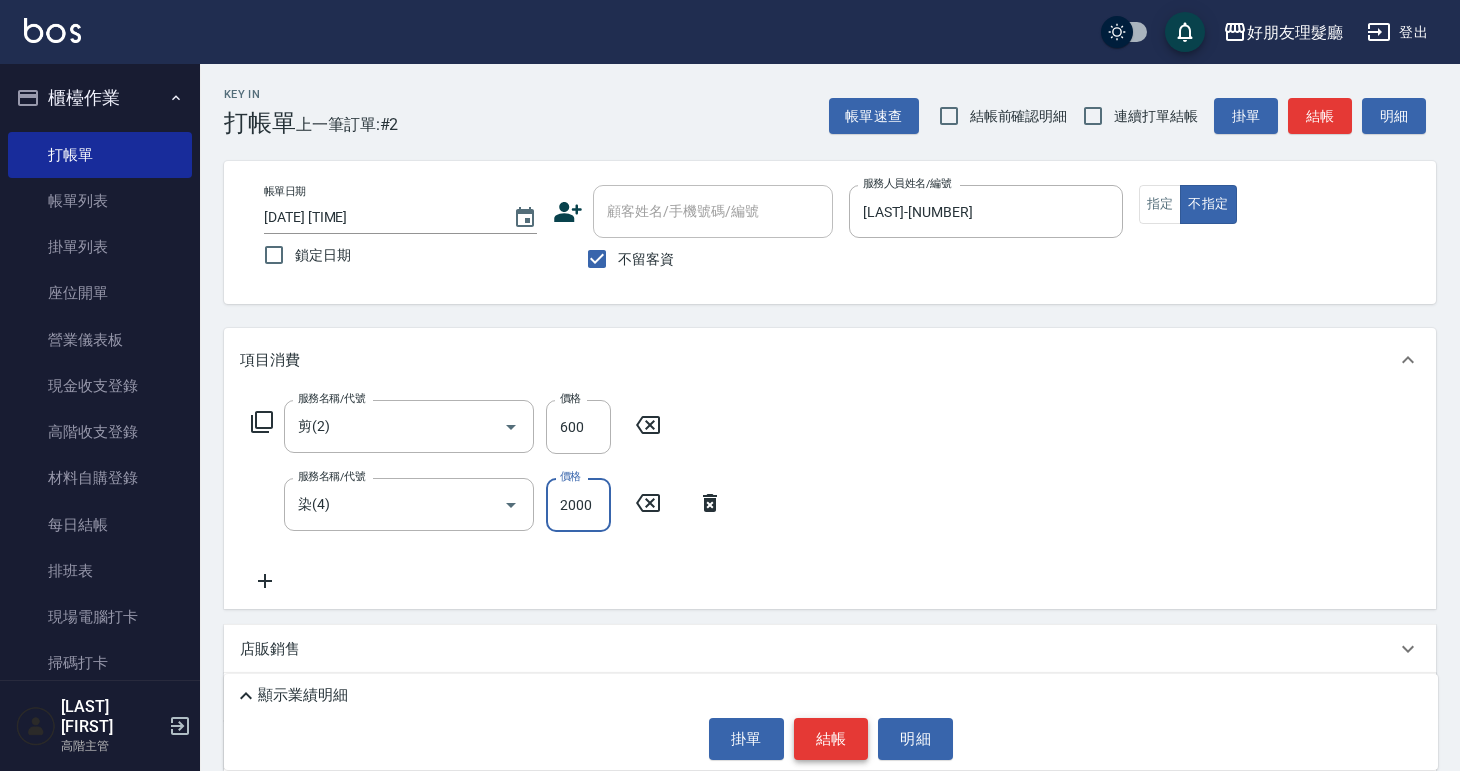 type on "2000" 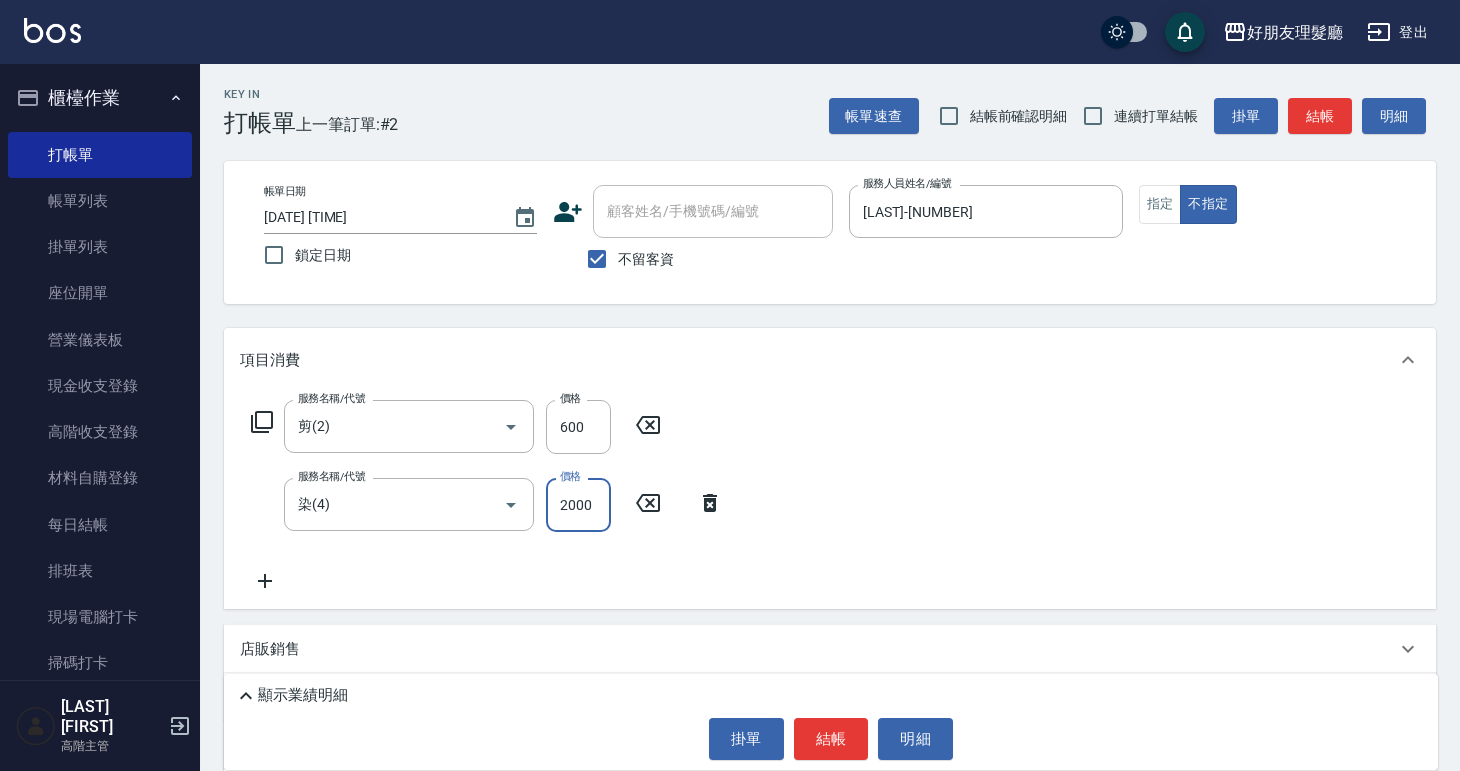 click on "結帳" at bounding box center (831, 739) 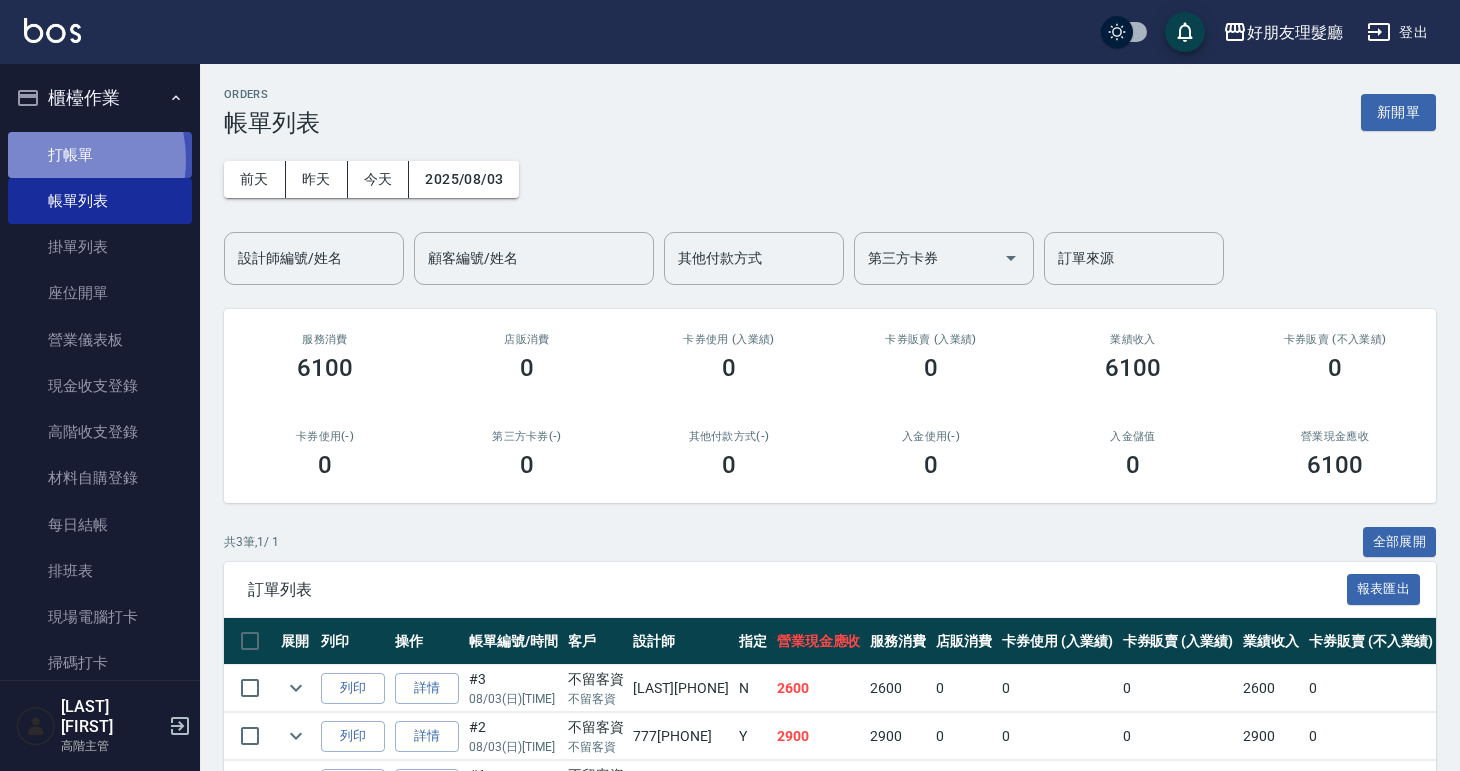 click on "打帳單" at bounding box center (100, 155) 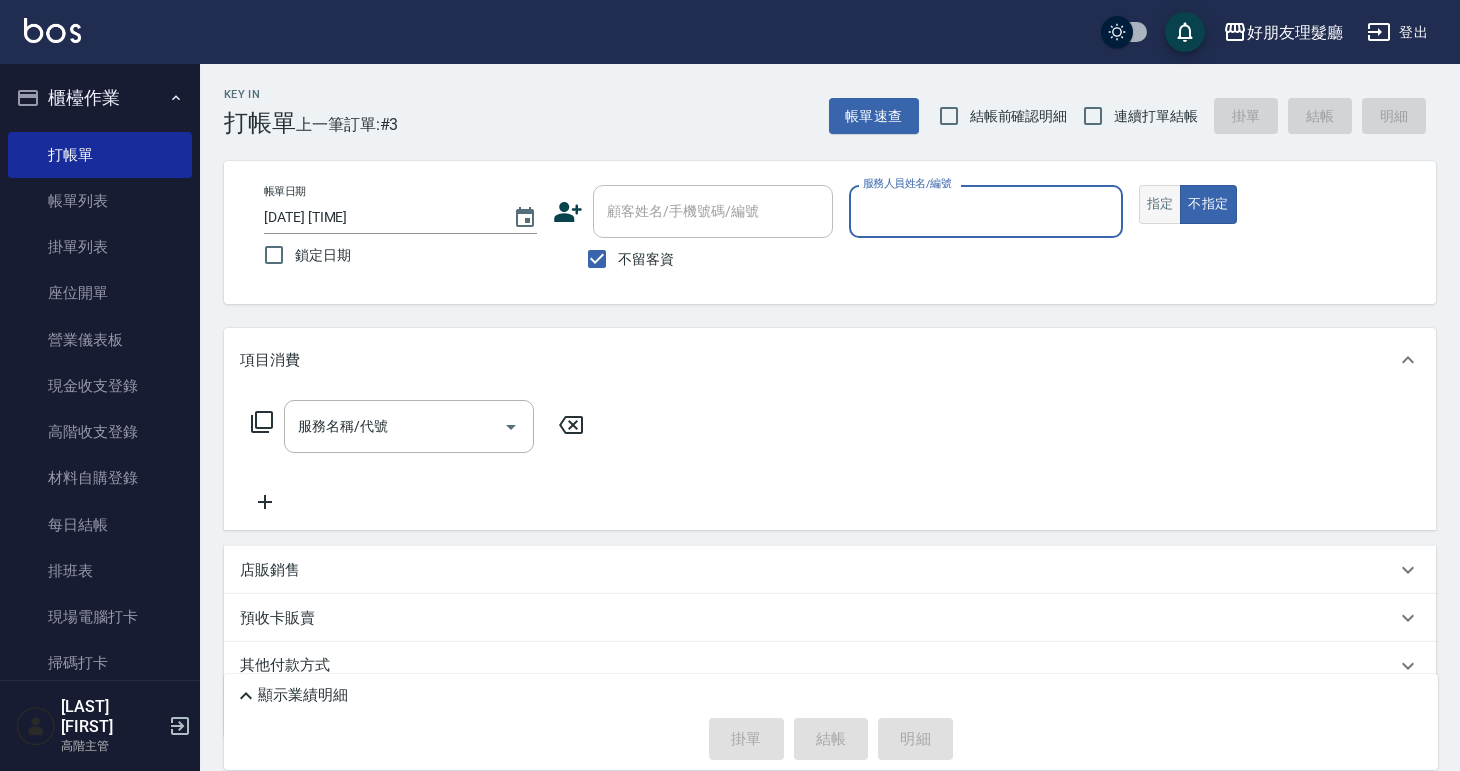 click on "指定" at bounding box center (1160, 204) 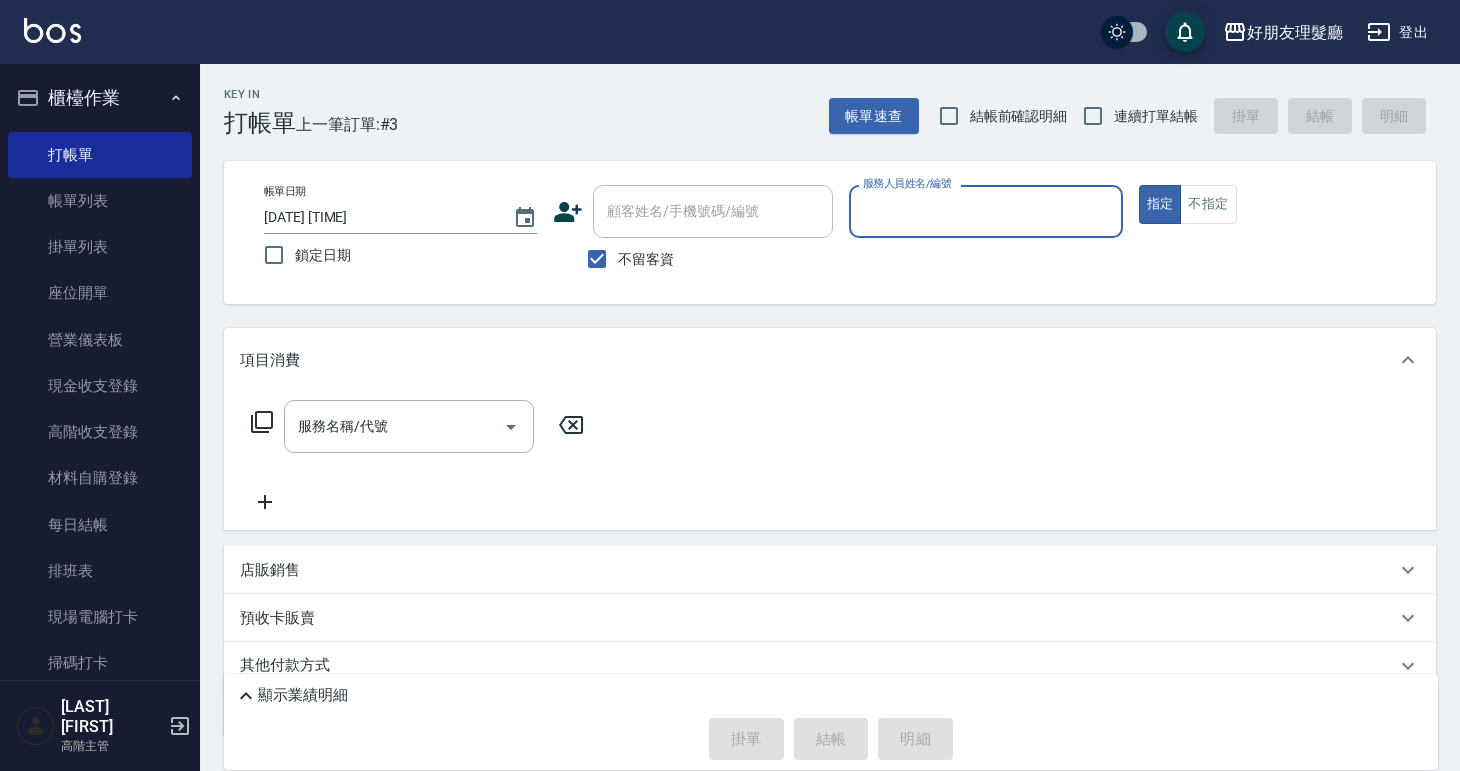 click on "服務人員姓名/編號" at bounding box center (985, 211) 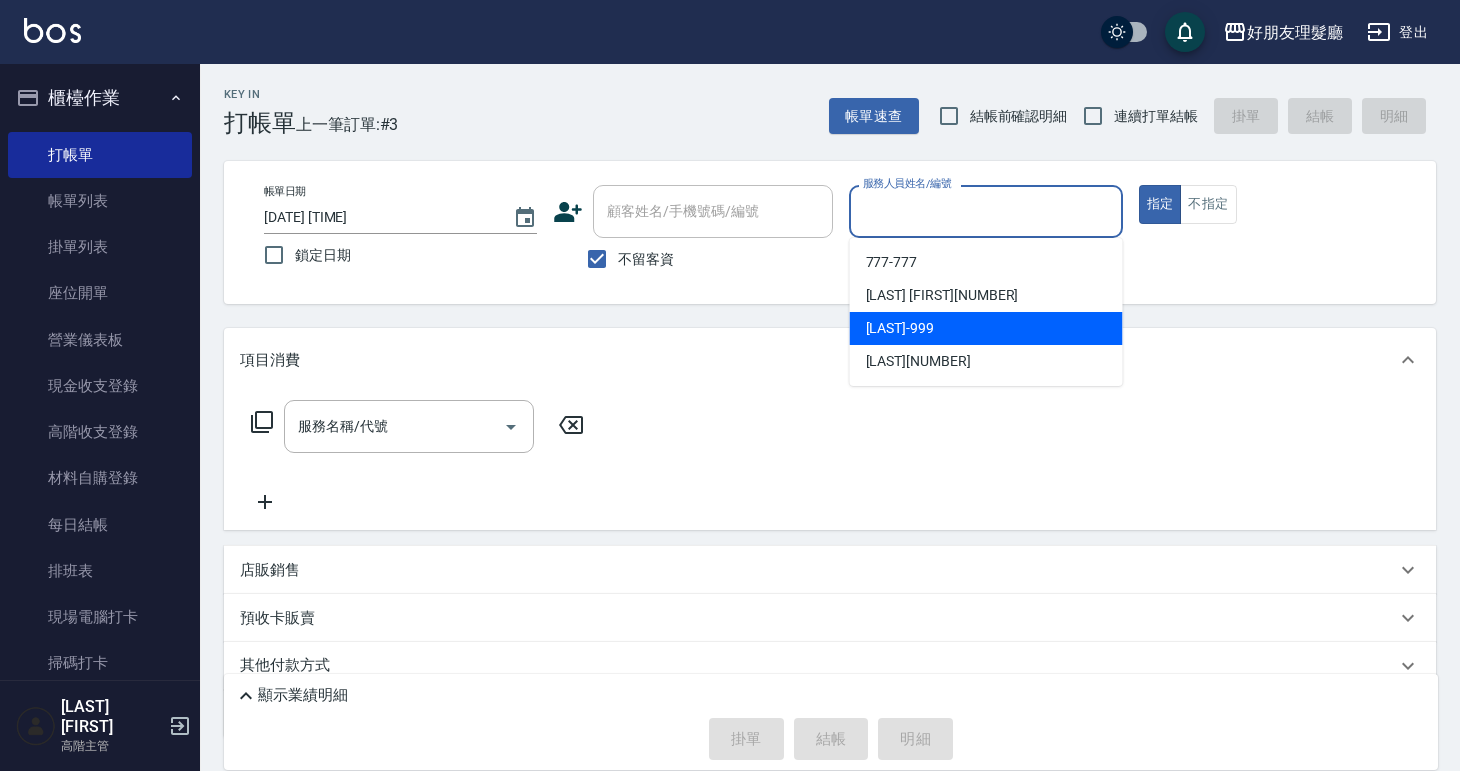 click on "[LAST] [NUMBER]" at bounding box center (986, 328) 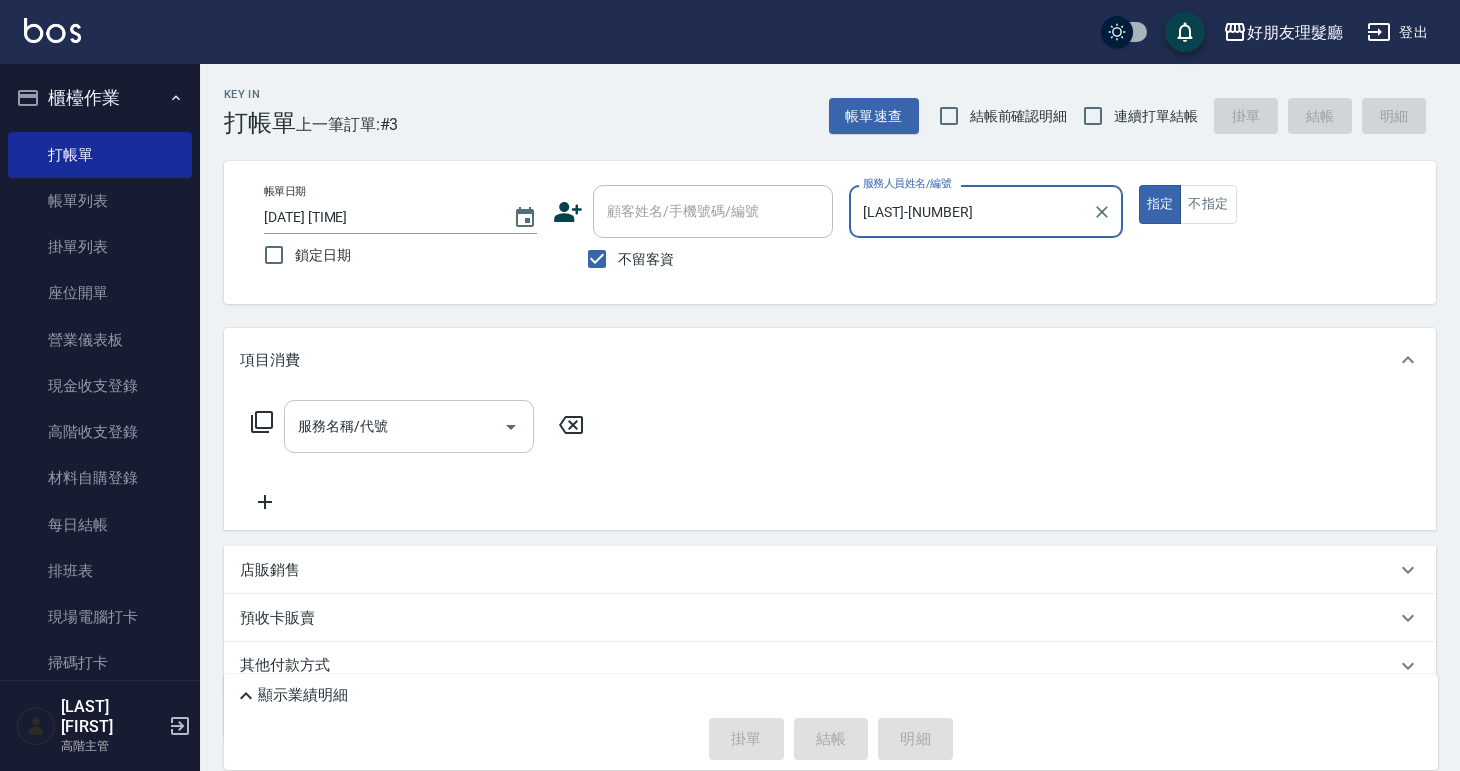 click on "服務名稱/代號" at bounding box center [394, 426] 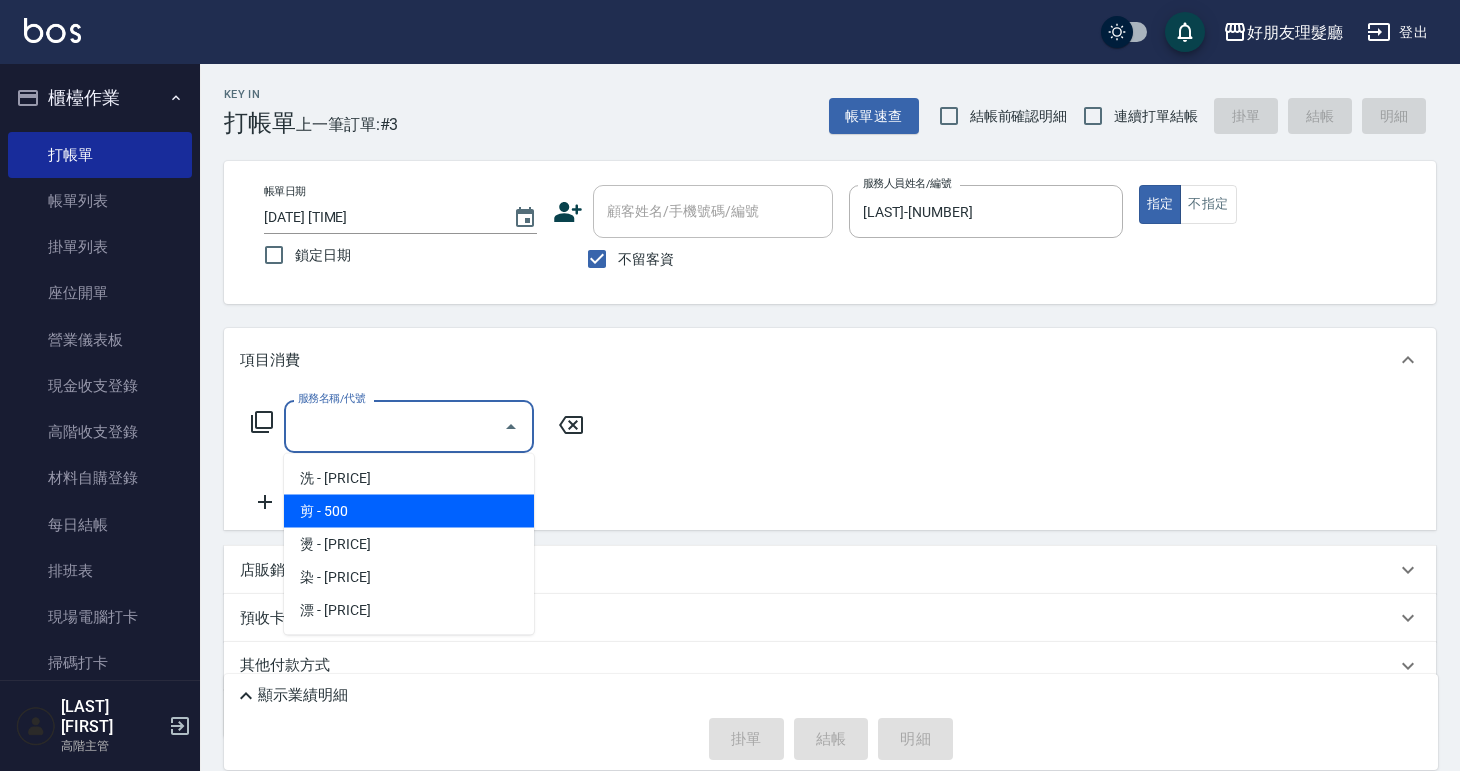click on "剪 - 500" at bounding box center (409, 511) 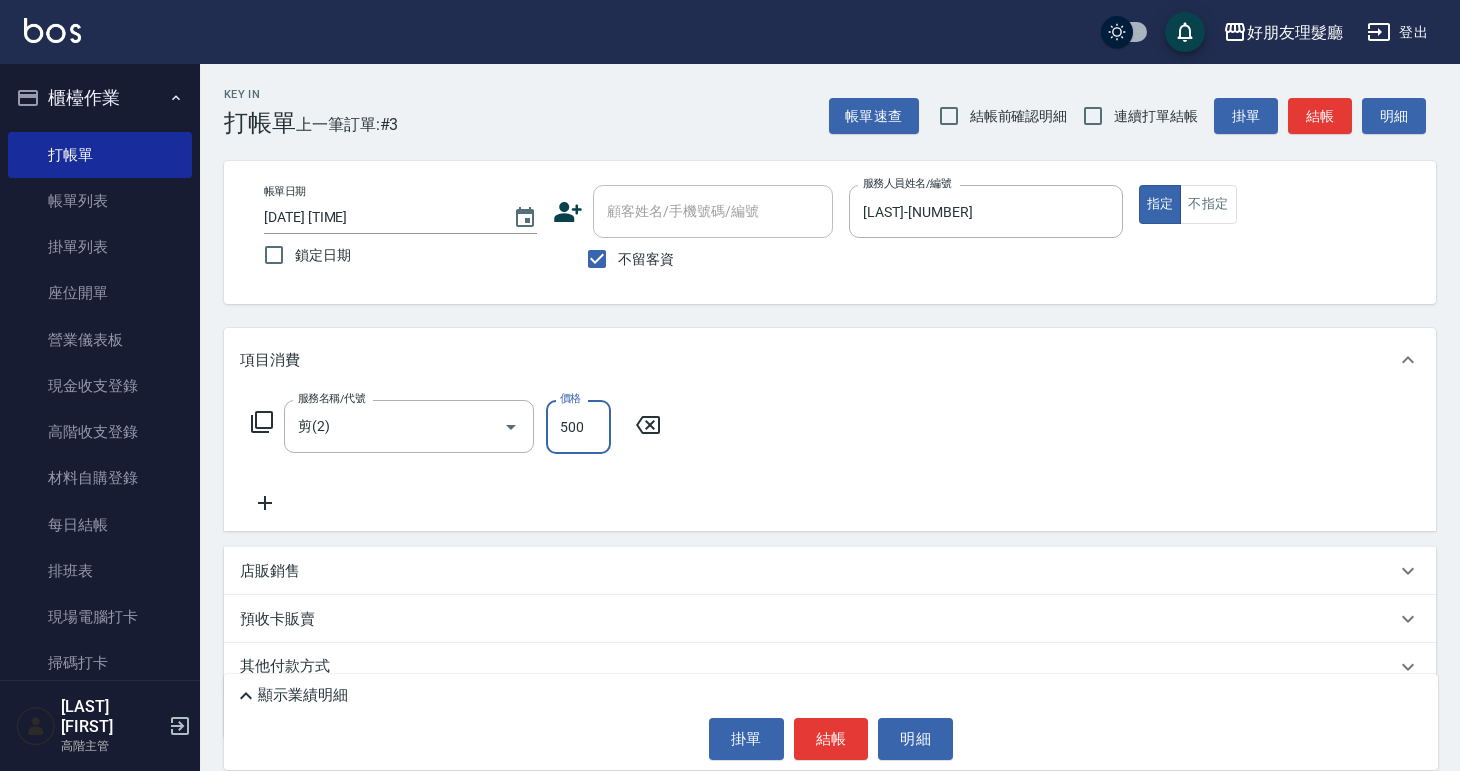 click on "500" at bounding box center [578, 427] 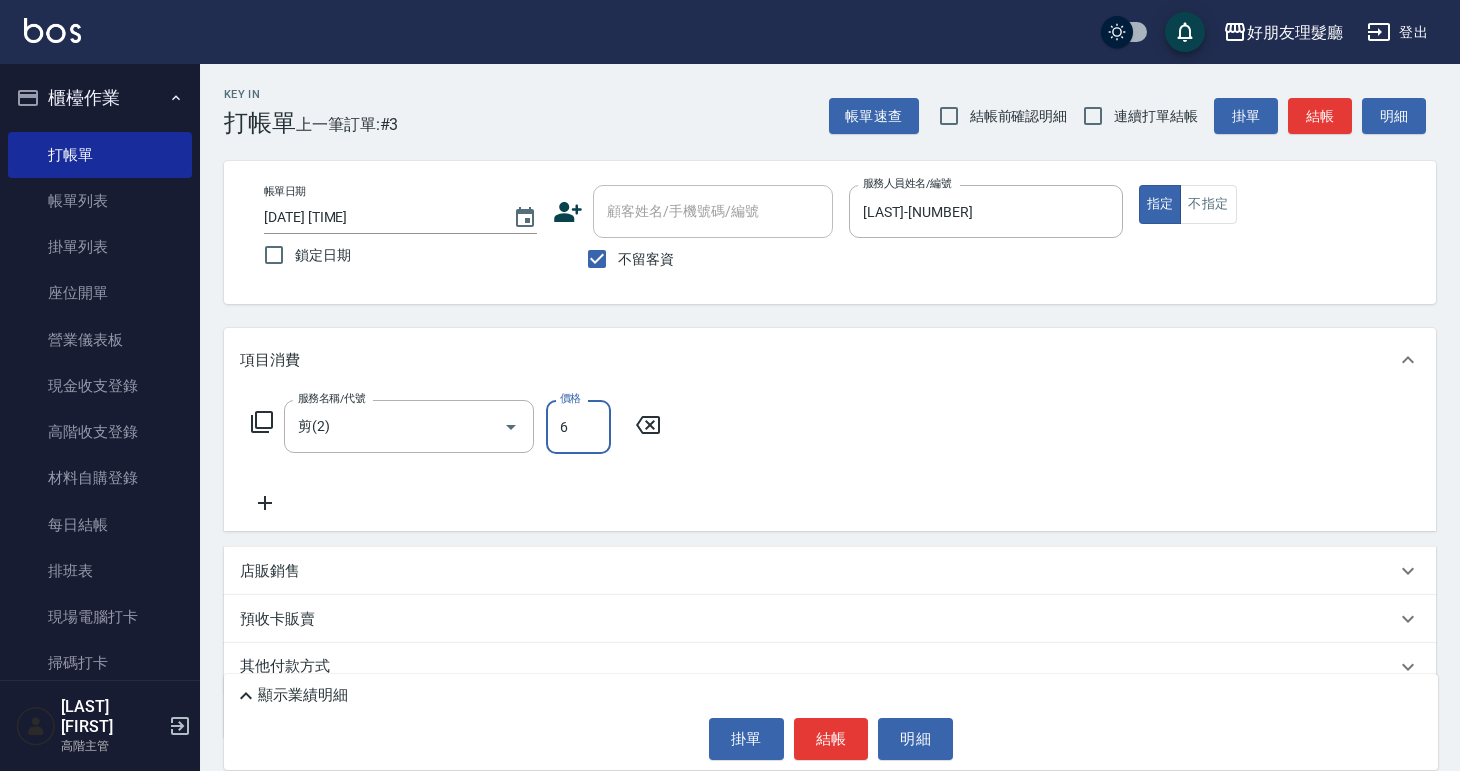 type on "600" 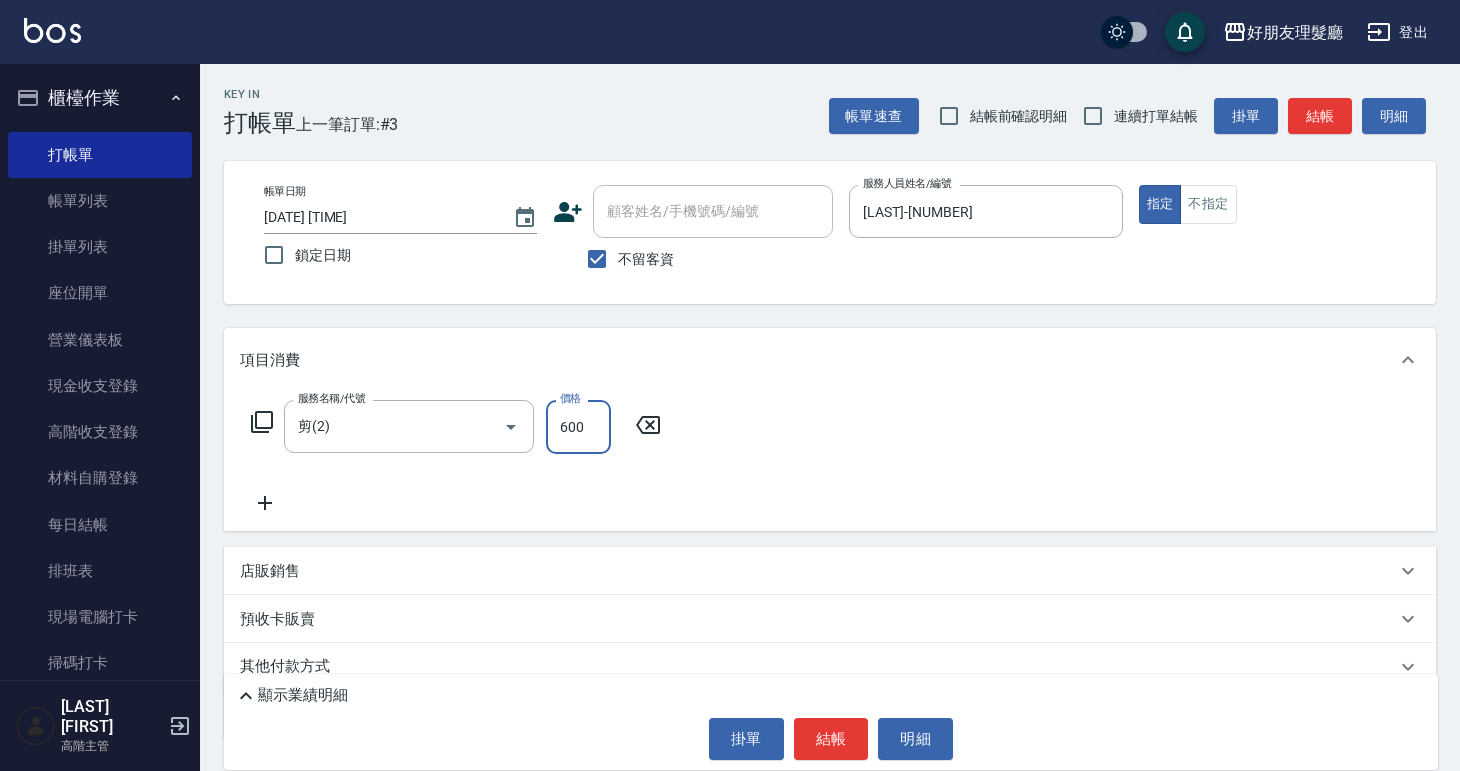 click 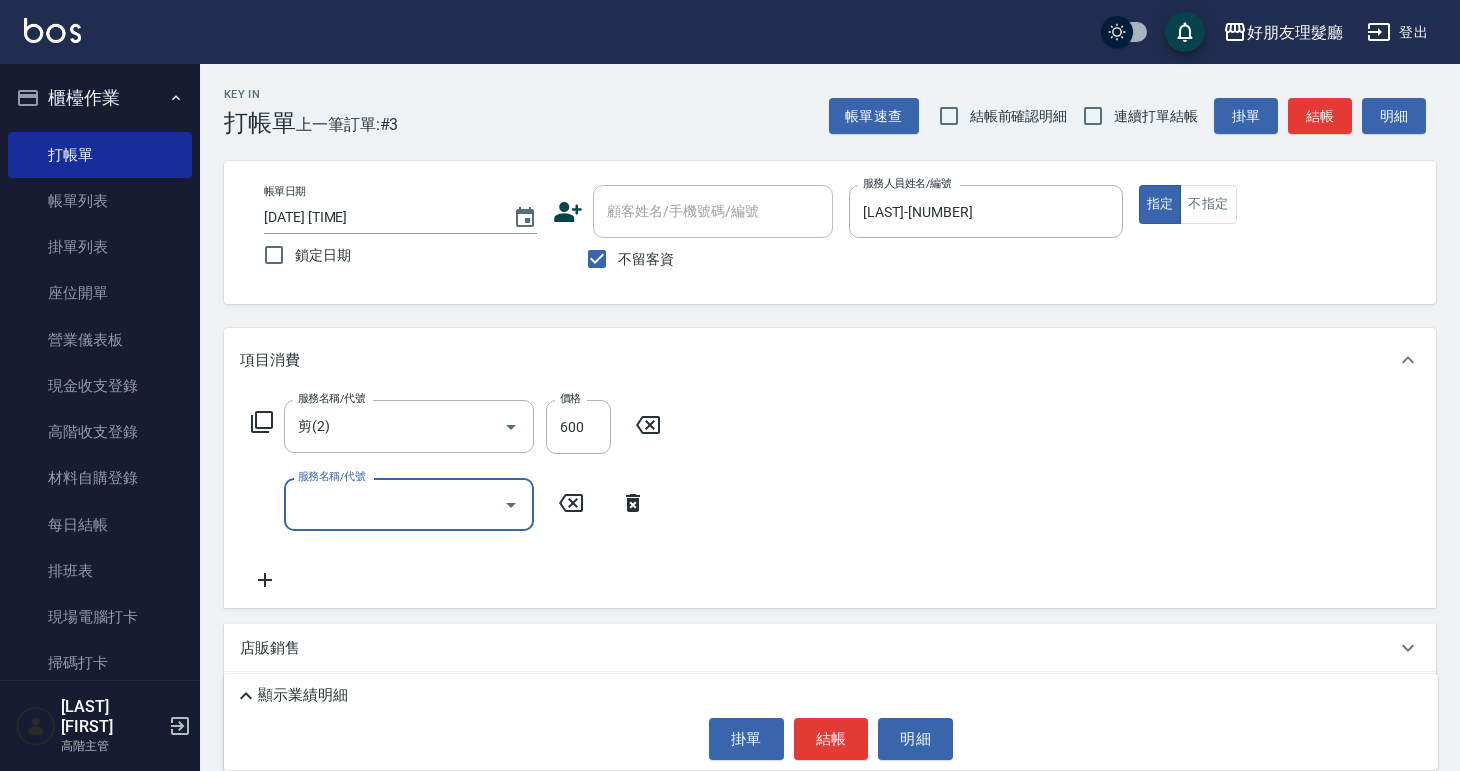 click on "服務名稱/代號" at bounding box center [394, 504] 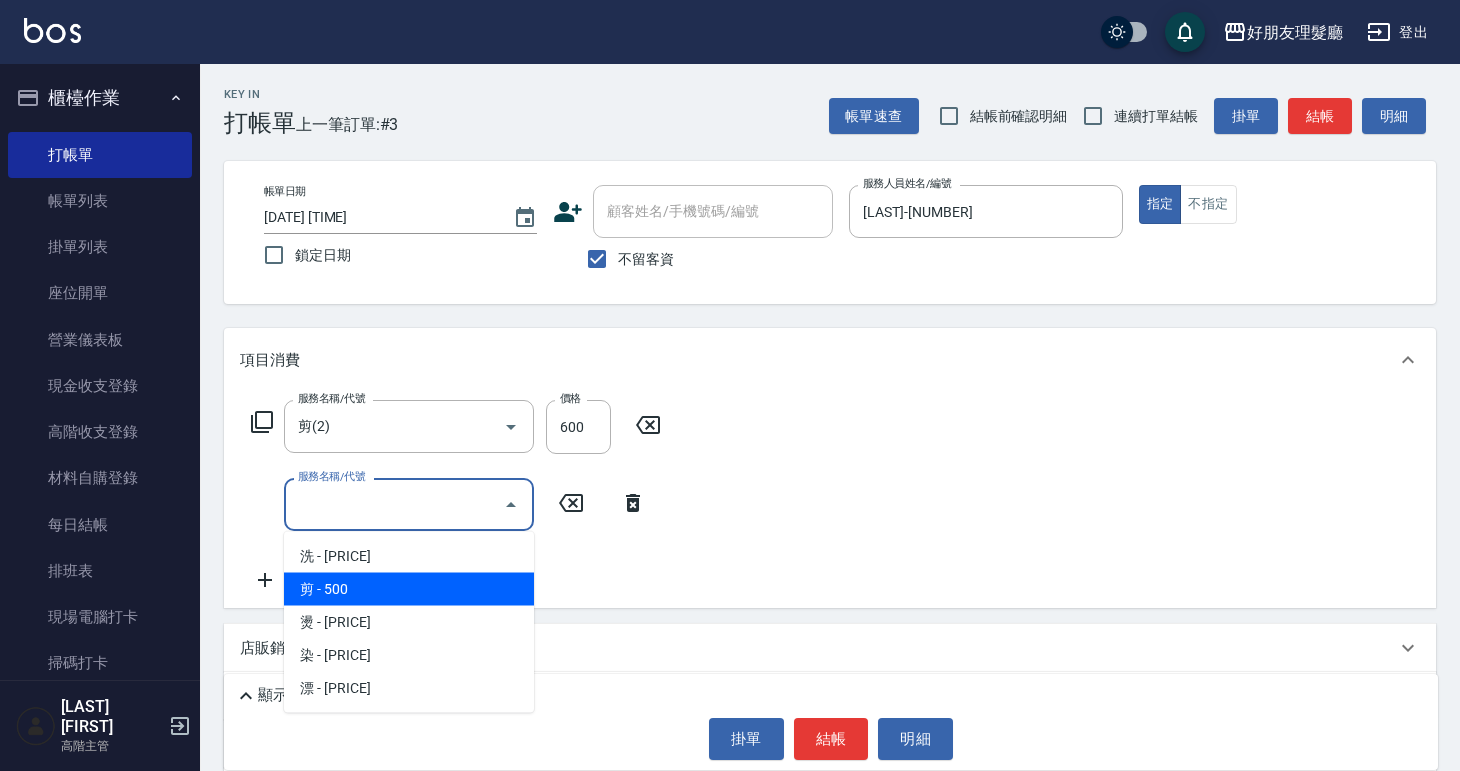 click on "剪 - 500" at bounding box center (409, 589) 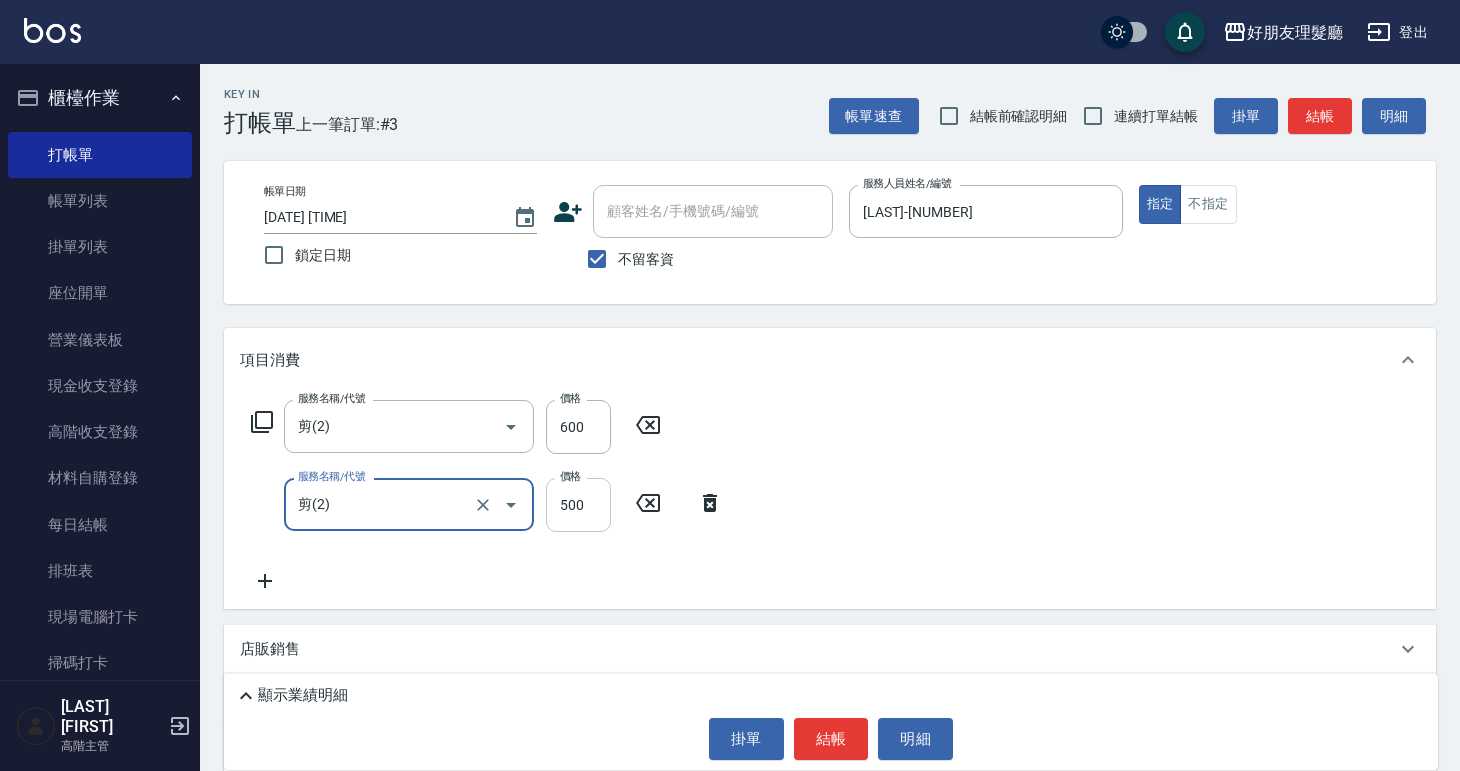 click on "500" at bounding box center [578, 505] 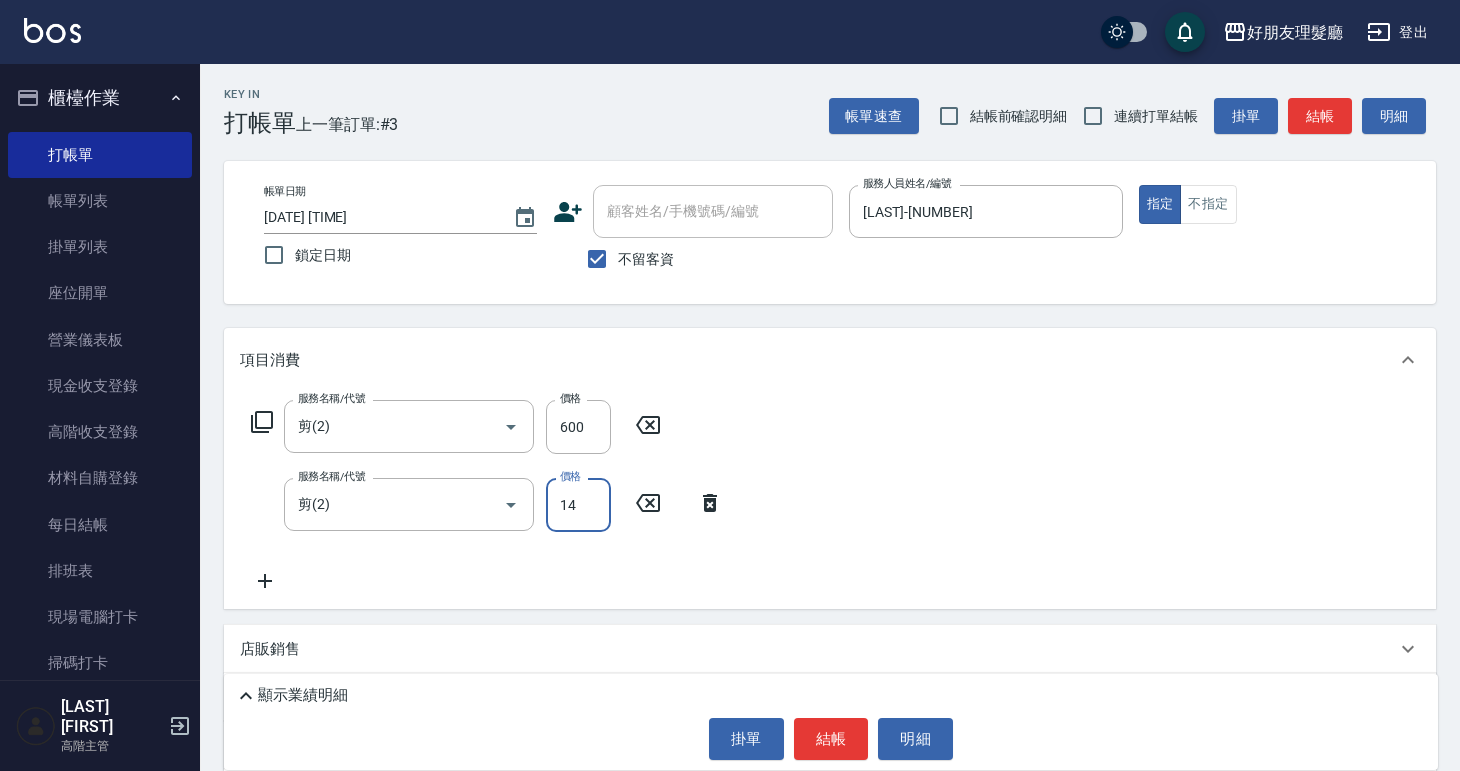 type on "1400" 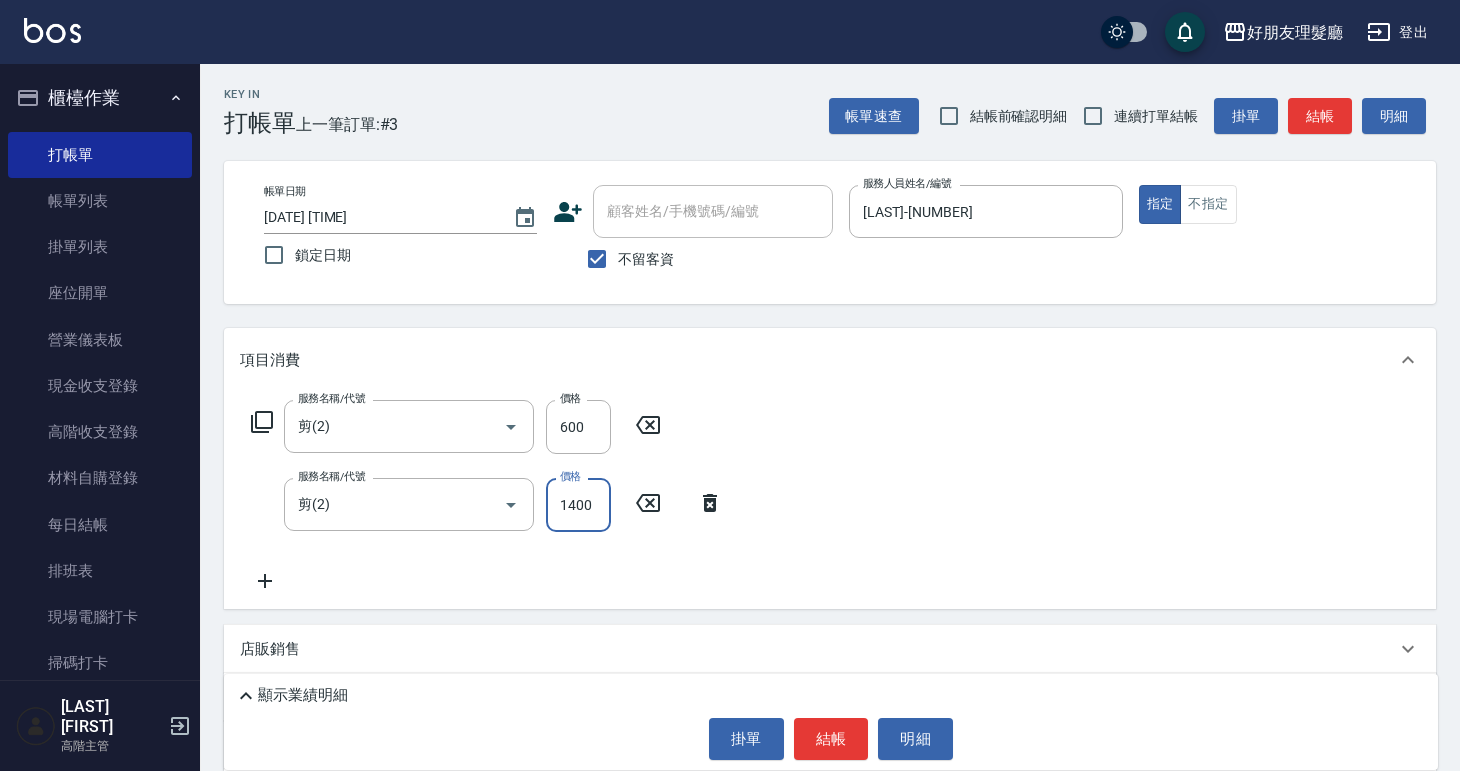 click 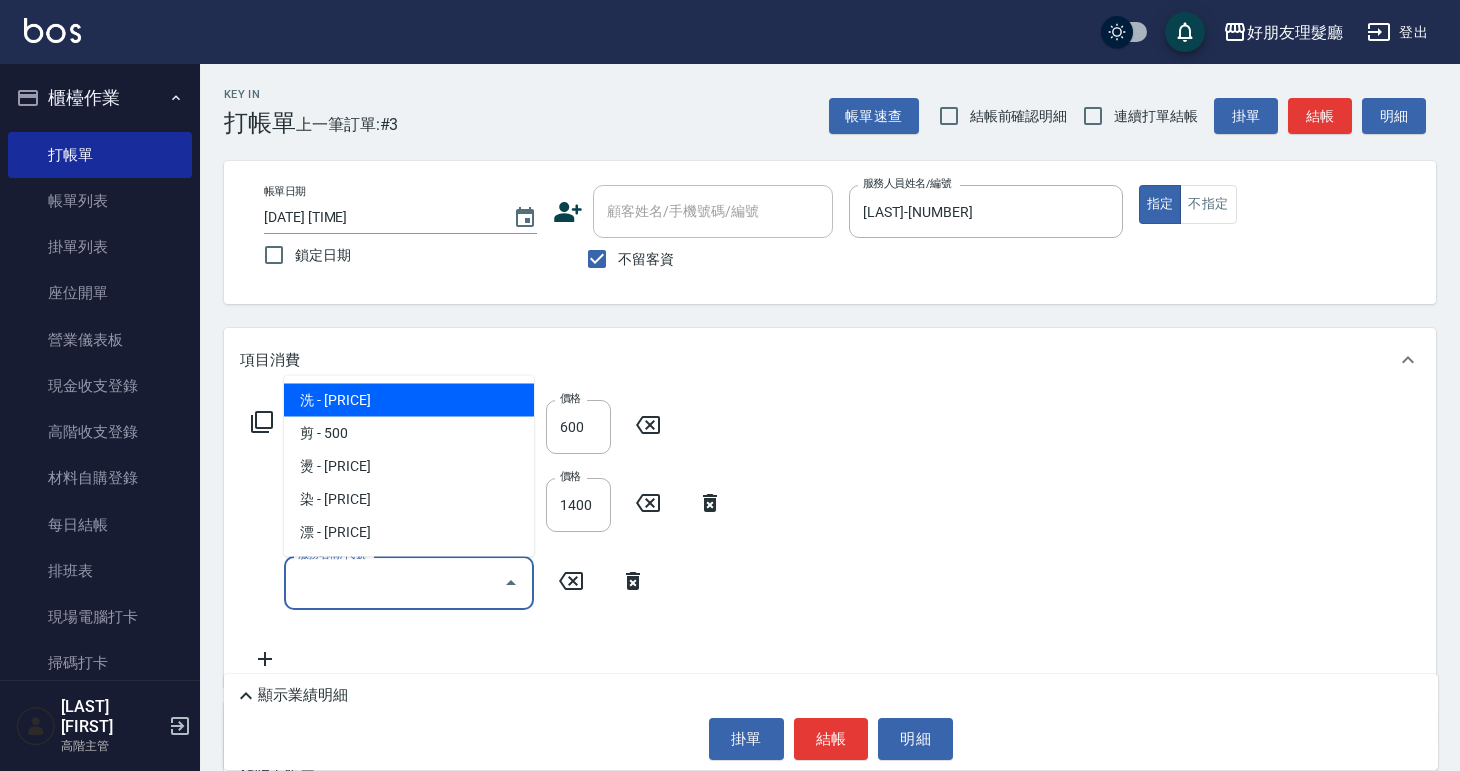 drag, startPoint x: 346, startPoint y: 589, endPoint x: 361, endPoint y: 569, distance: 25 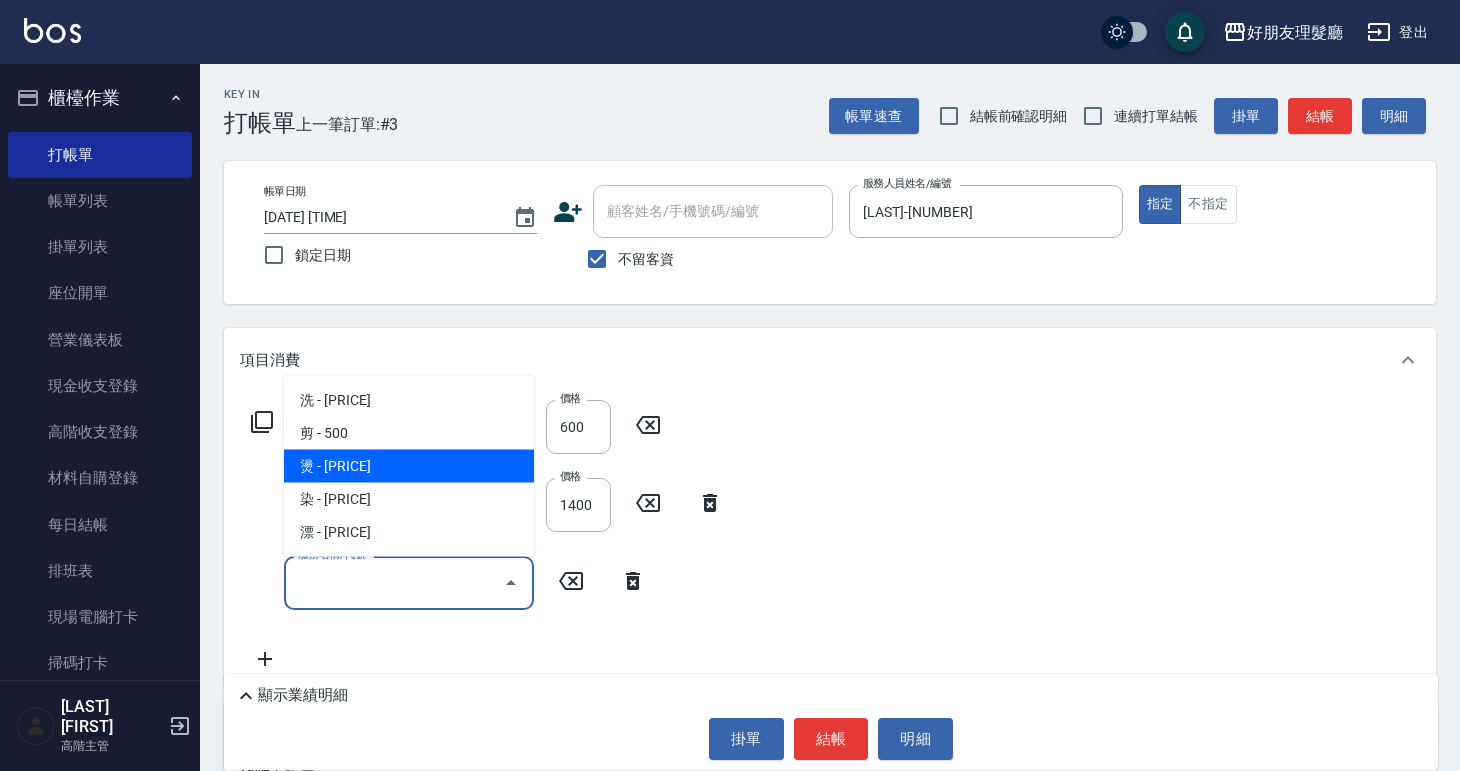 click on "燙 - [PRICE]" at bounding box center (409, 466) 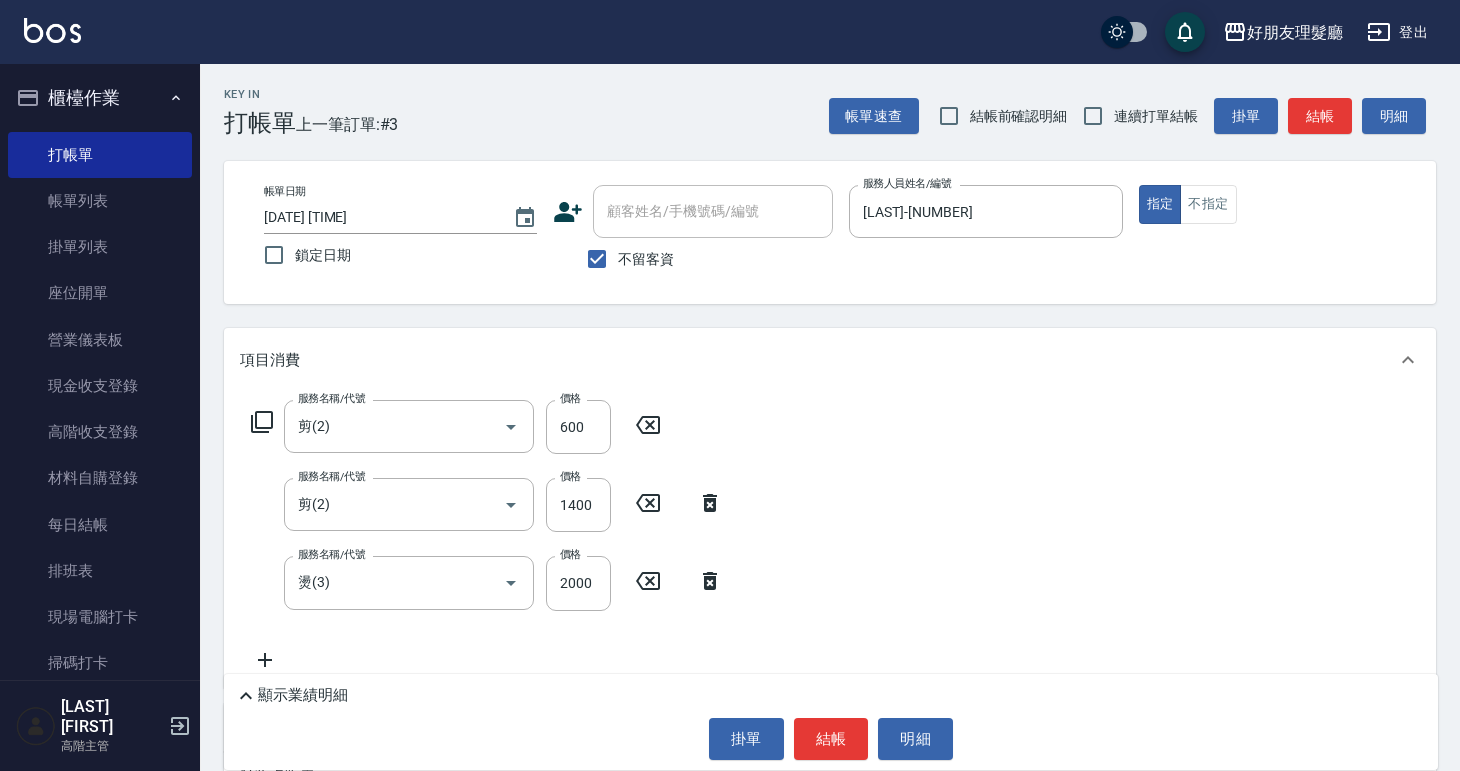 click on "服務名稱/代號 剪(2) 服務名稱/代號 價格 [PRICE] 價格 服務名稱/代號 剪(2) 服務名稱/代號 價格 [PRICE] 價格 服務名稱/代號 燙(3) 服務名稱/代號 價格 [PRICE] 價格" at bounding box center [830, 539] 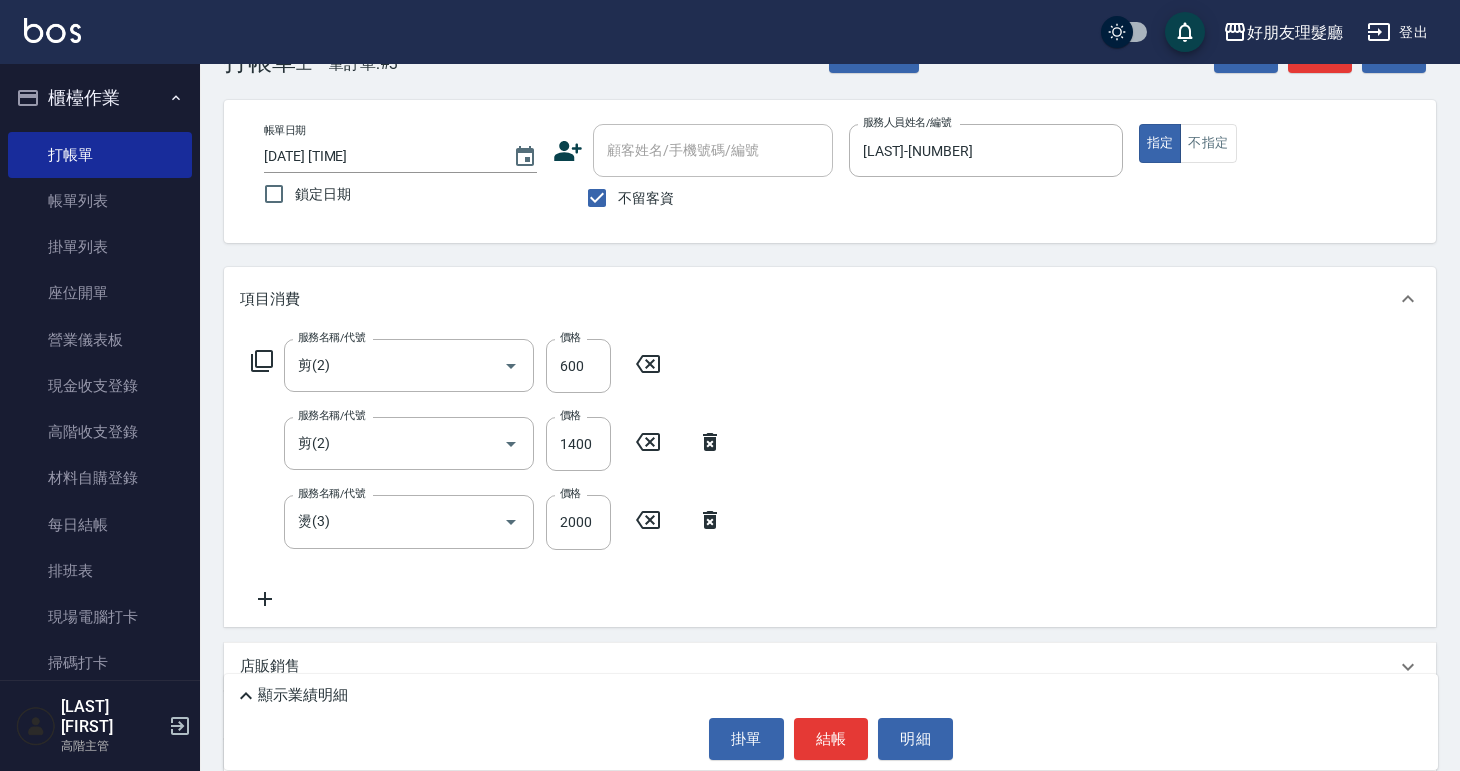 scroll, scrollTop: 176, scrollLeft: 0, axis: vertical 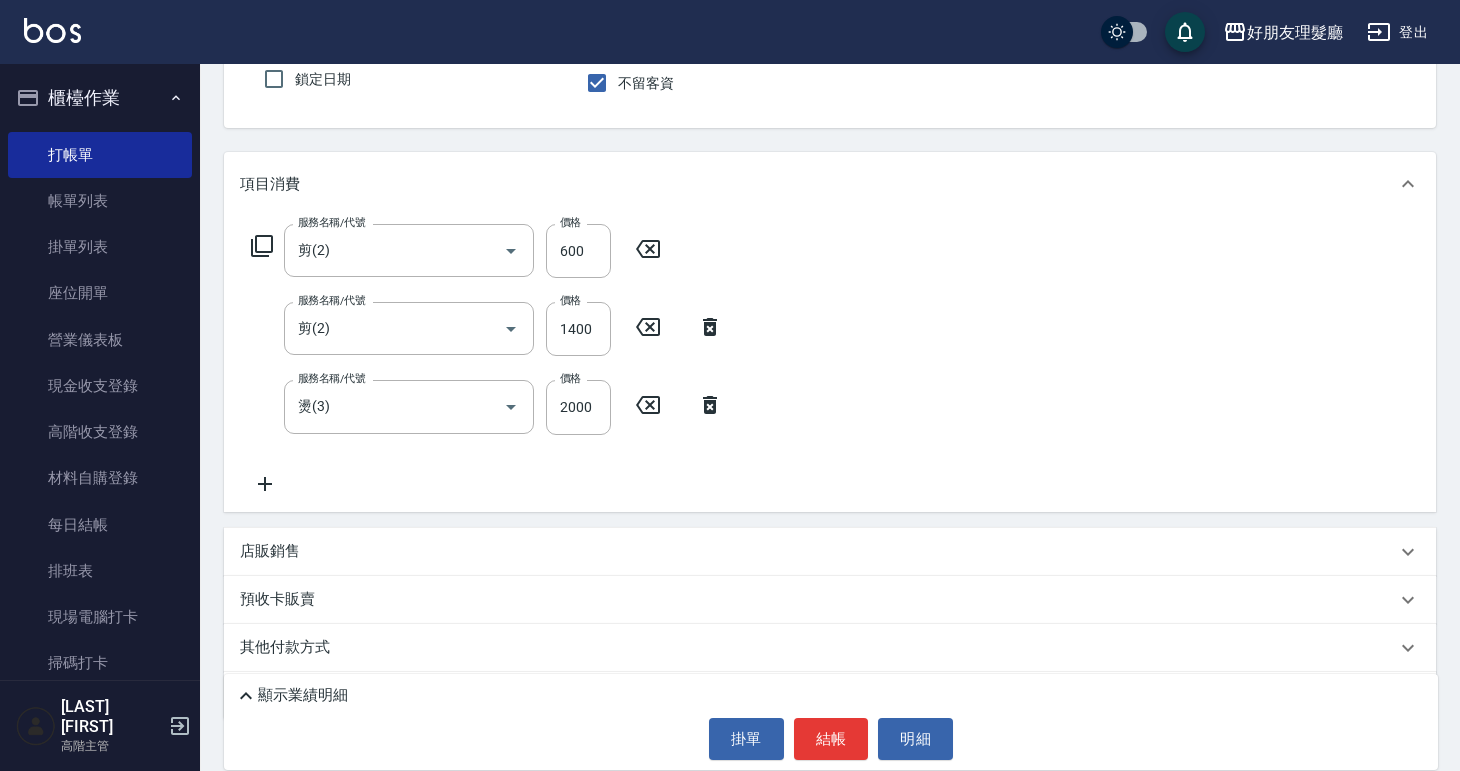 click 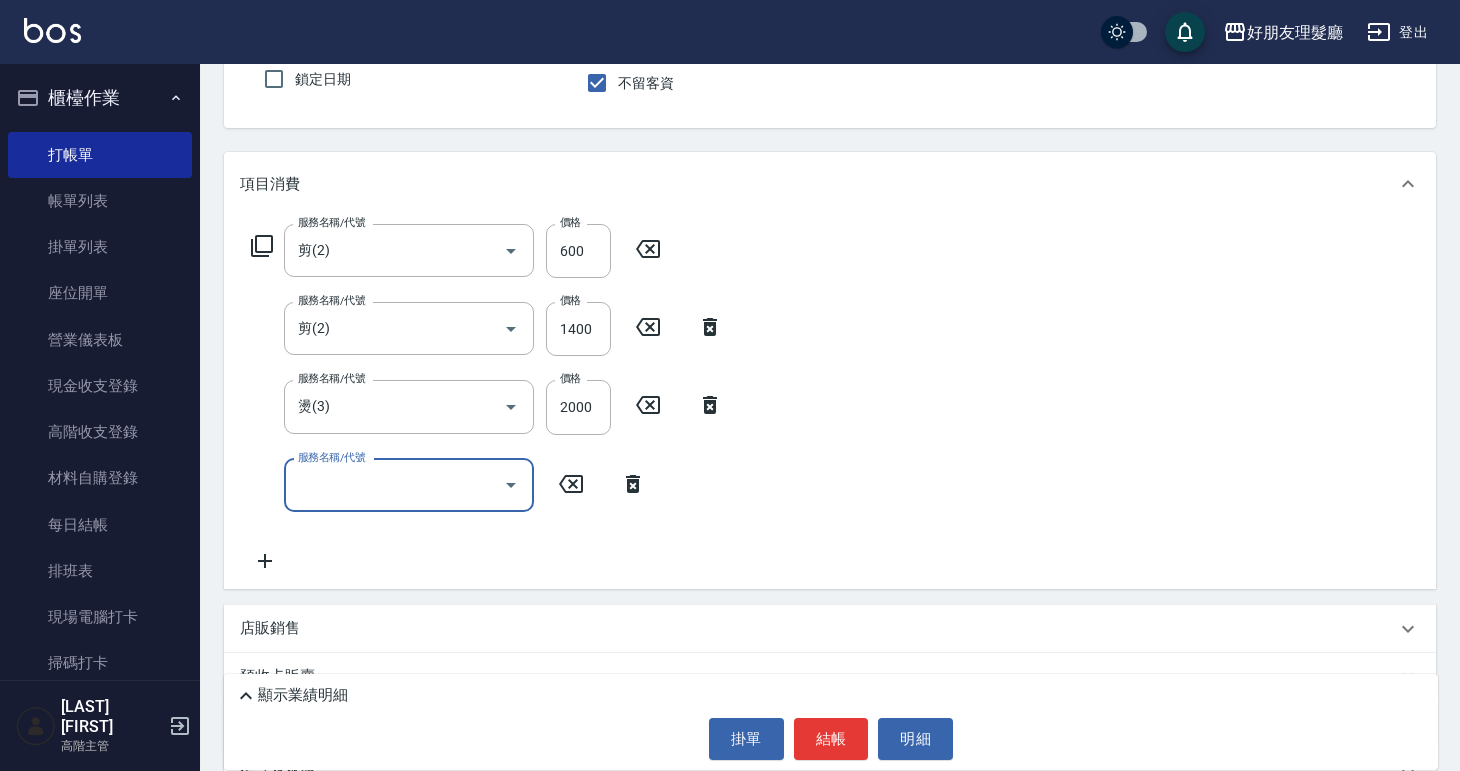 click on "服務名稱/代號" at bounding box center (394, 485) 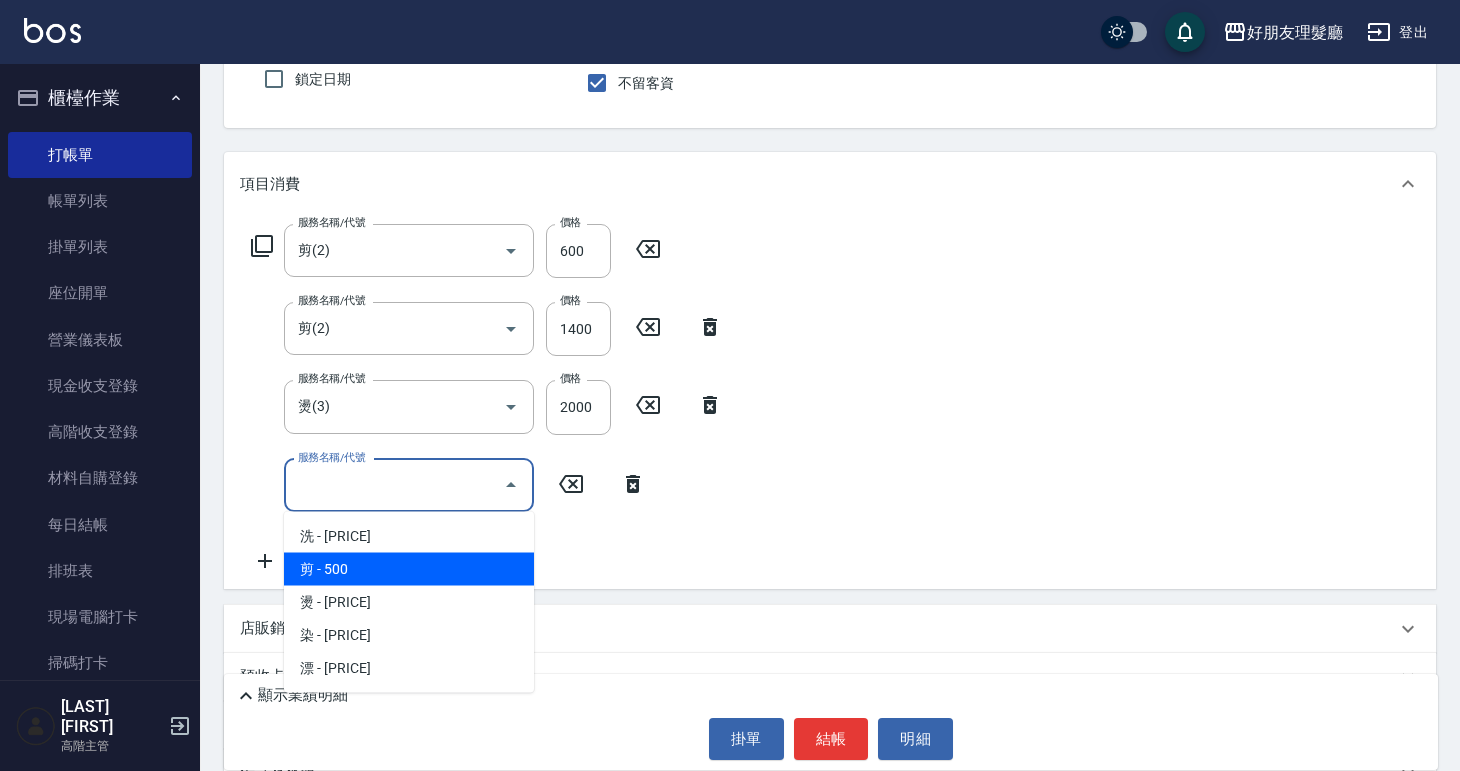 click on "剪 - 500" at bounding box center [409, 569] 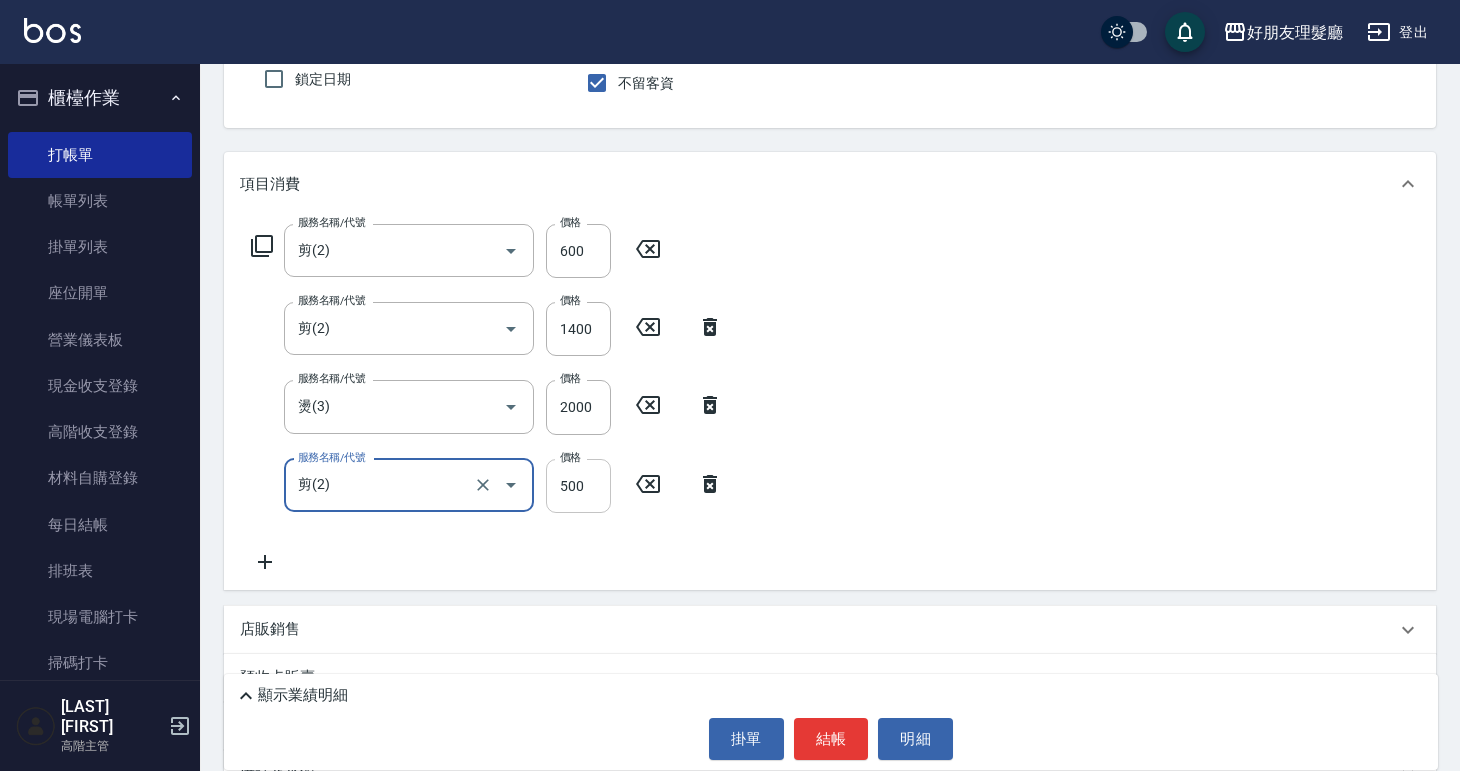 click on "500" at bounding box center (578, 486) 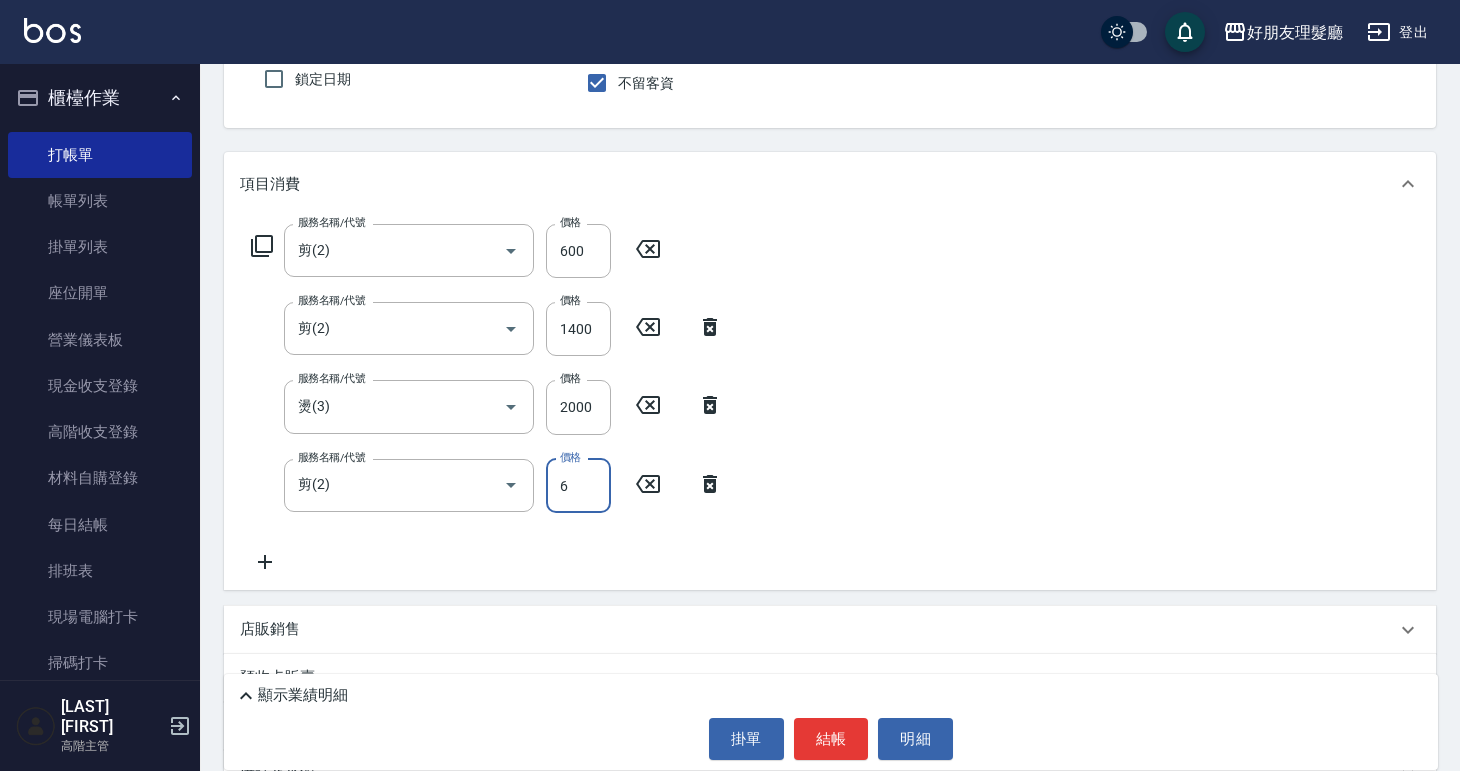type on "600" 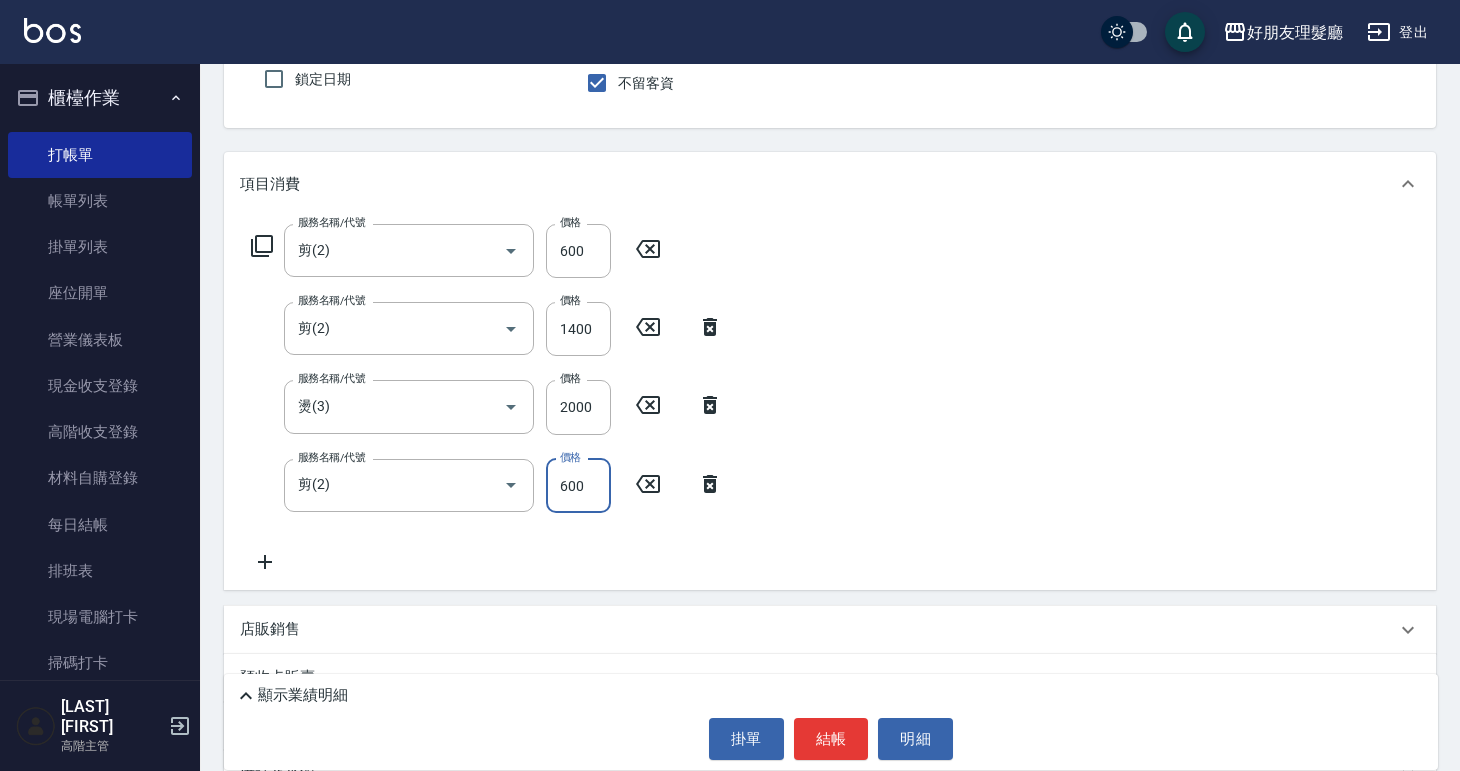 click 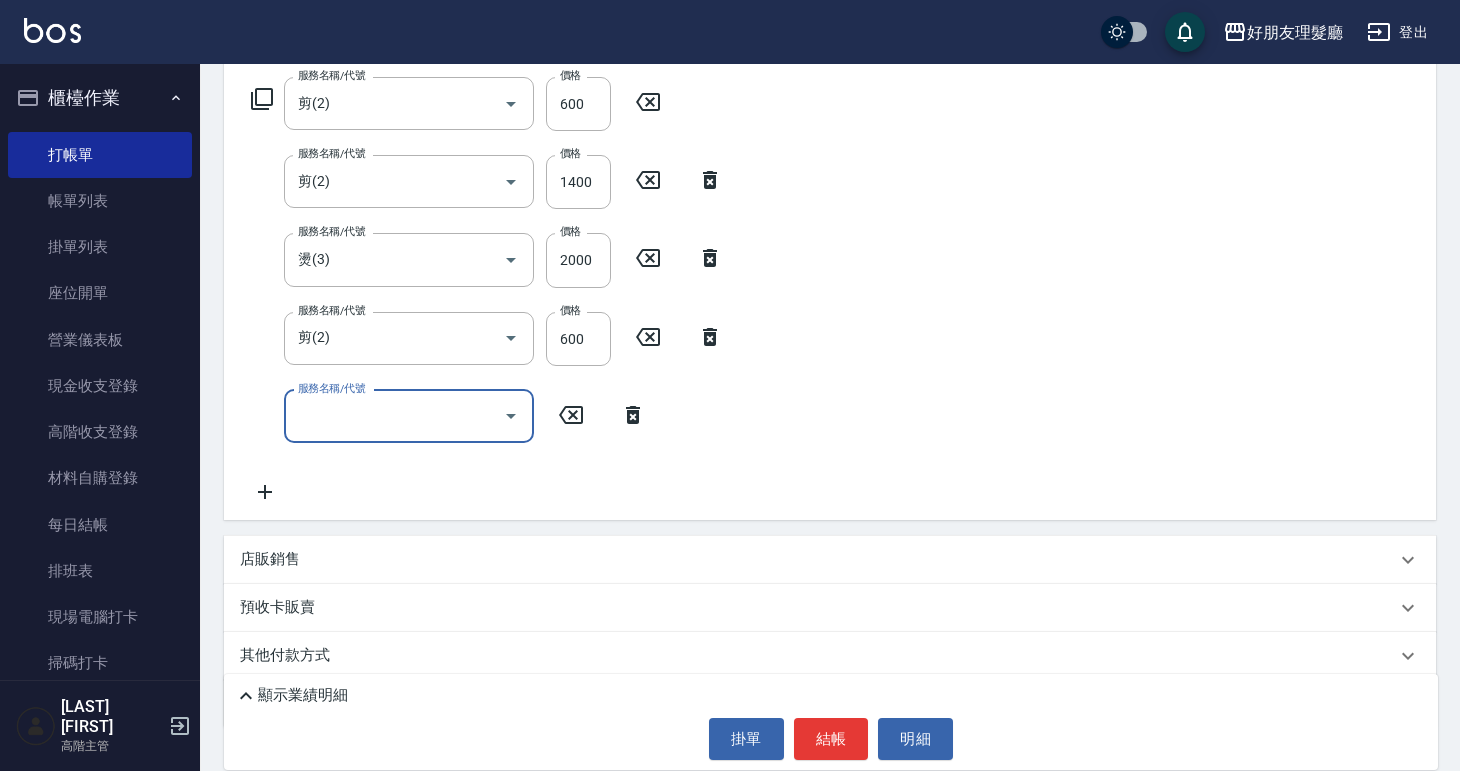 scroll, scrollTop: 326, scrollLeft: 0, axis: vertical 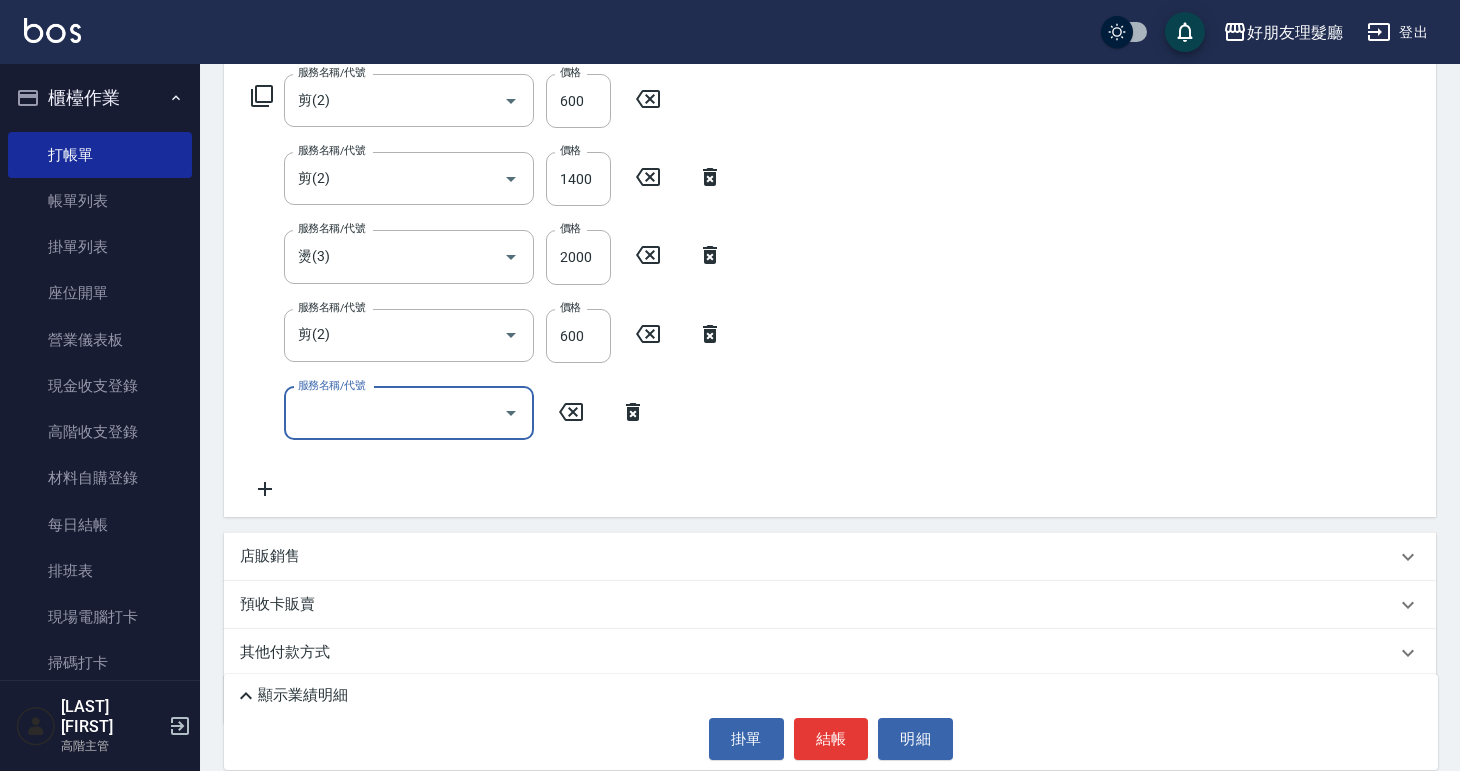click 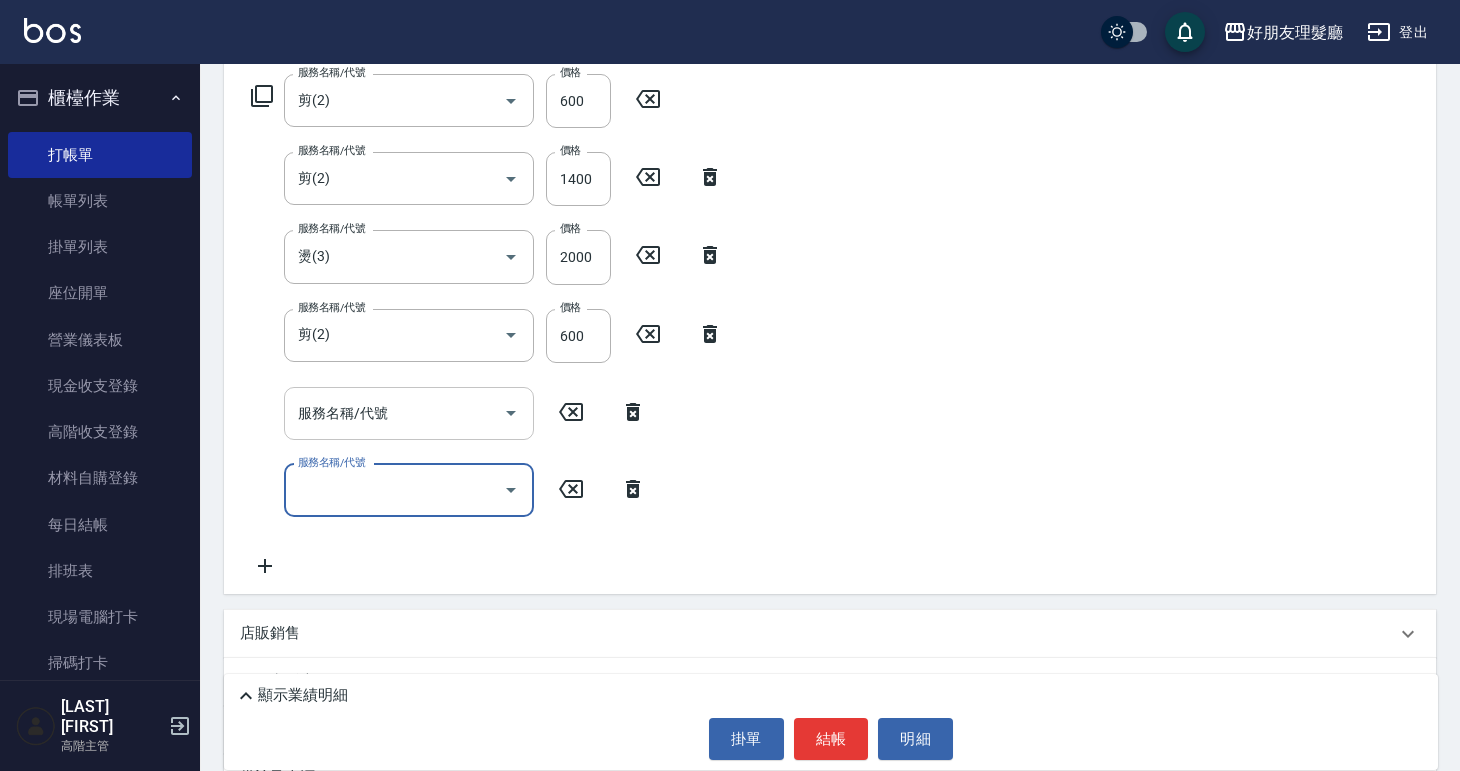 click on "服務名稱/代號" at bounding box center [409, 413] 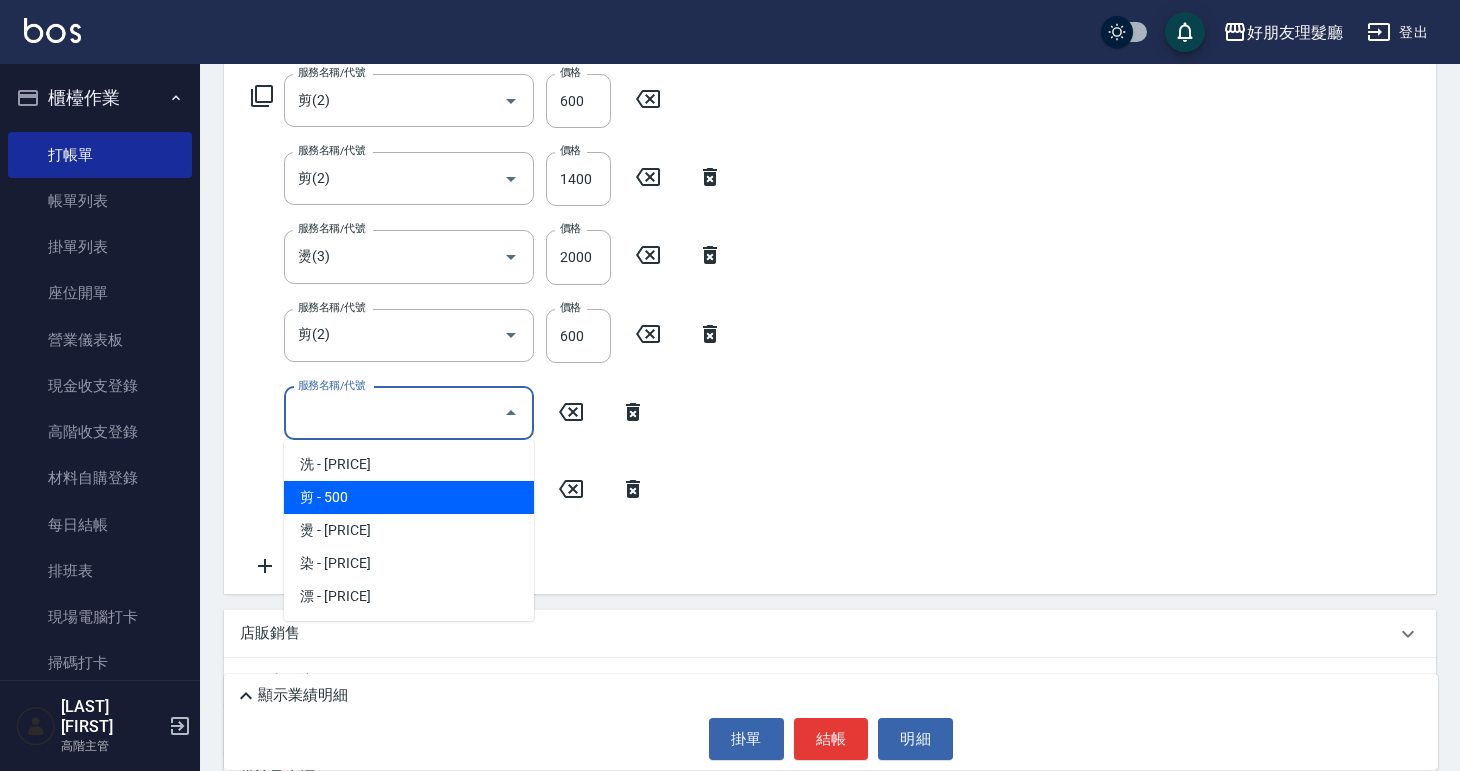 click on "剪 - 500" at bounding box center (409, 497) 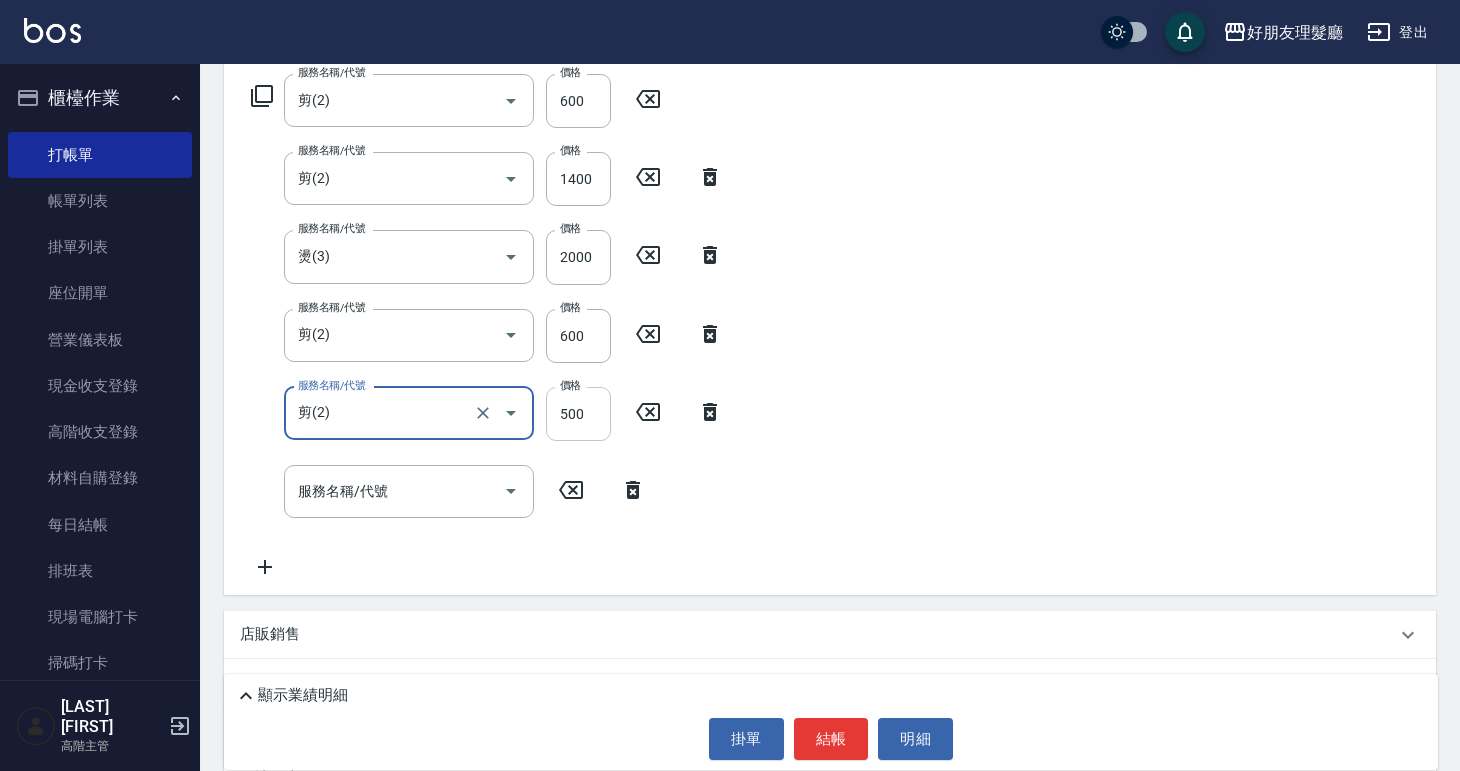 click on "500" at bounding box center [578, 414] 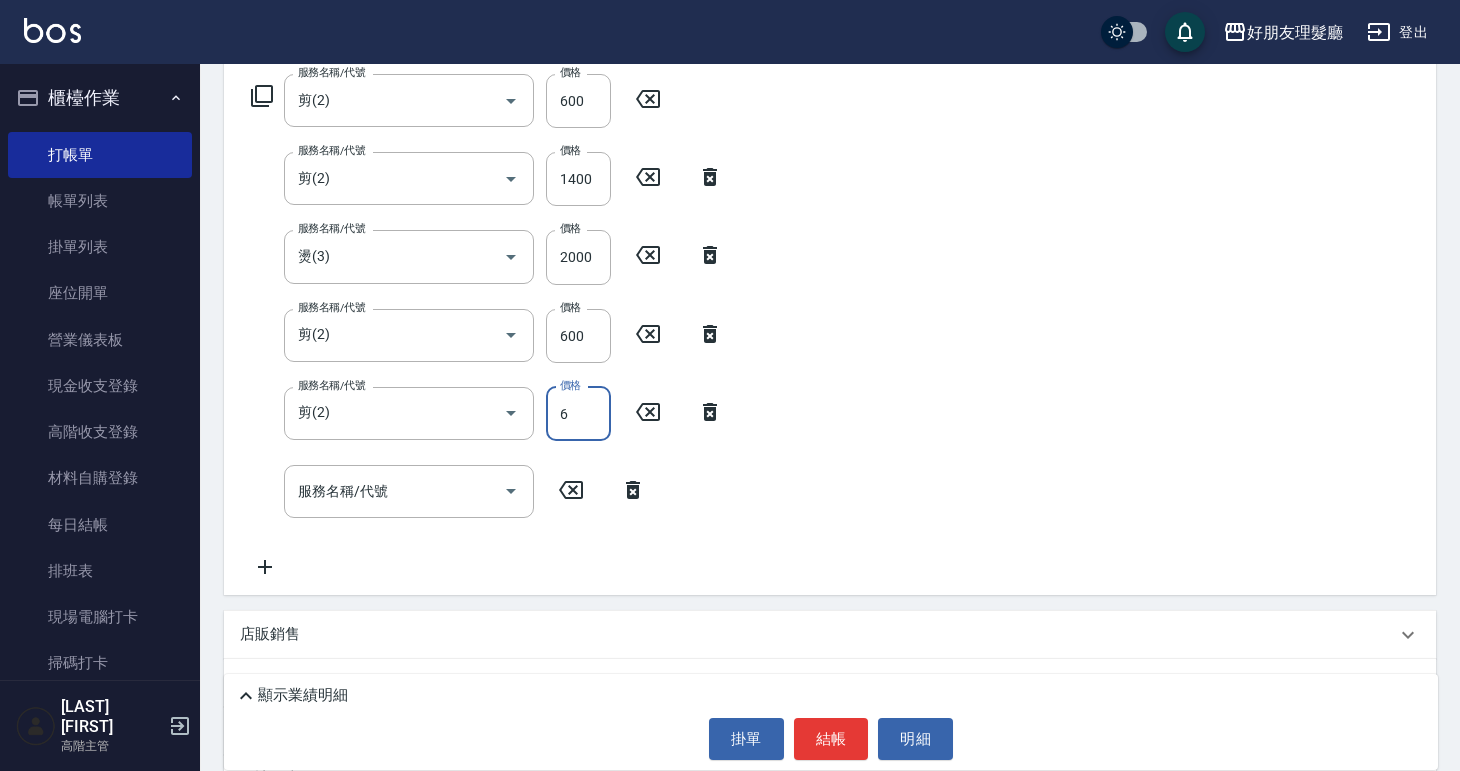 type on "600" 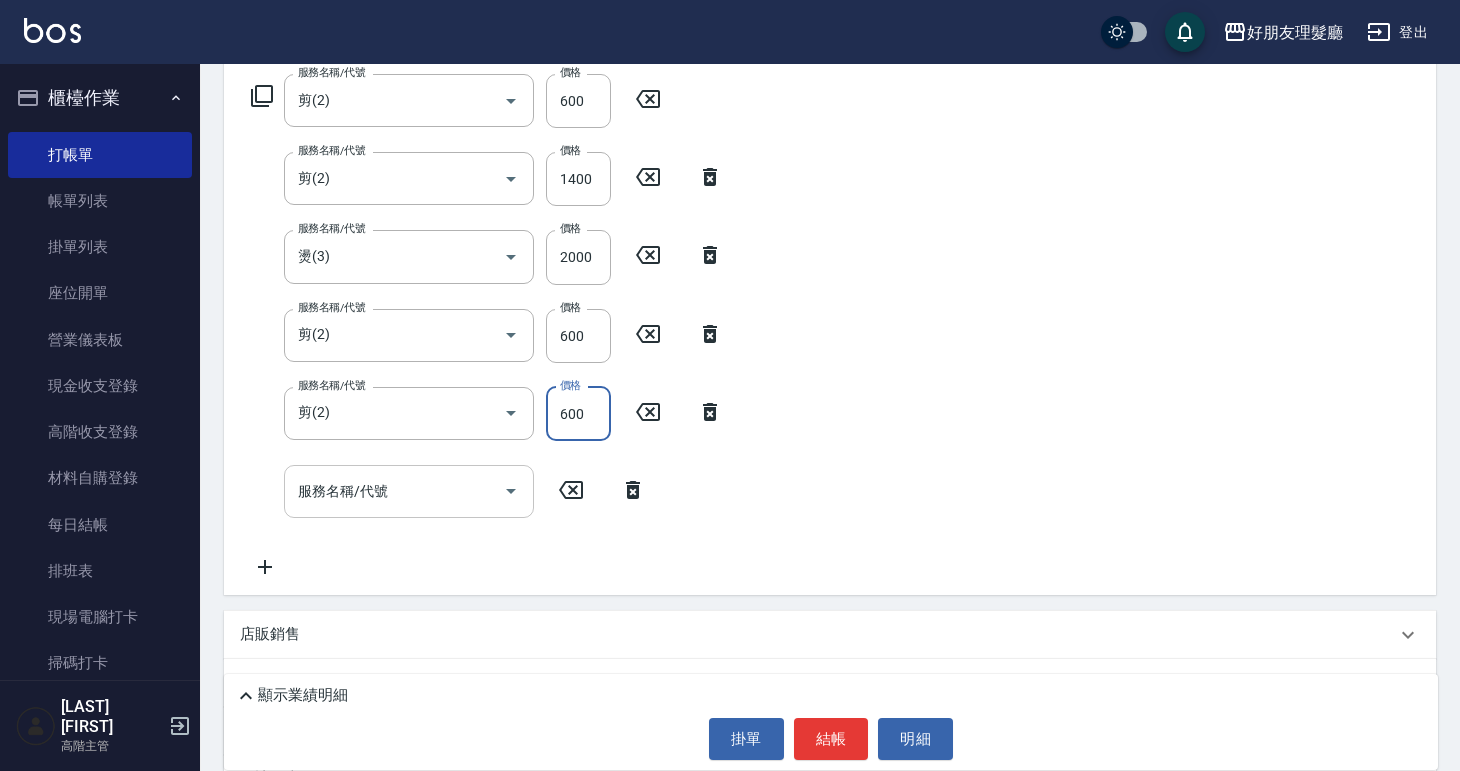 click on "服務名稱/代號" at bounding box center (394, 491) 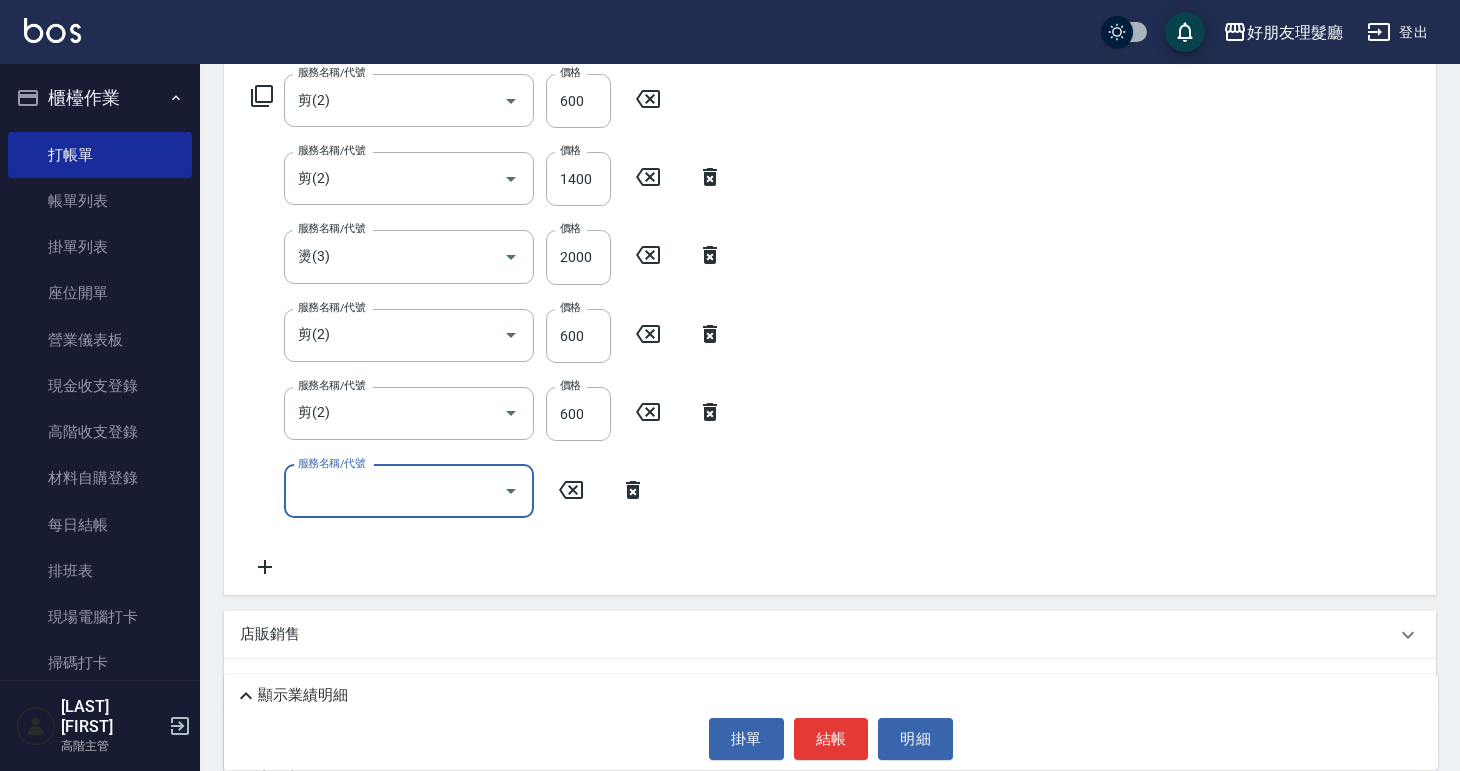 click at bounding box center [511, 491] 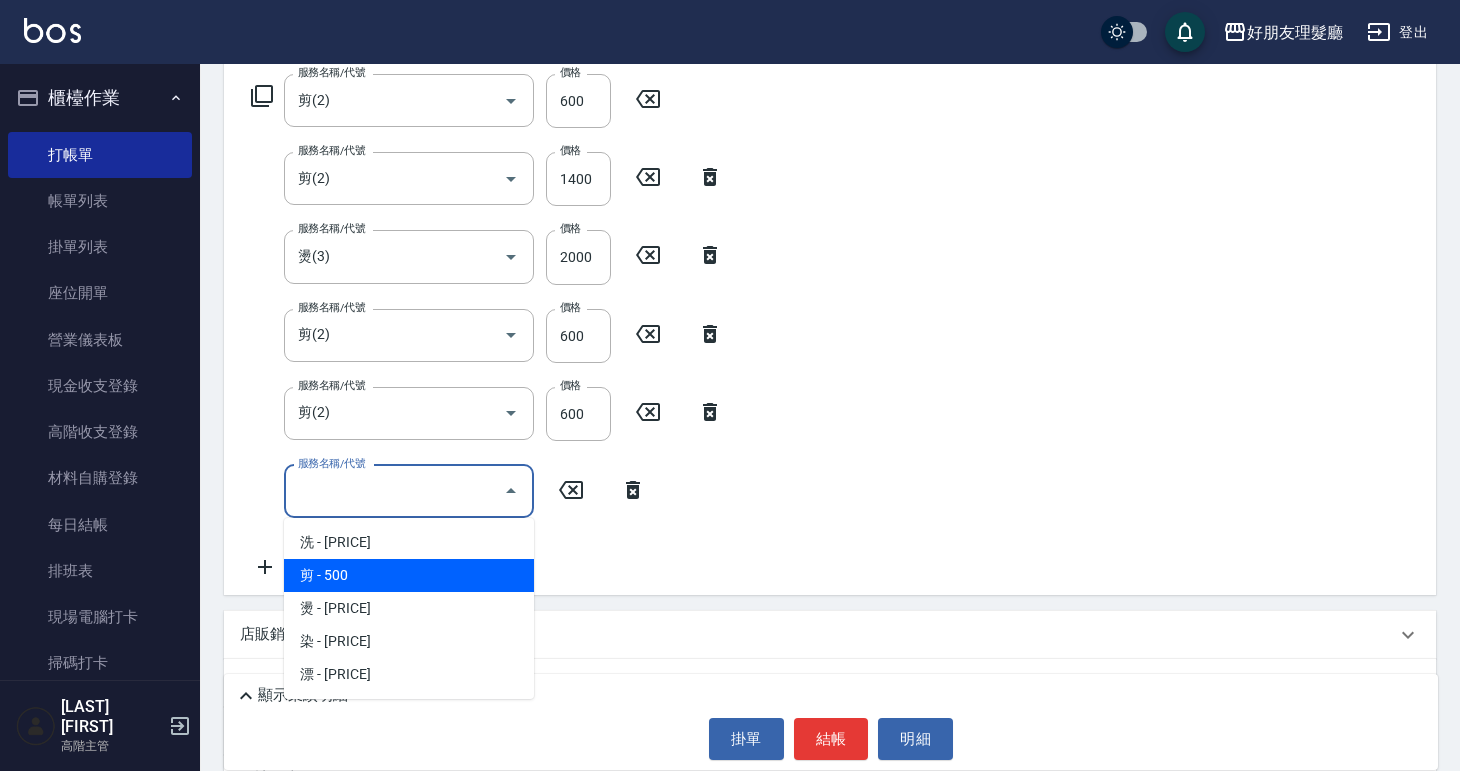 click on "剪 - 500" at bounding box center (409, 575) 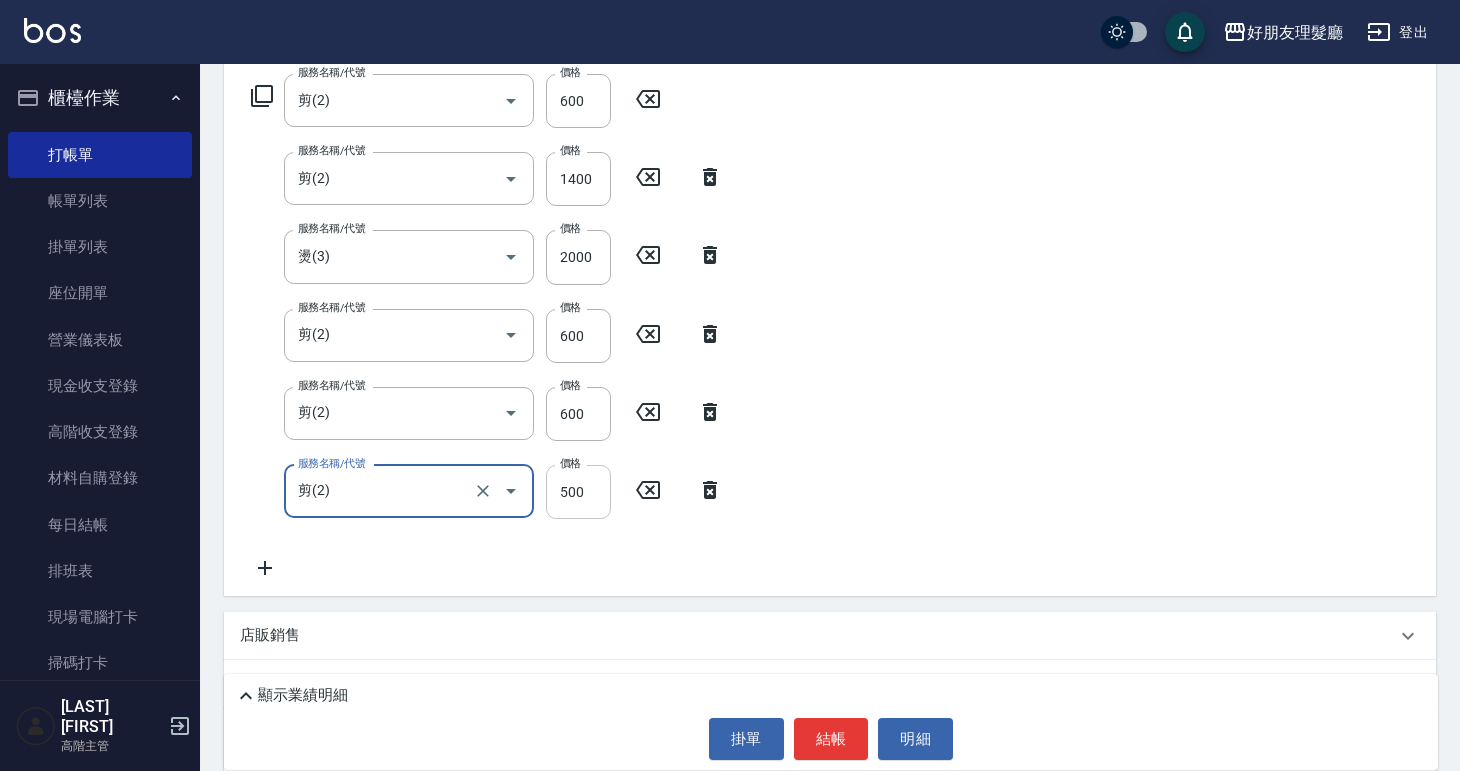 click on "500" at bounding box center (578, 492) 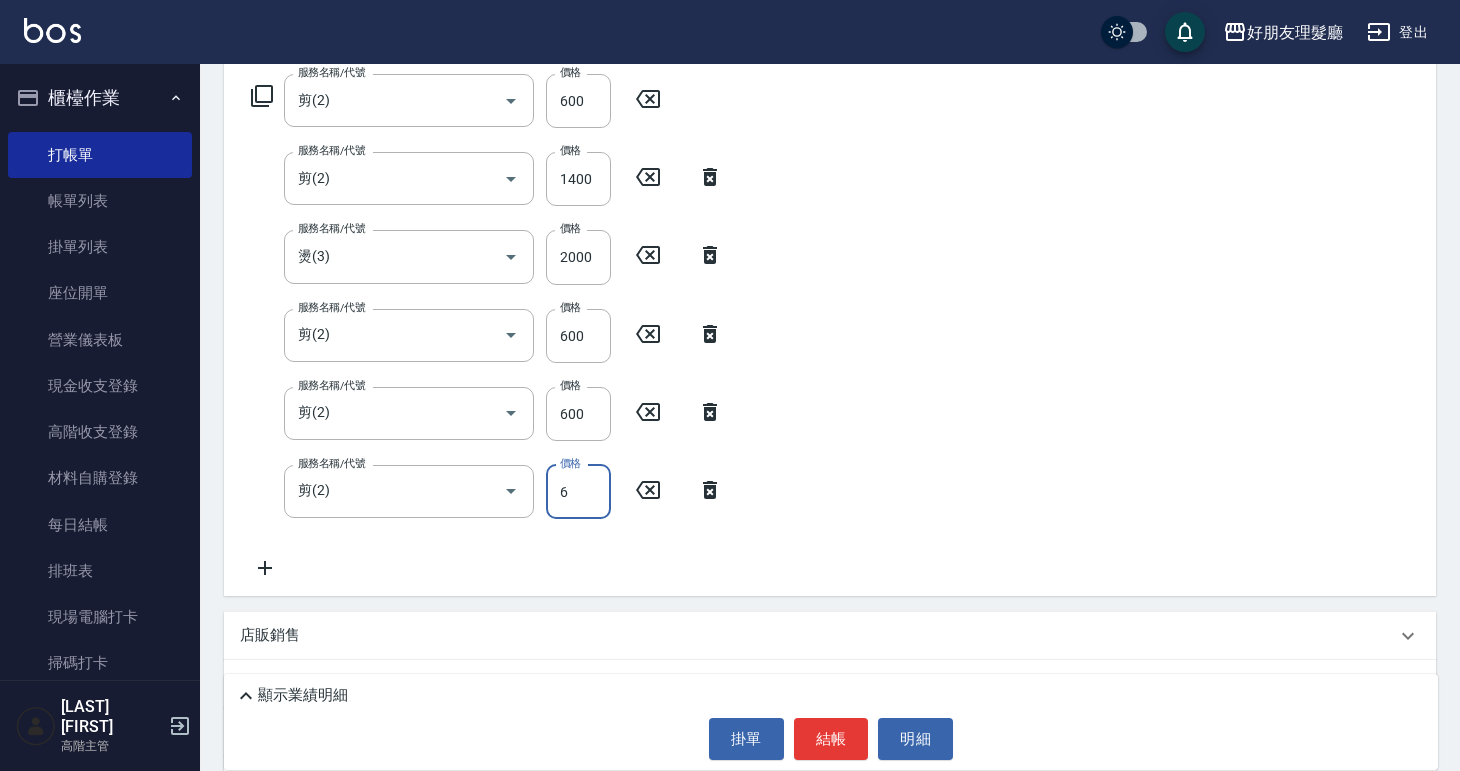 type on "600" 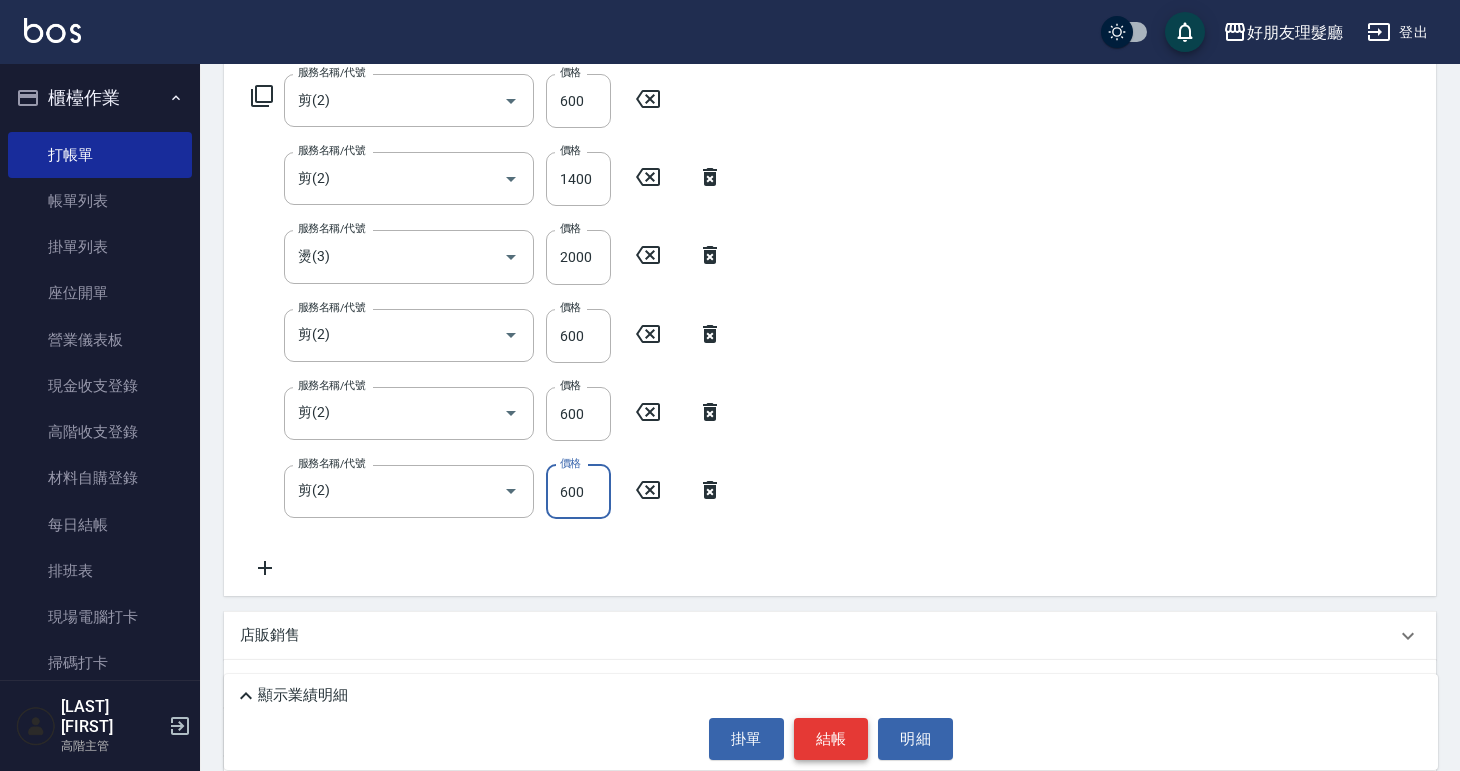 click on "結帳" at bounding box center (831, 739) 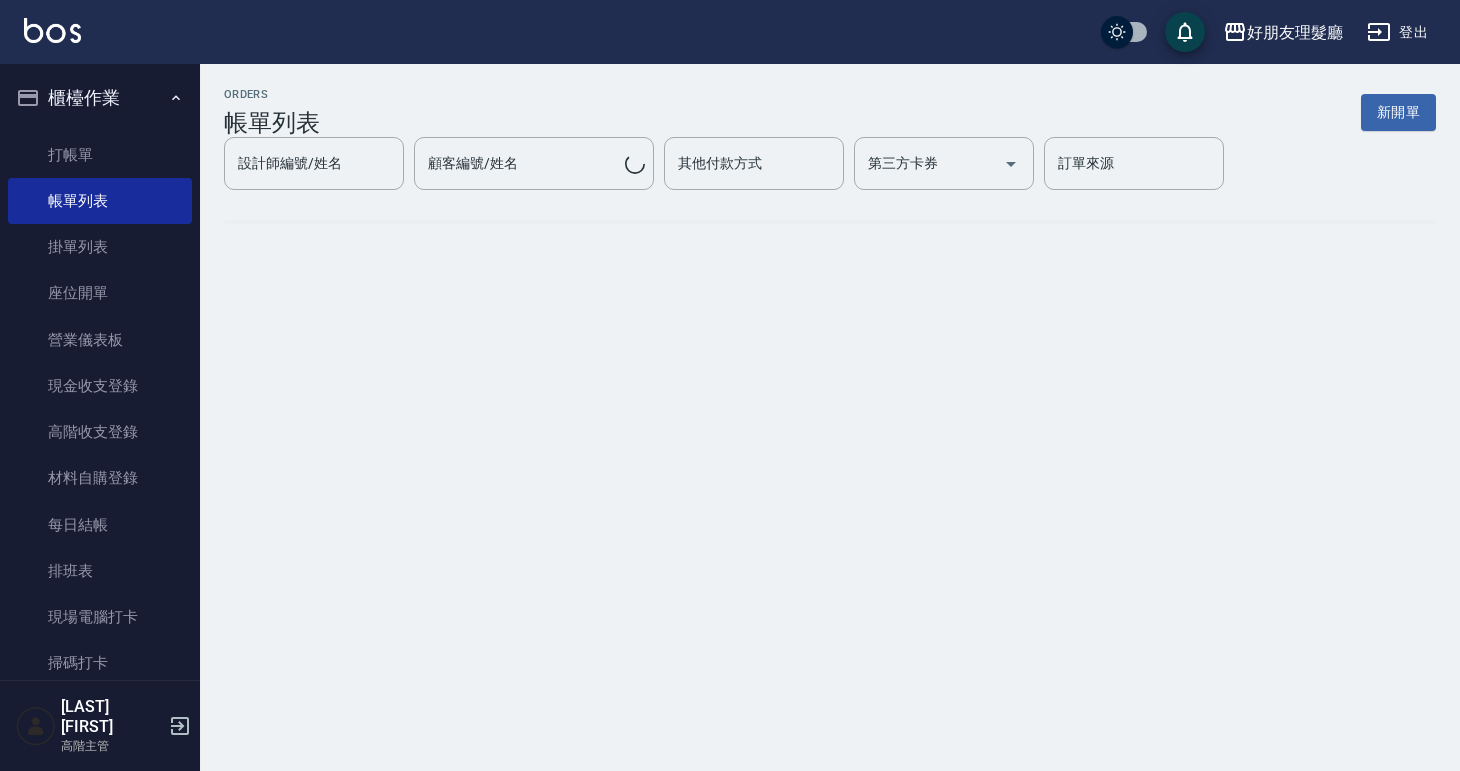 scroll, scrollTop: 0, scrollLeft: 0, axis: both 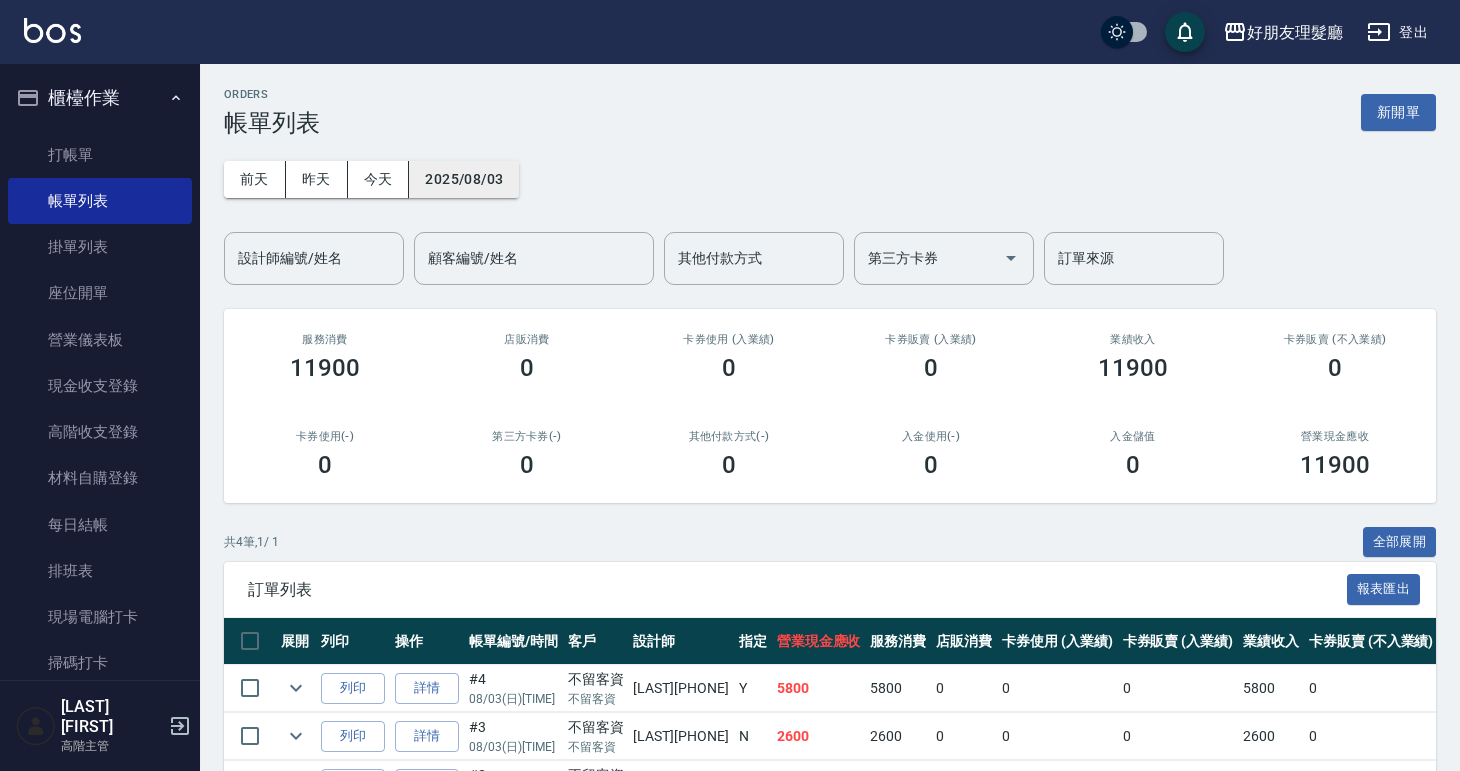 click on "2025/08/03" at bounding box center [464, 179] 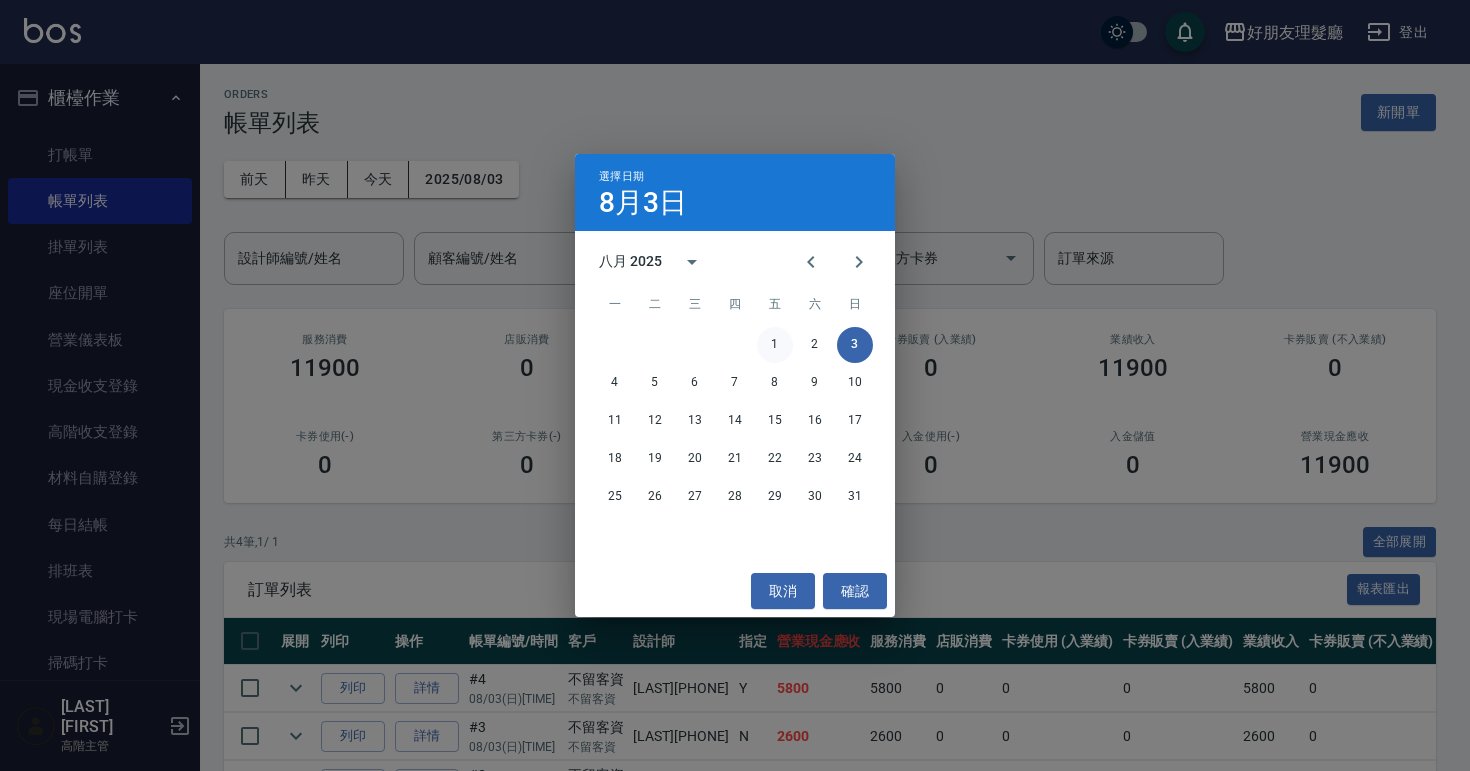 click on "1" at bounding box center [775, 345] 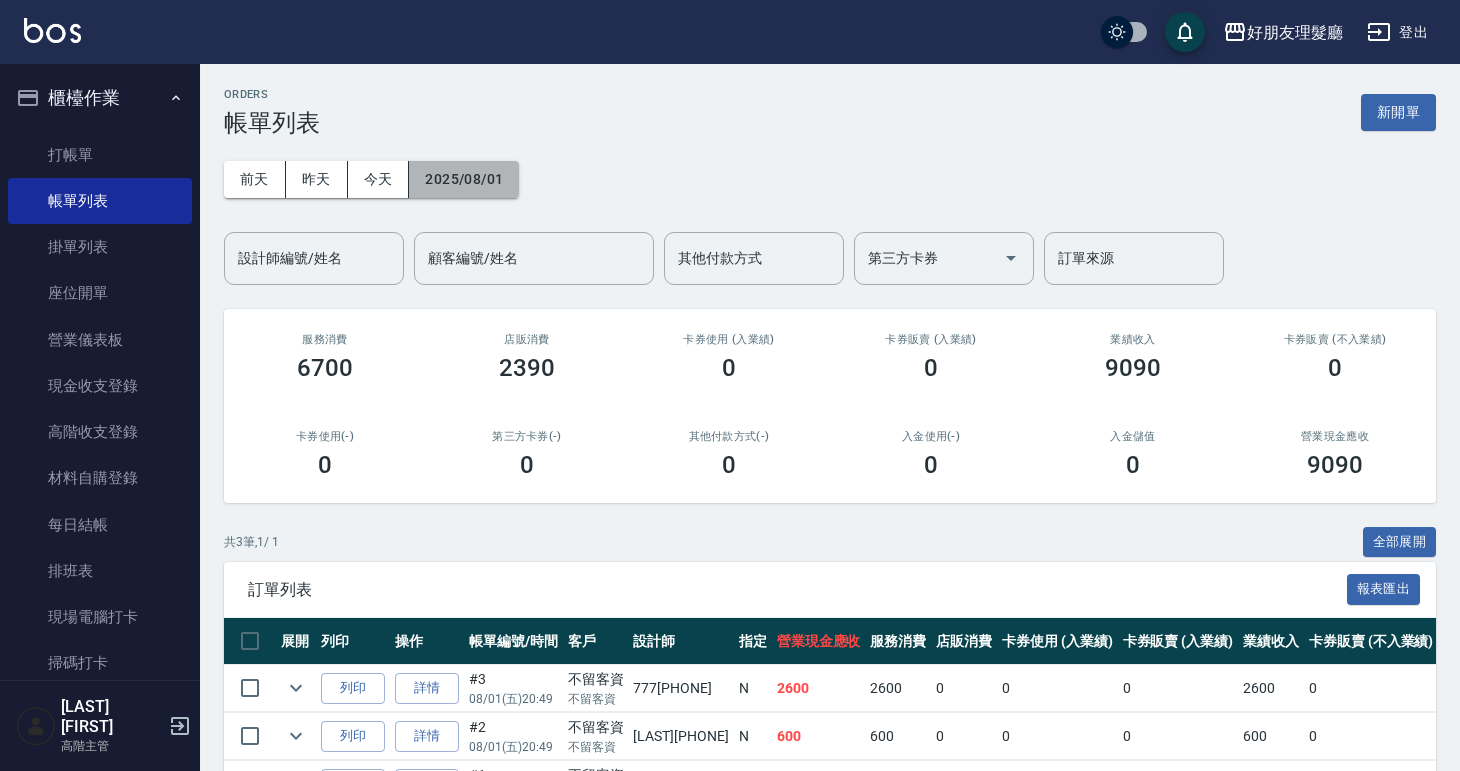 click on "2025/08/01" at bounding box center (464, 179) 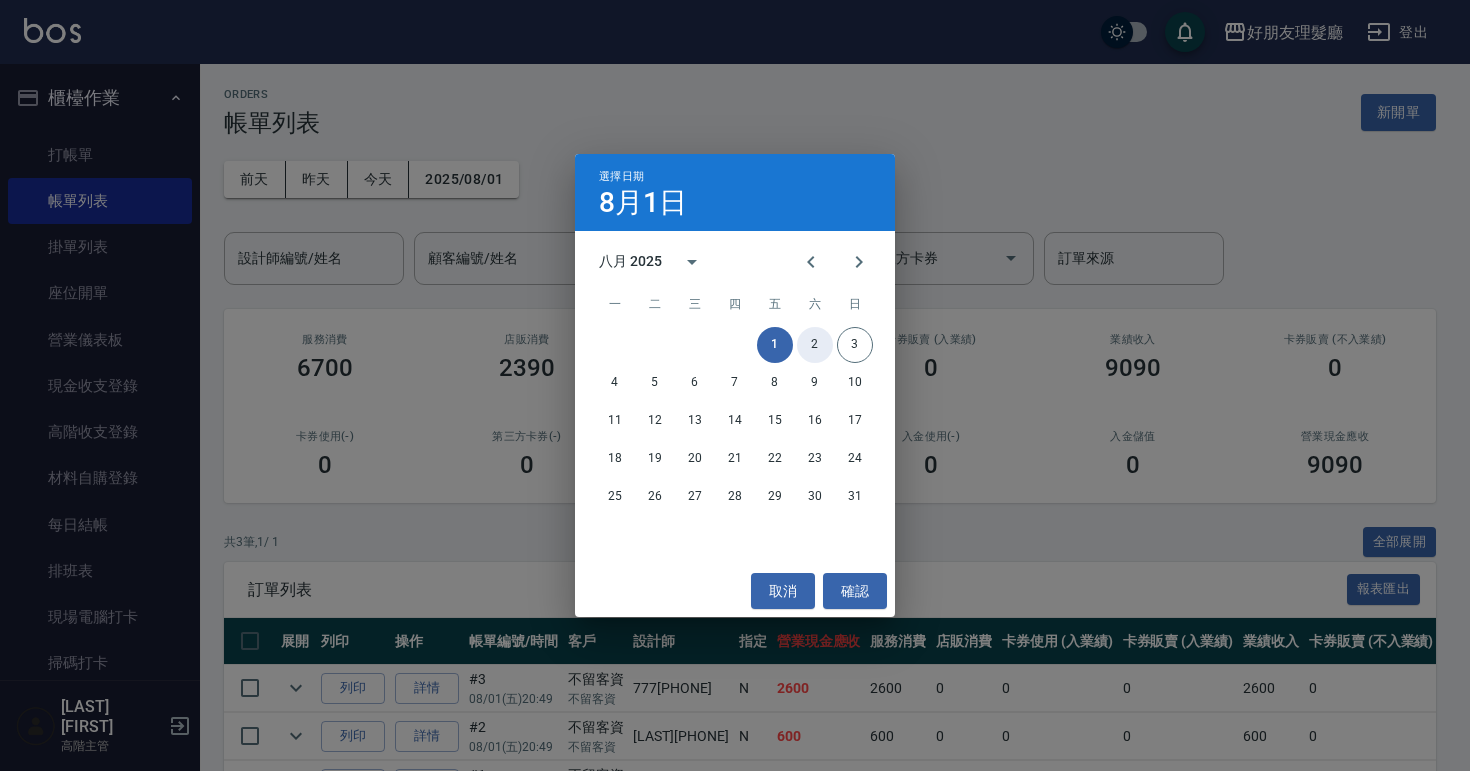 click on "2" at bounding box center [815, 345] 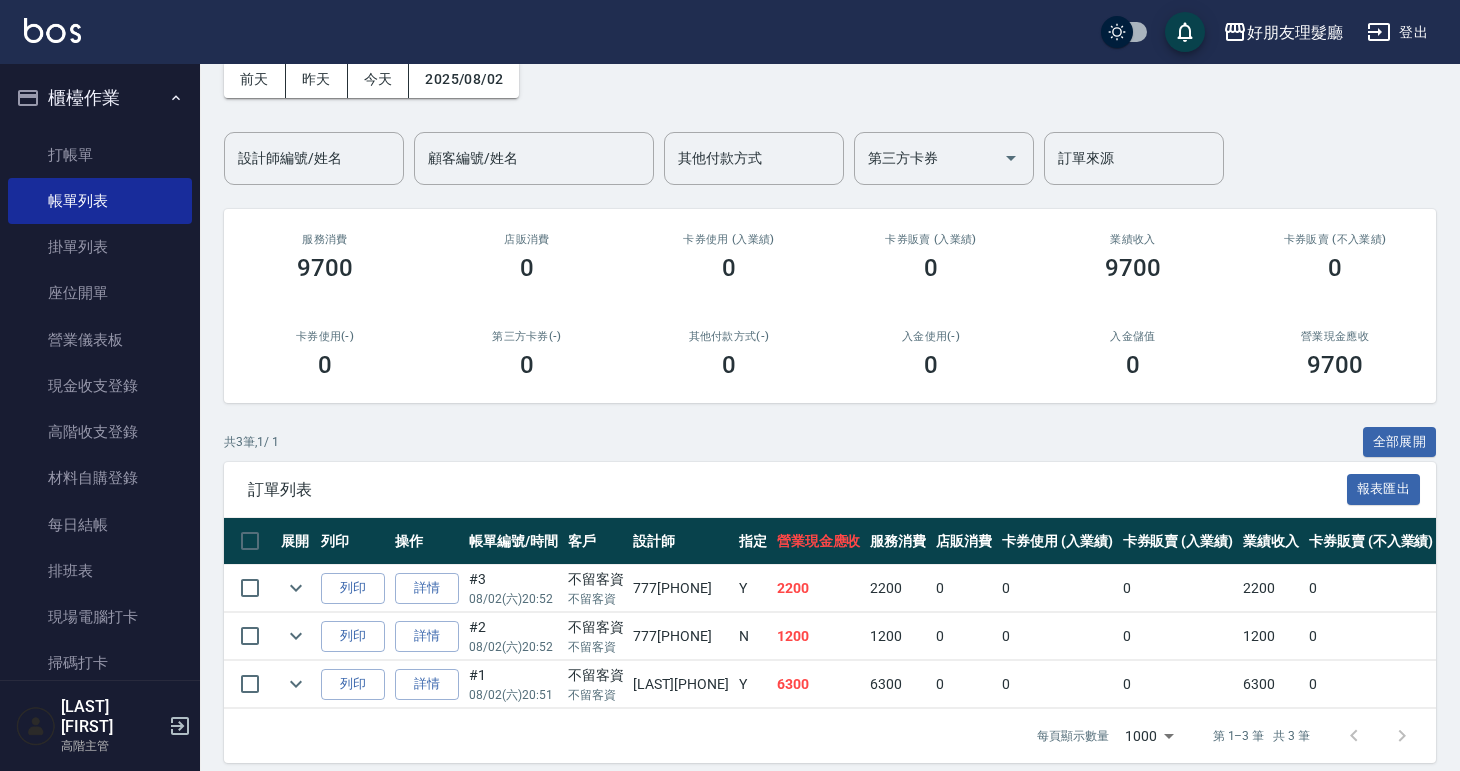 scroll, scrollTop: 0, scrollLeft: 0, axis: both 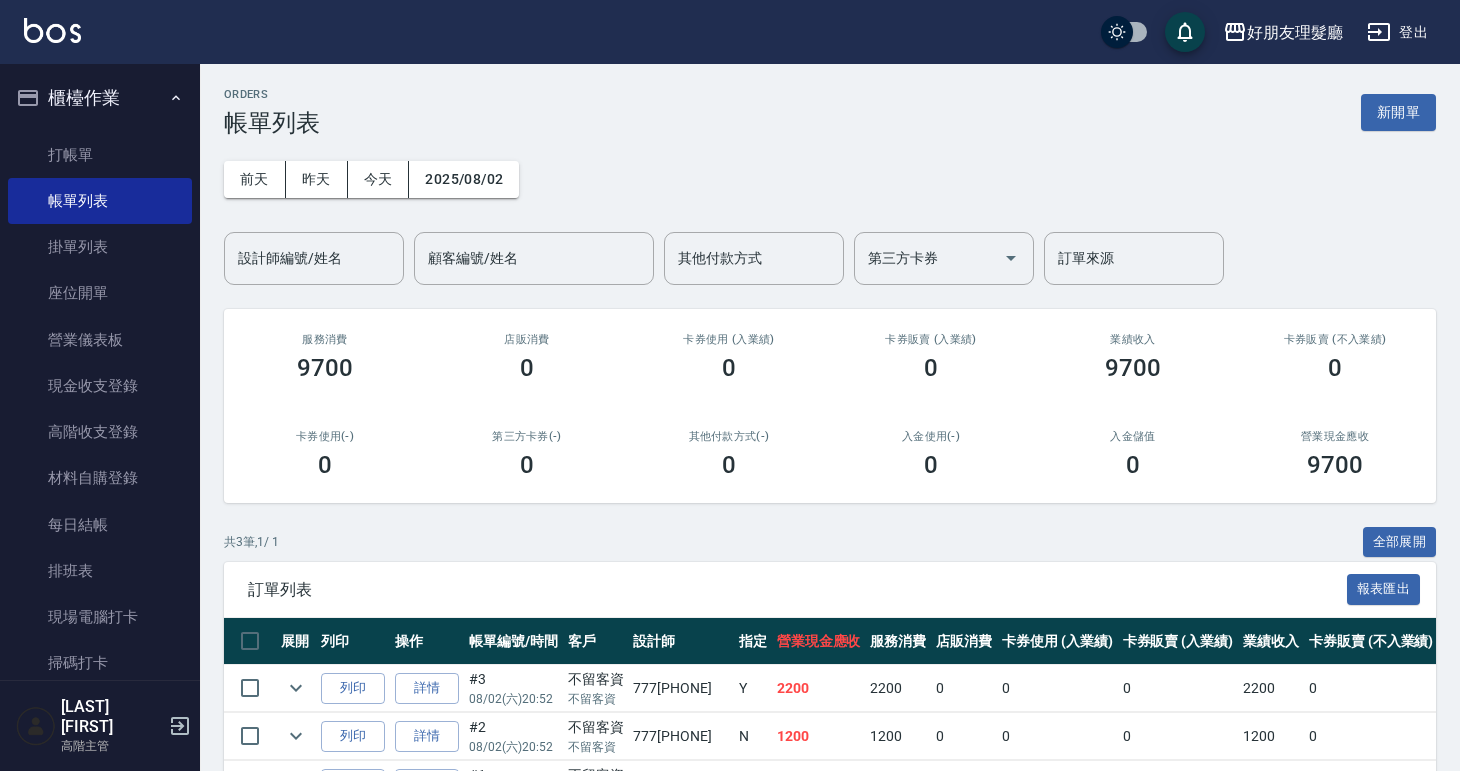 click on "前天 昨天 今天 2025/08/02 設計師編號/姓名 設計師編號/姓名 顧客編號/姓名 顧客編號/姓名 其他付款方式 其他付款方式 第三方卡券 第三方卡券 訂單來源 訂單來源" at bounding box center (830, 211) 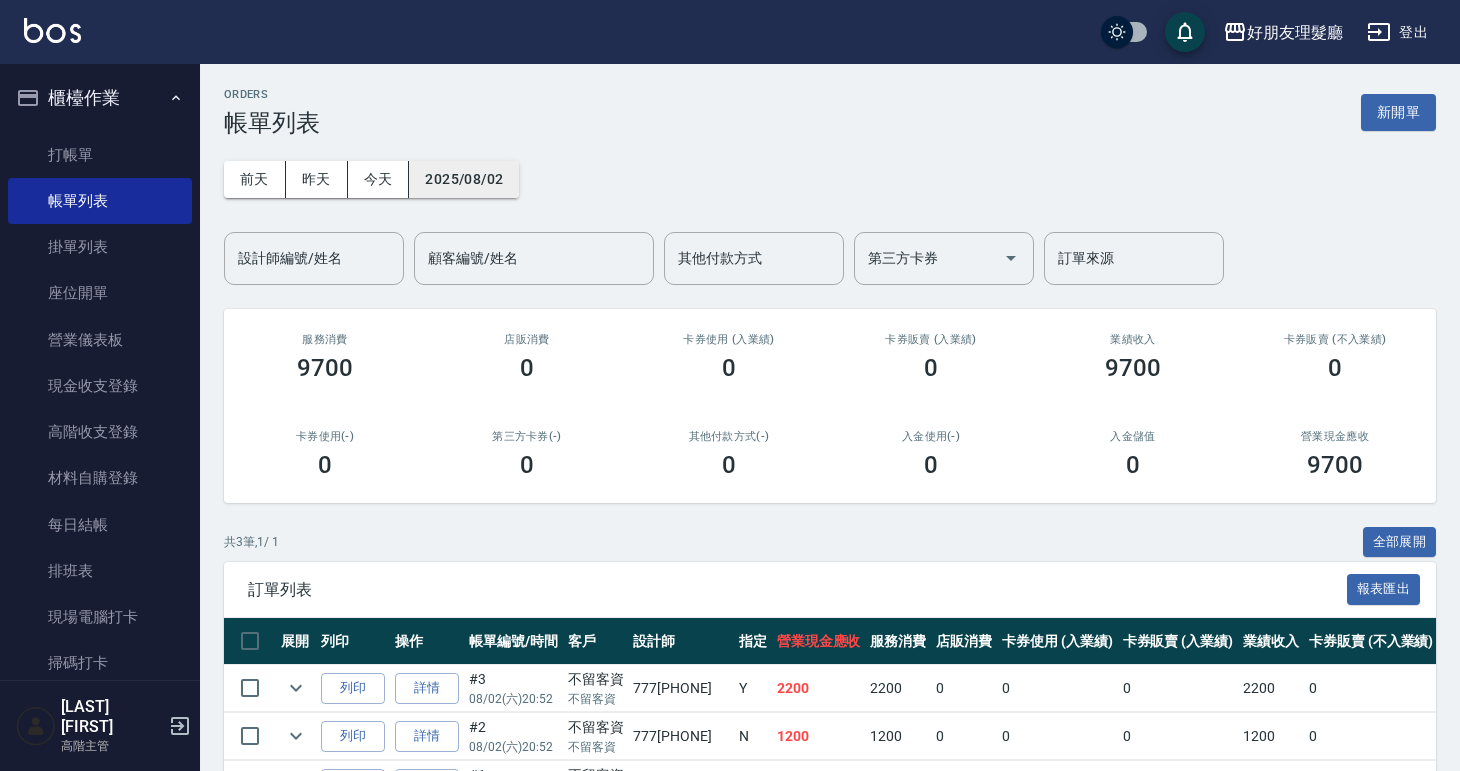 click on "2025/08/02" at bounding box center [464, 179] 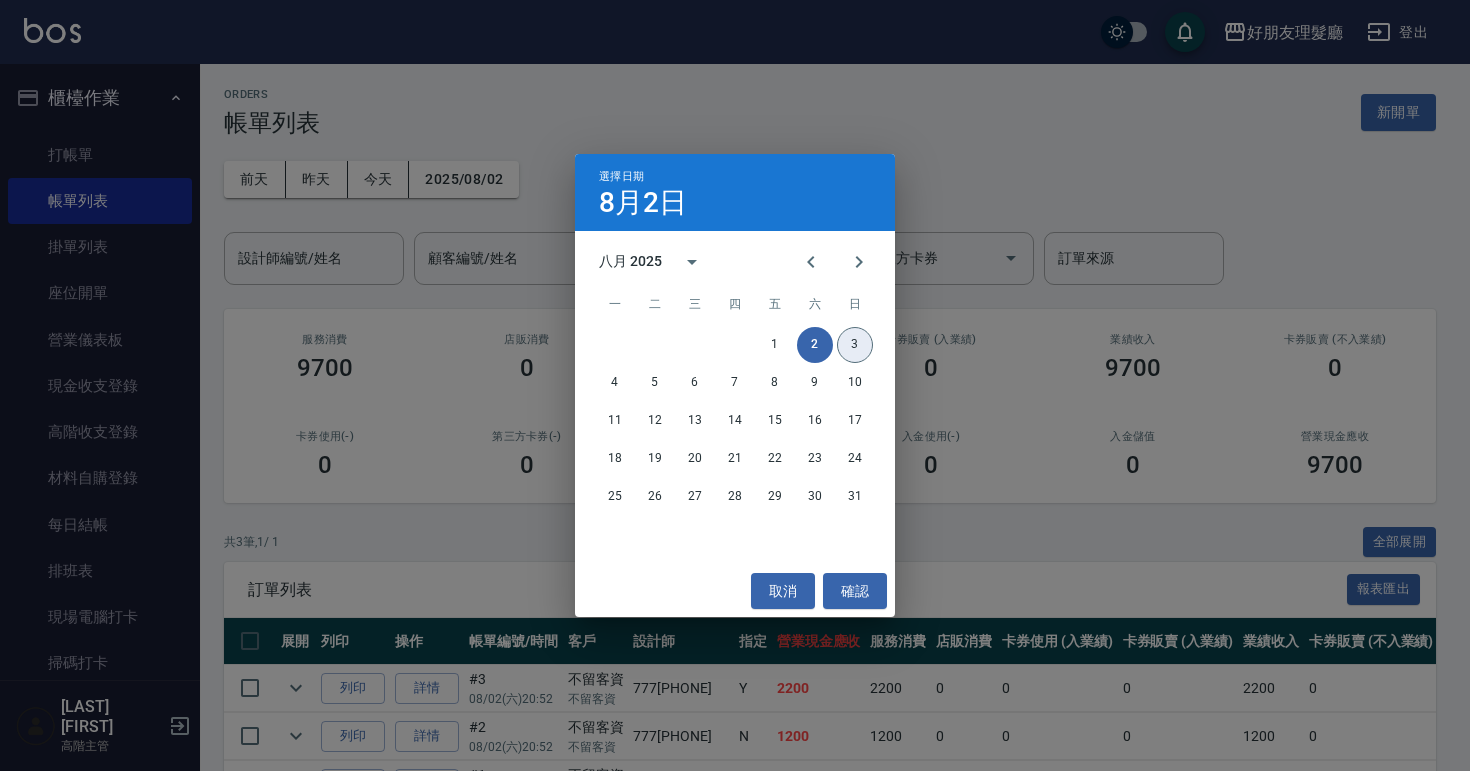 click on "3" at bounding box center [855, 345] 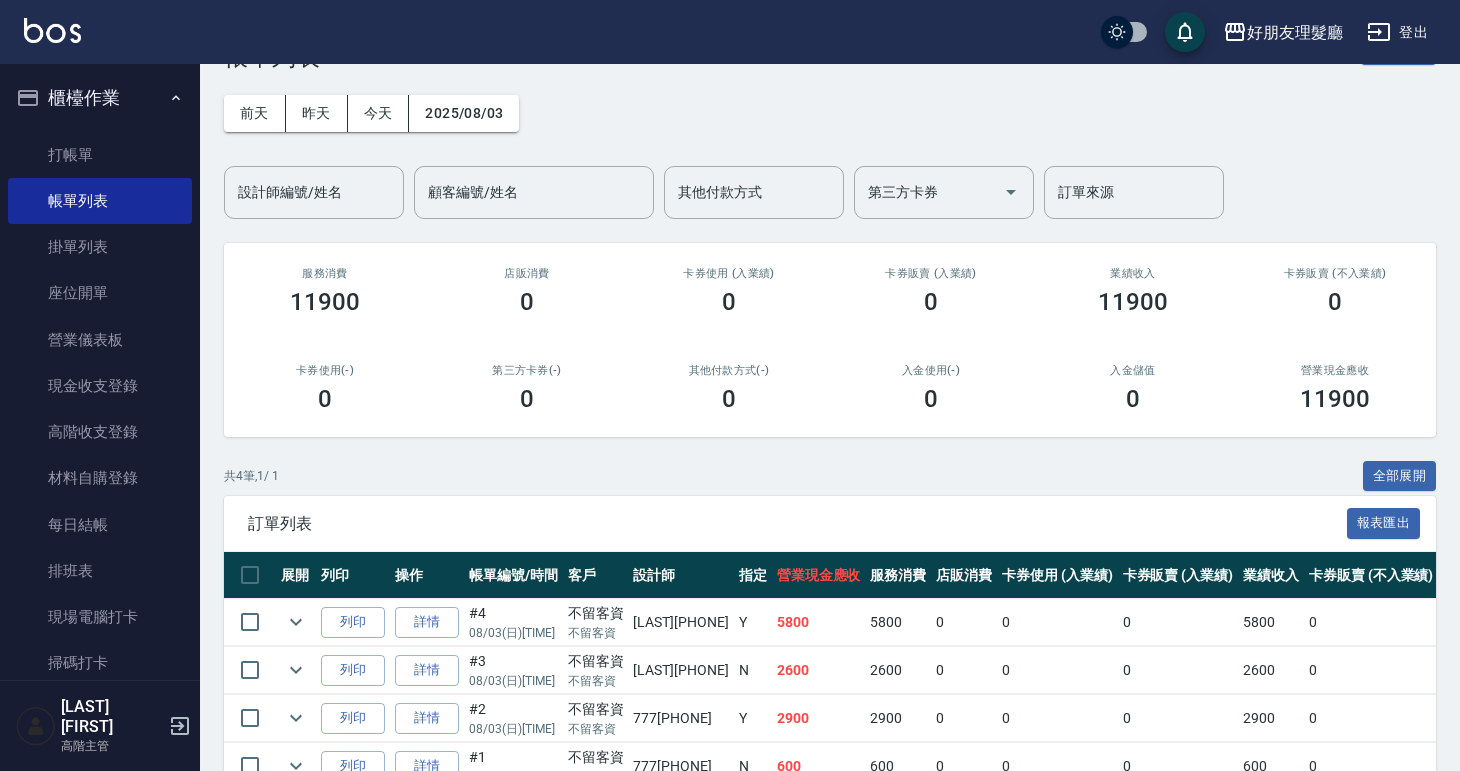 scroll, scrollTop: 70, scrollLeft: 0, axis: vertical 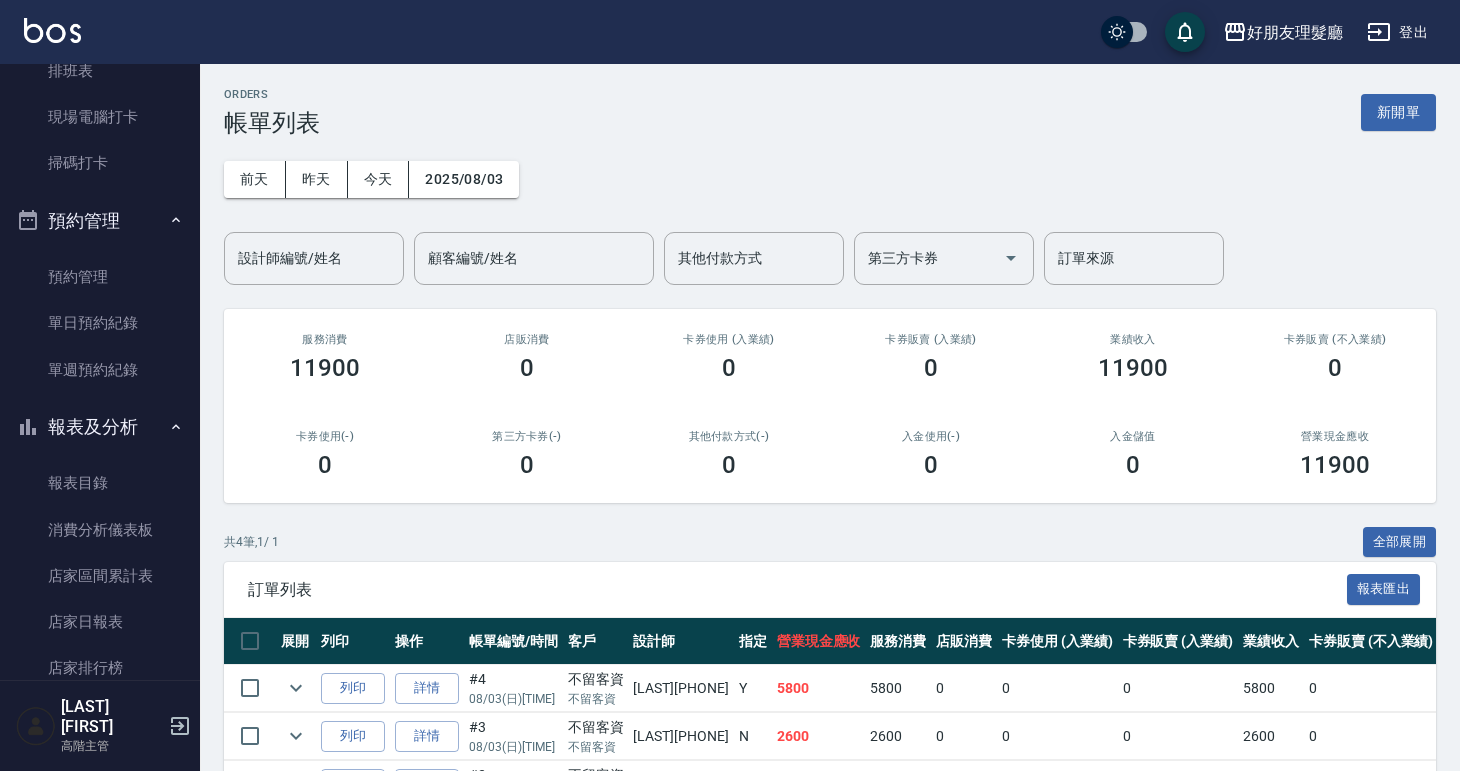 click on "報表及分析" at bounding box center [100, 427] 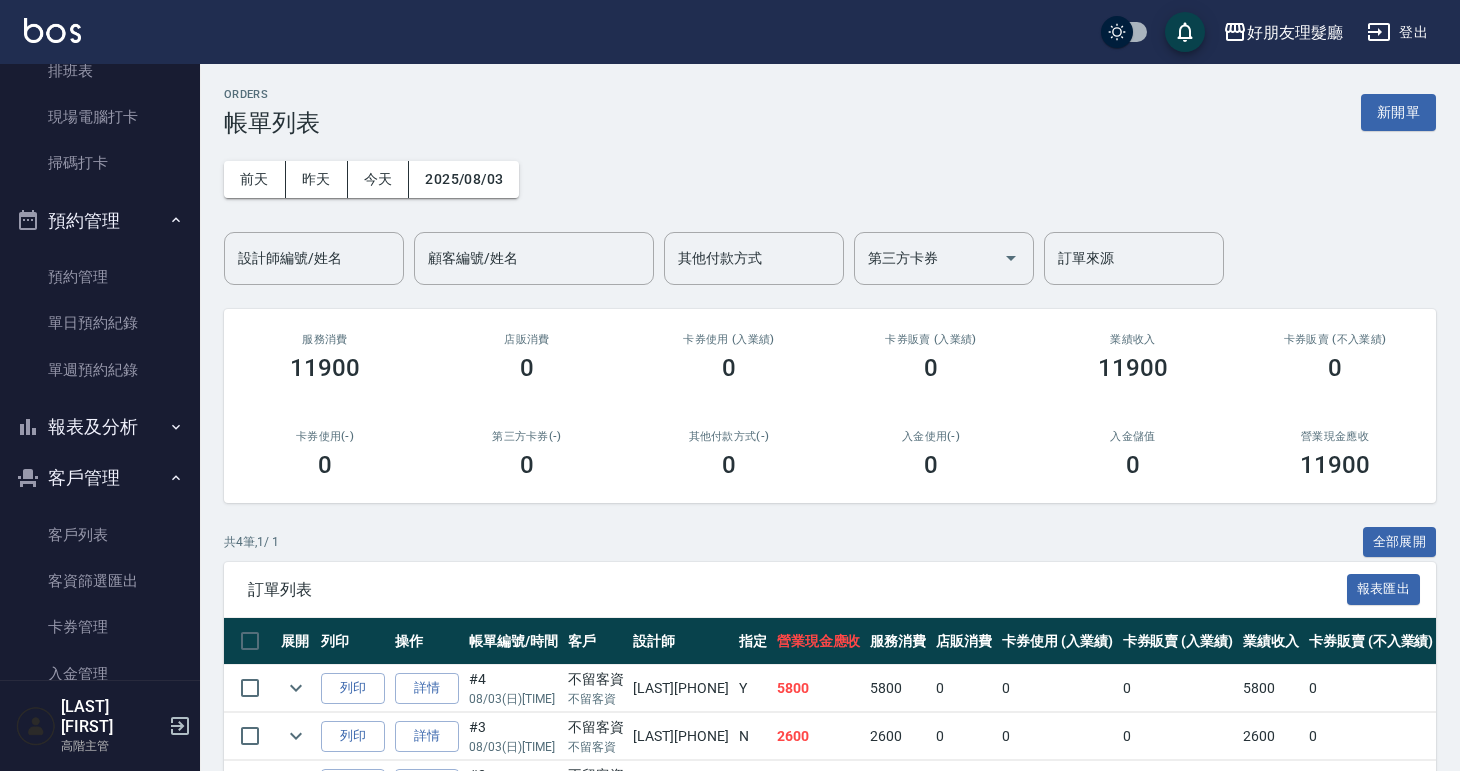 click on "報表及分析" at bounding box center (100, 427) 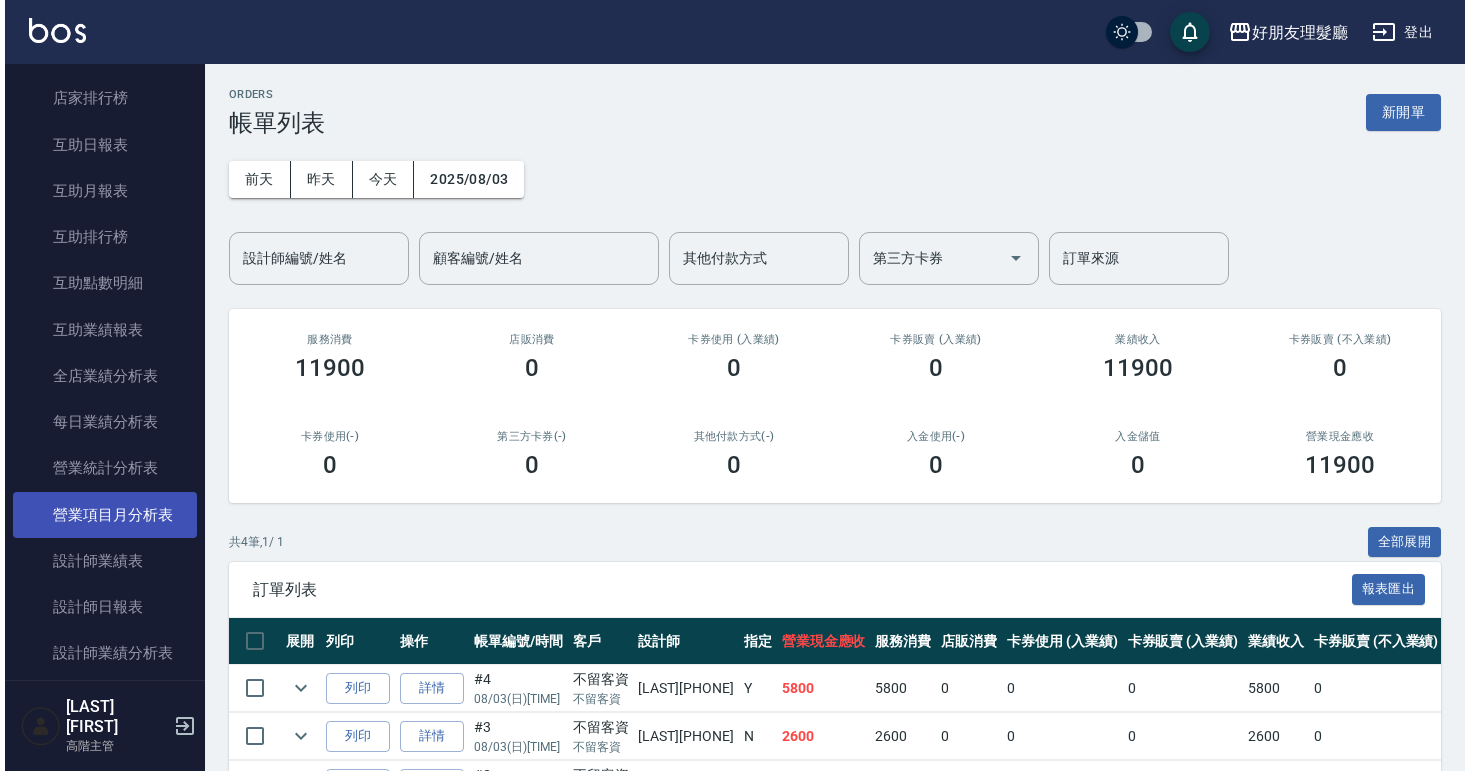 scroll, scrollTop: 1077, scrollLeft: 0, axis: vertical 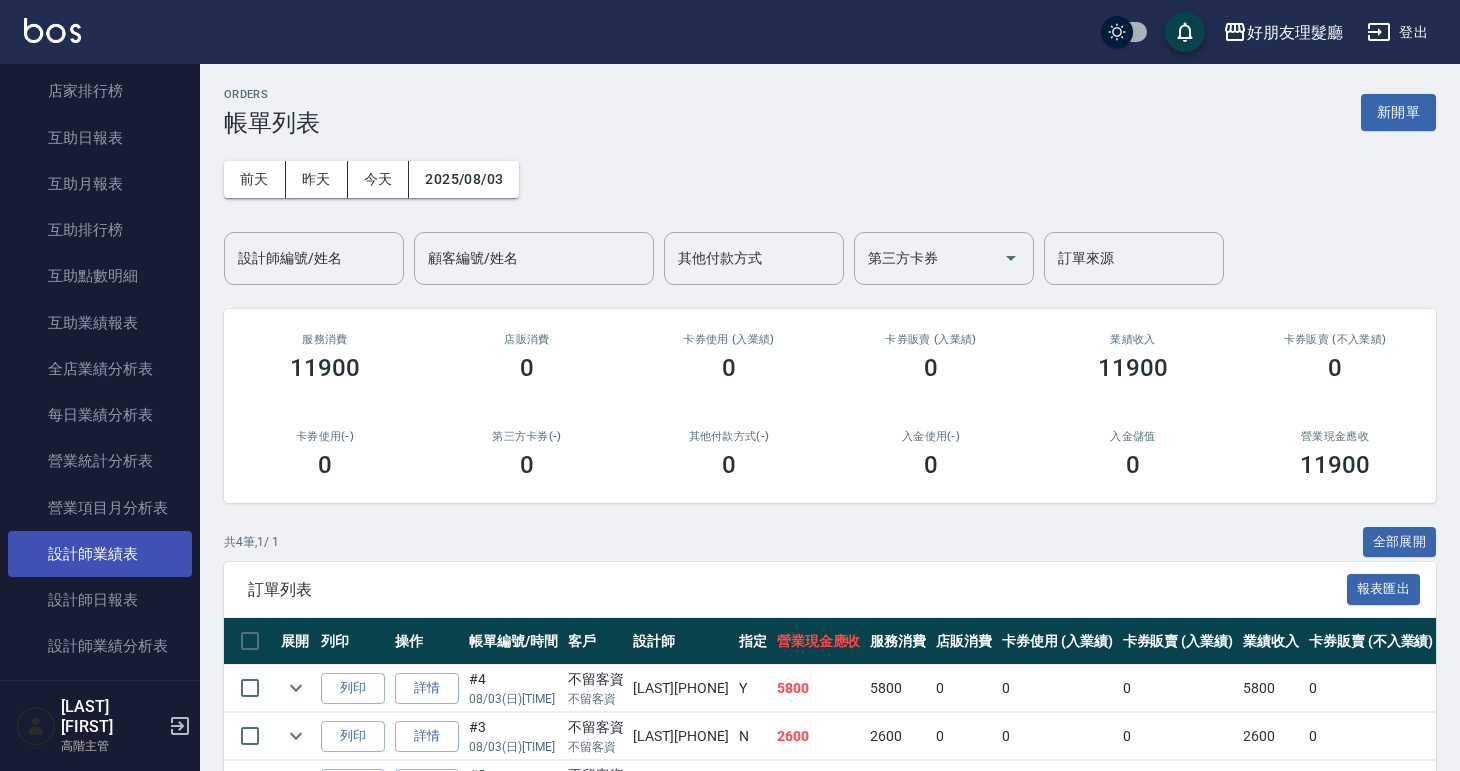 click on "設計師業績表" at bounding box center [100, 554] 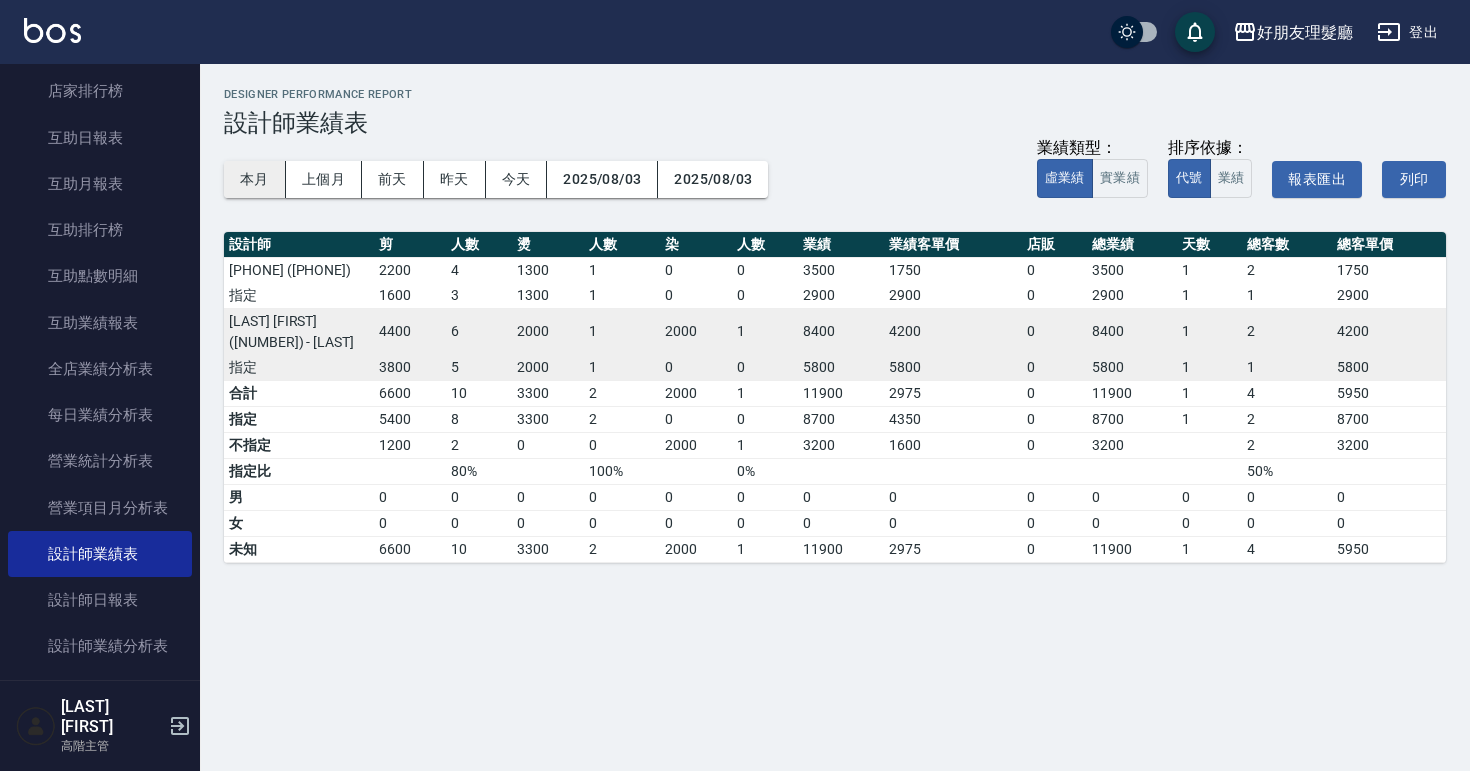 click on "本月" at bounding box center [255, 179] 